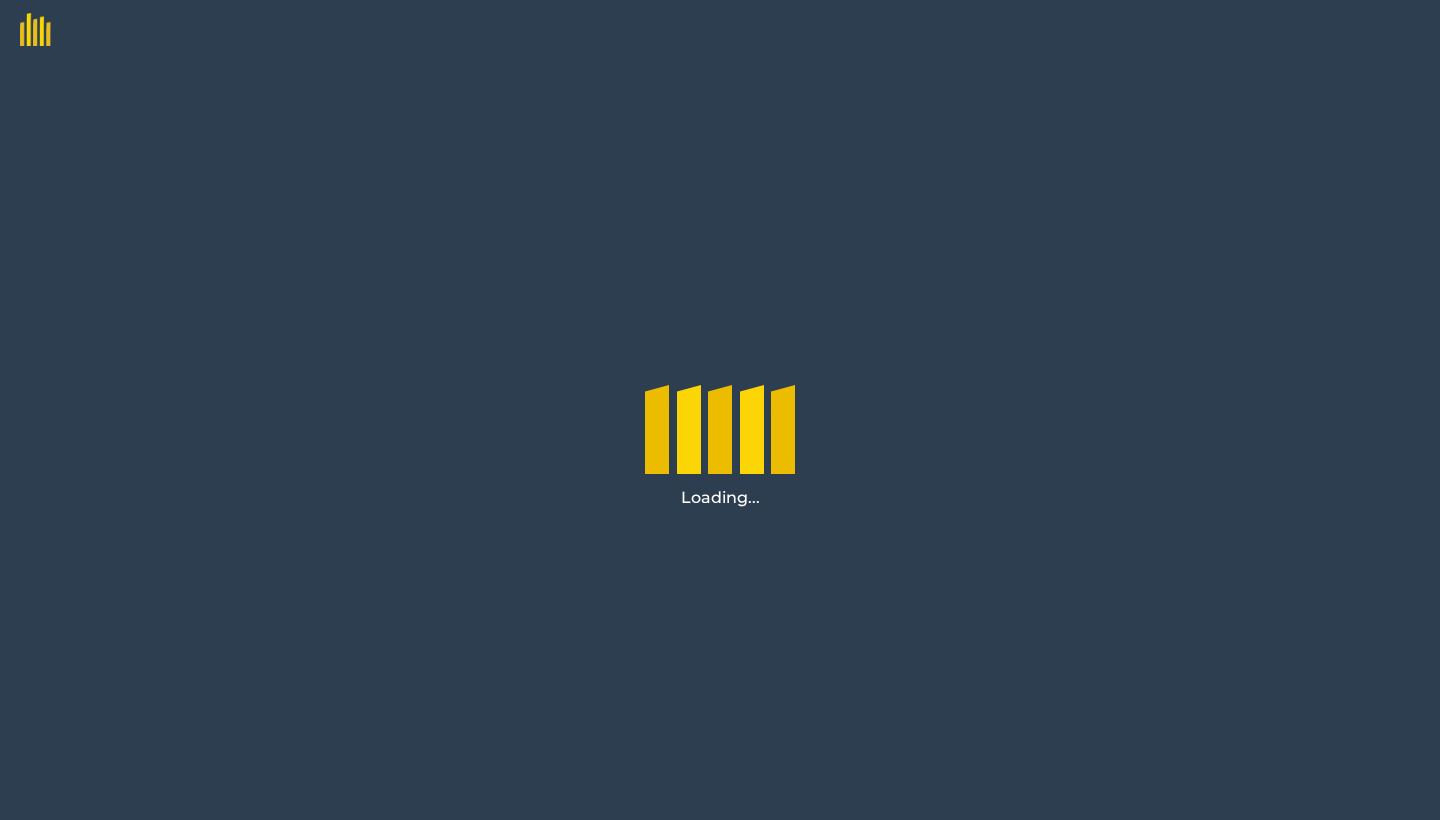 scroll, scrollTop: 0, scrollLeft: 0, axis: both 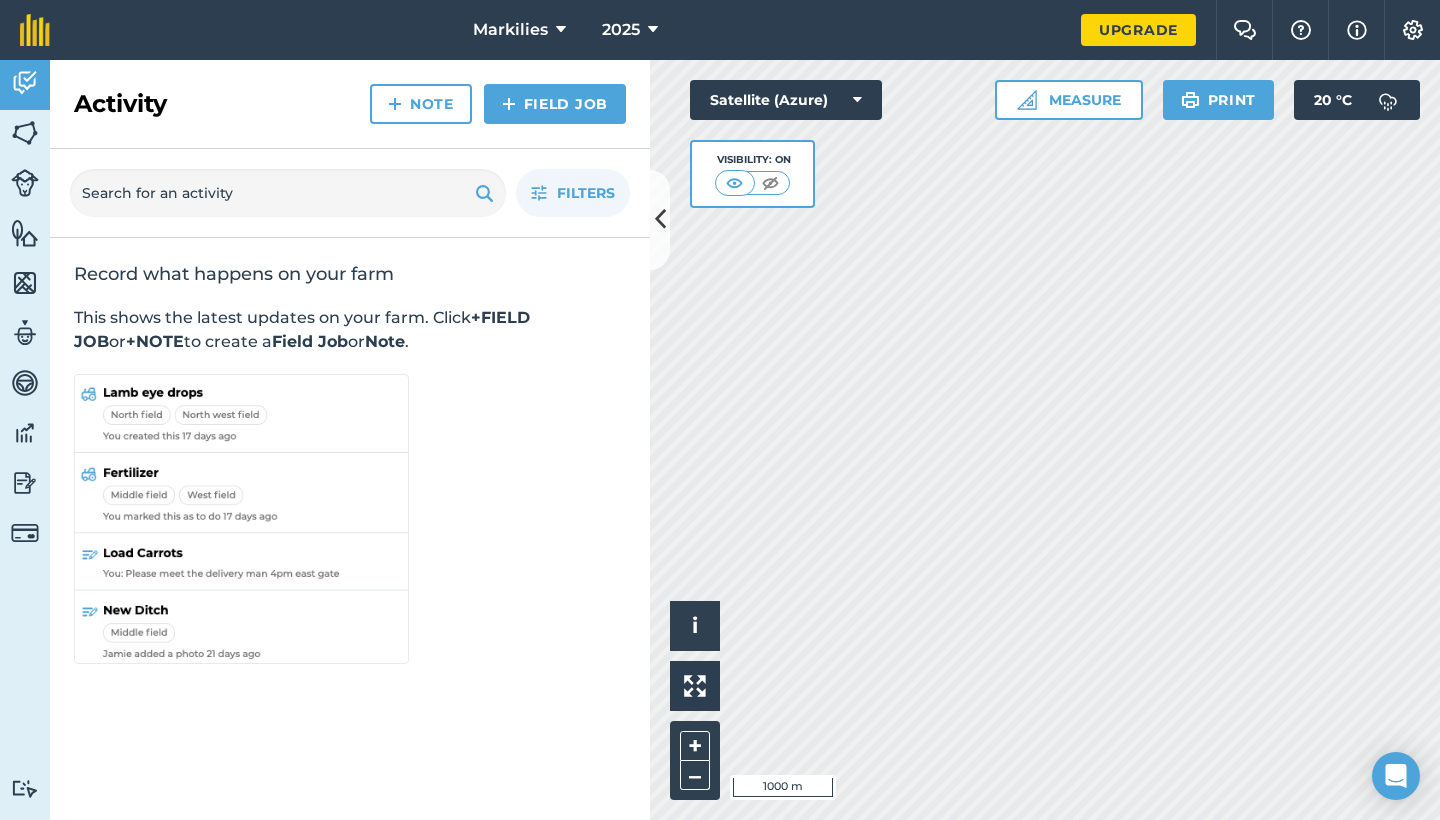 click at bounding box center [660, 220] 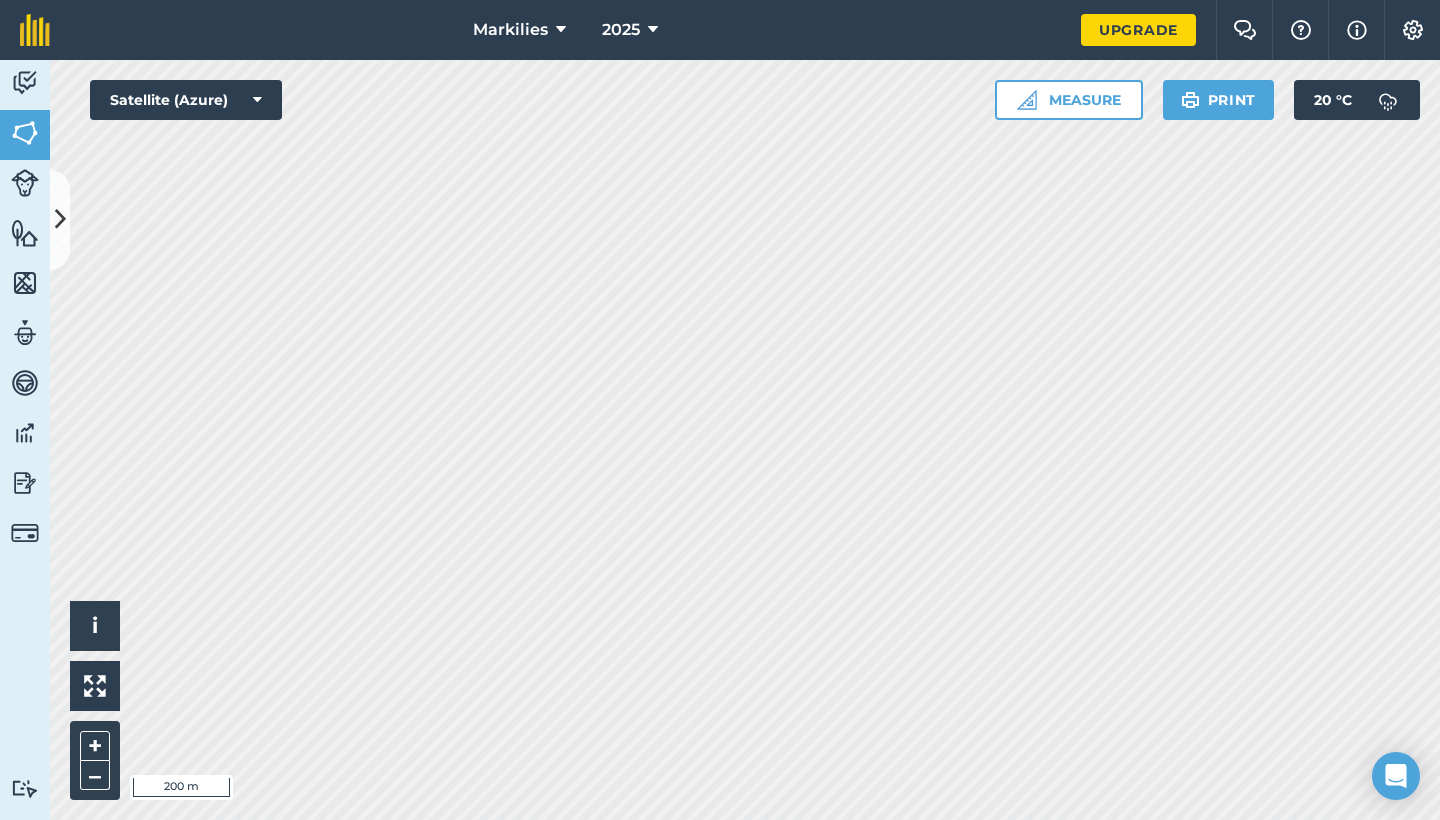 click on "Markilies" at bounding box center (519, 30) 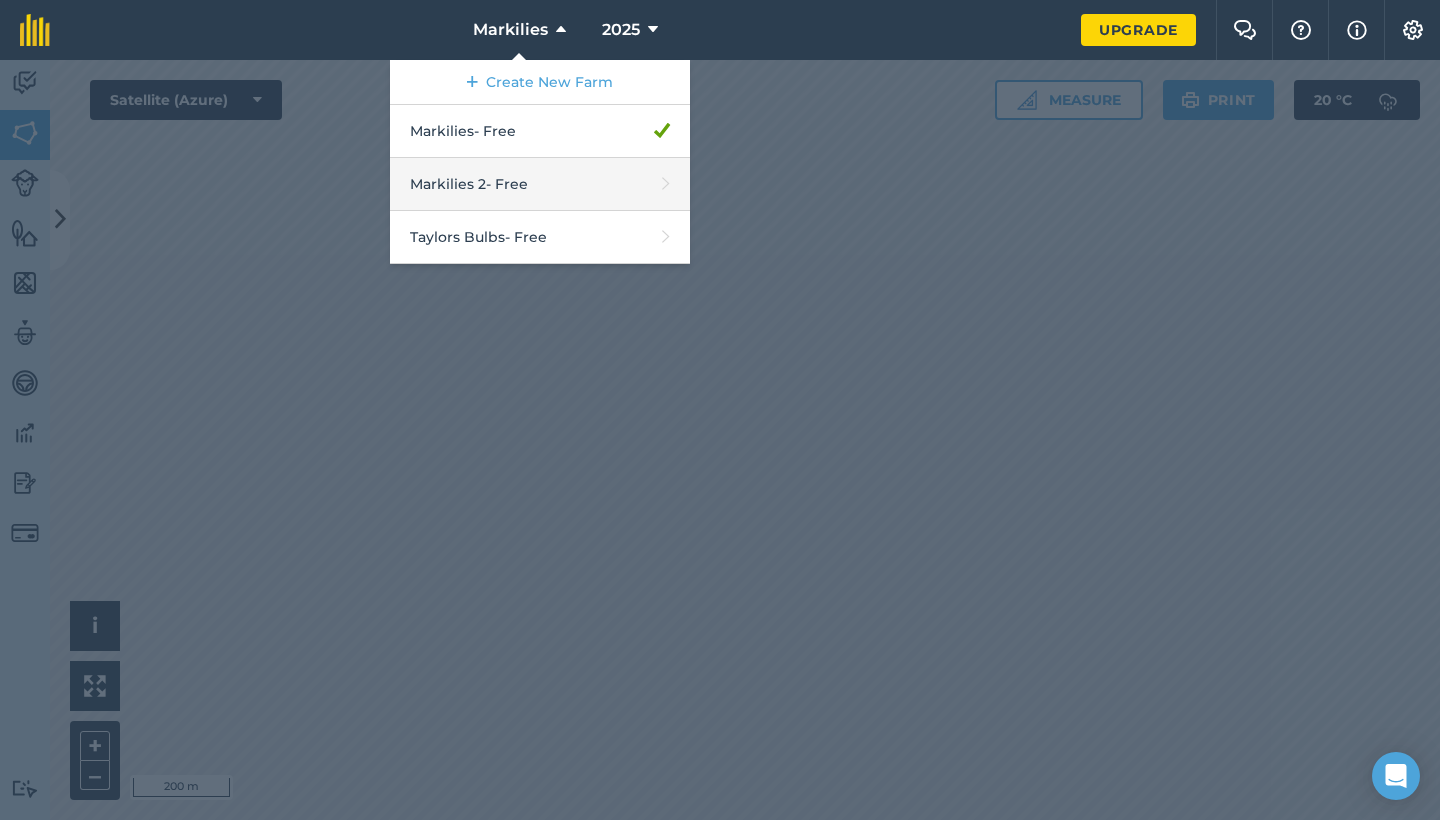 click on "Markilies 2  - Free" at bounding box center (540, 184) 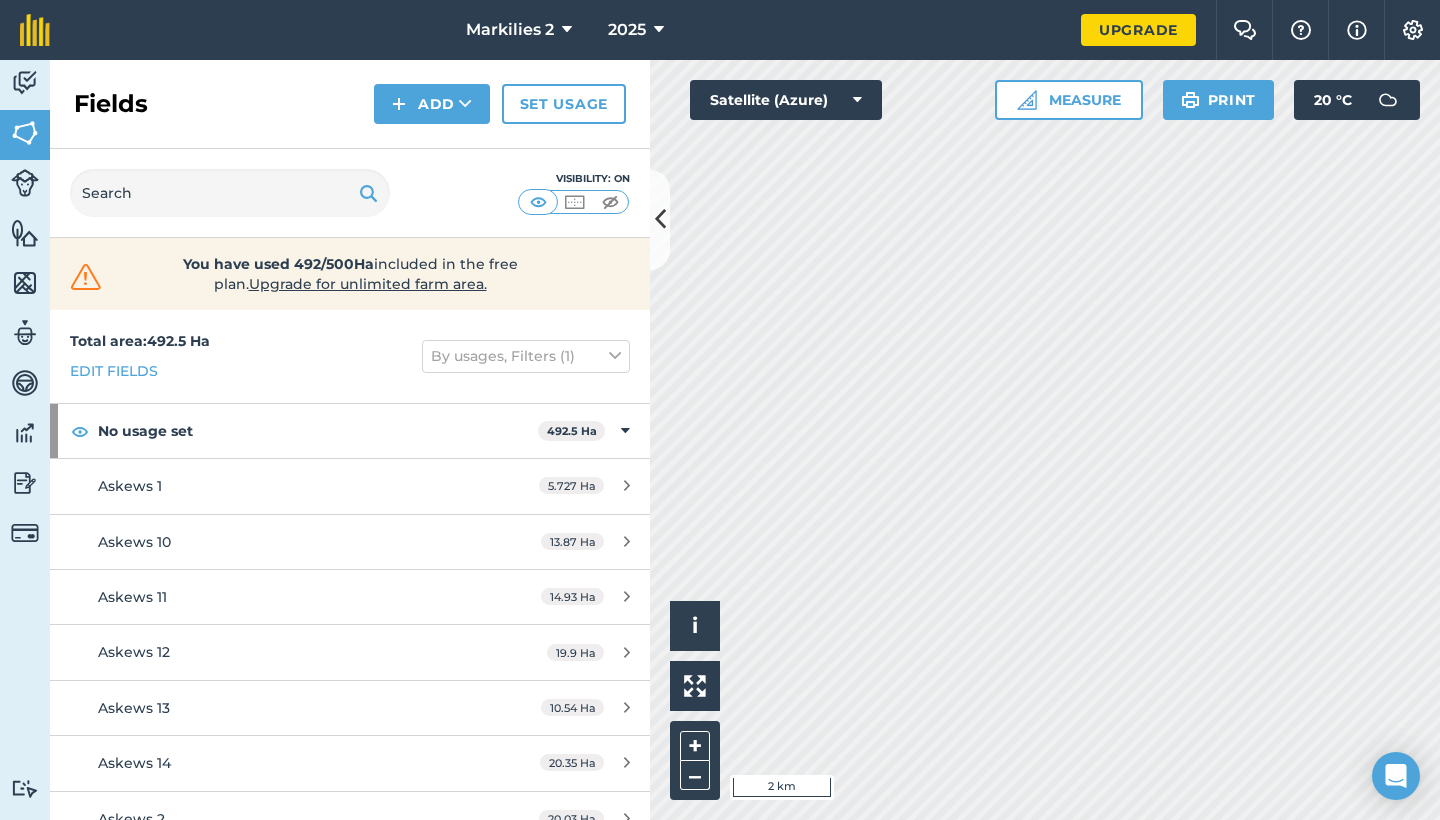 click on "Markilies 2" at bounding box center (519, 30) 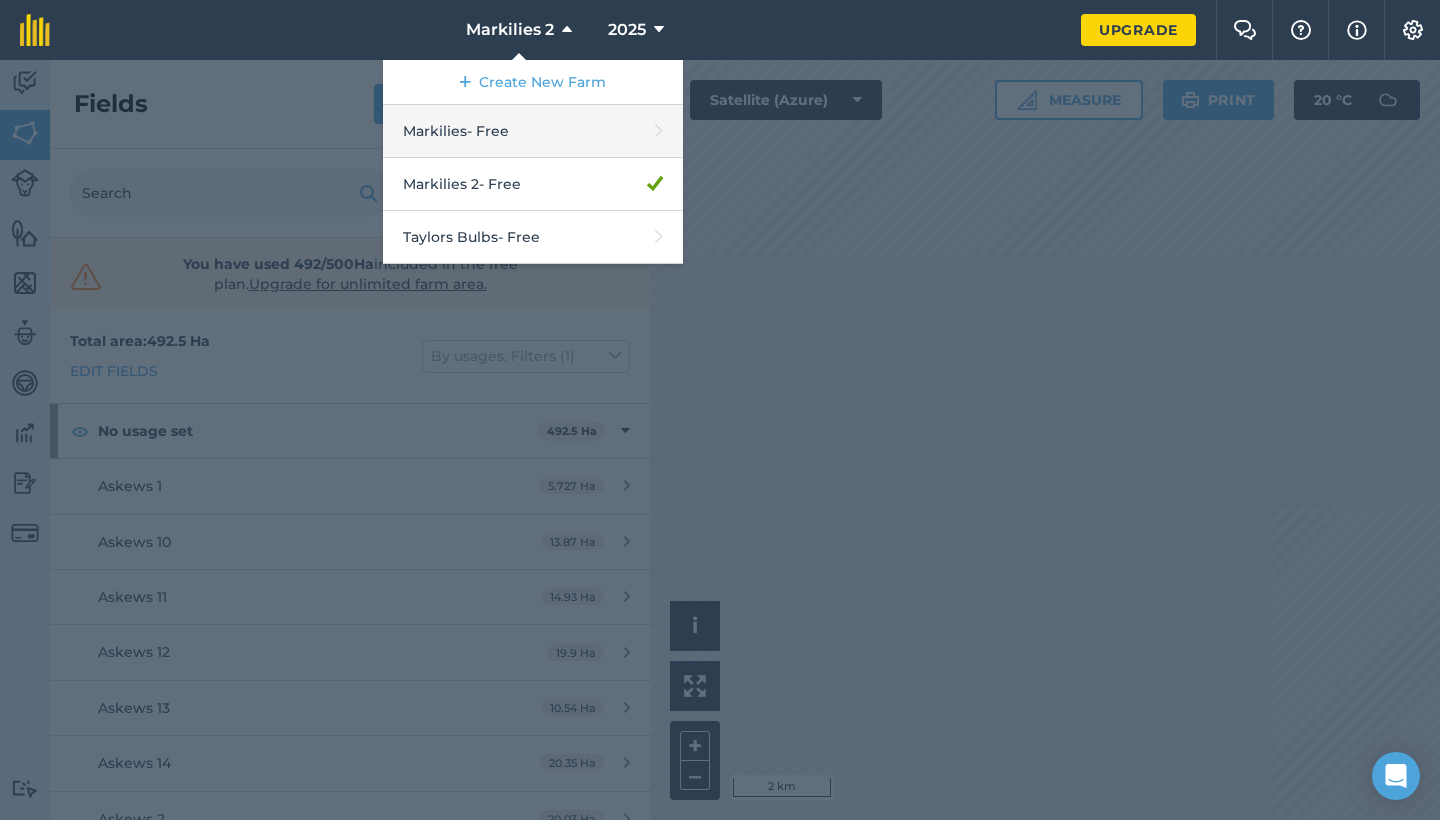 click on "Markilies  - Free" at bounding box center [533, 131] 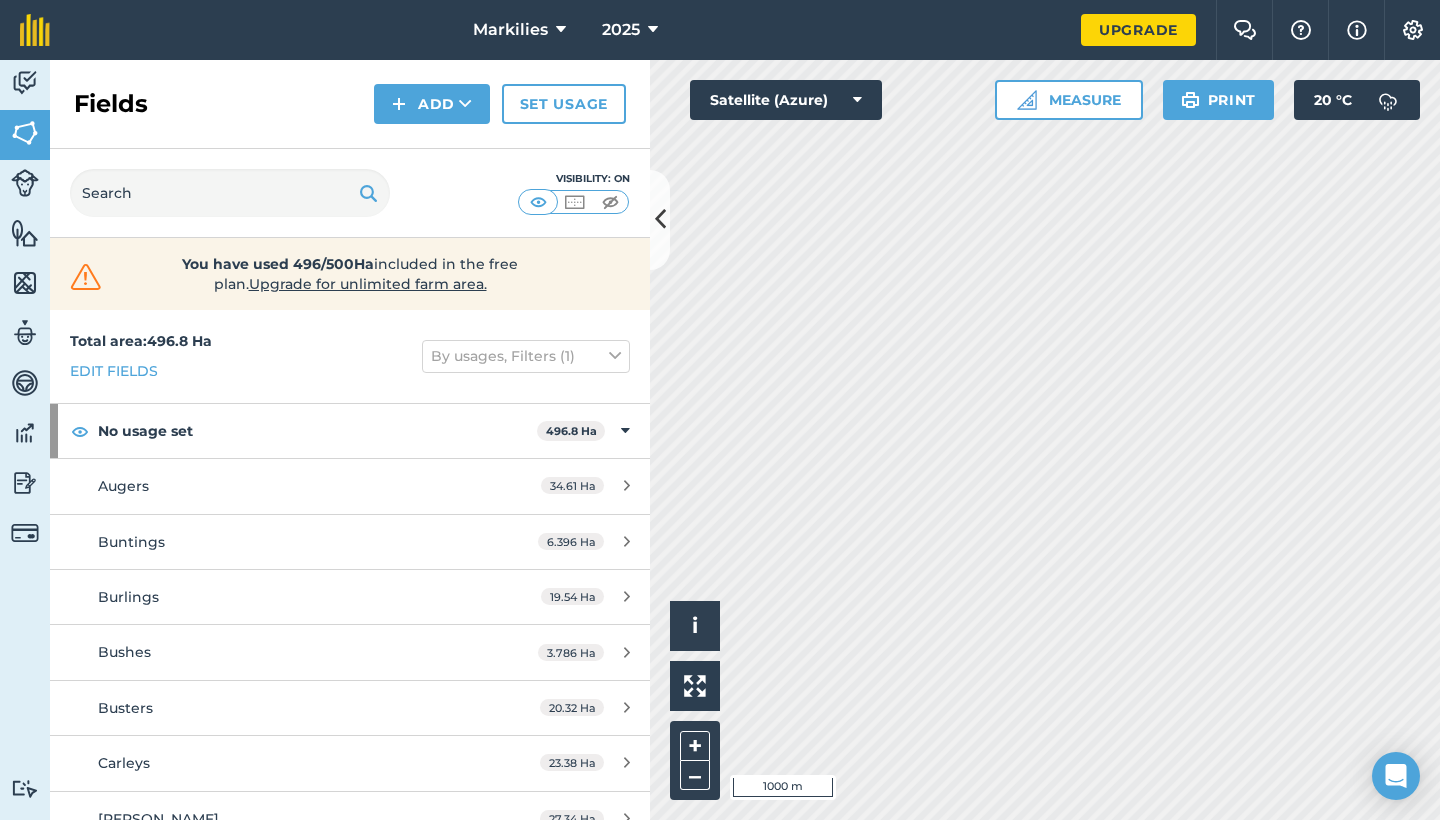 click at bounding box center (660, 220) 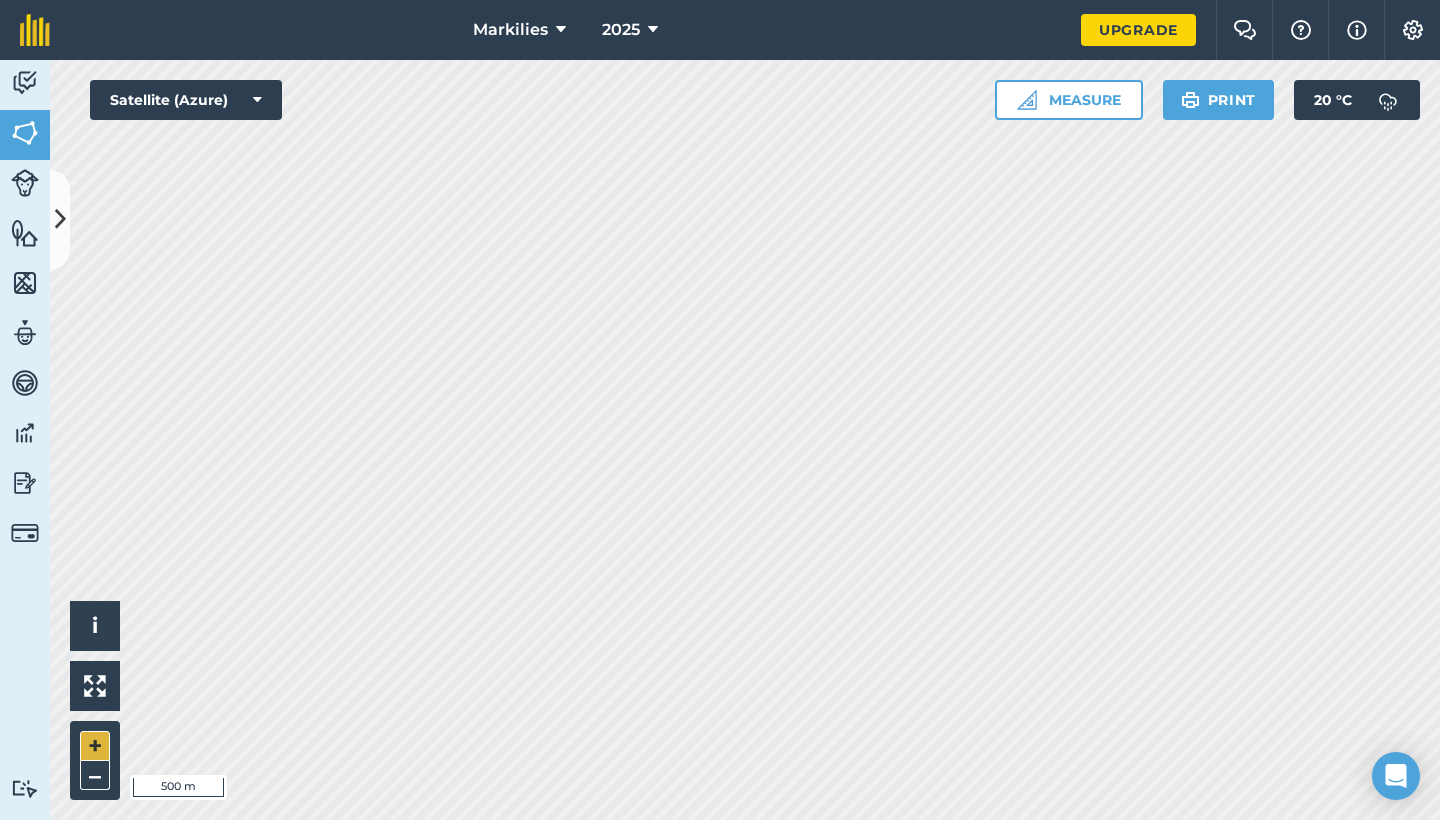 click on "+" at bounding box center [95, 746] 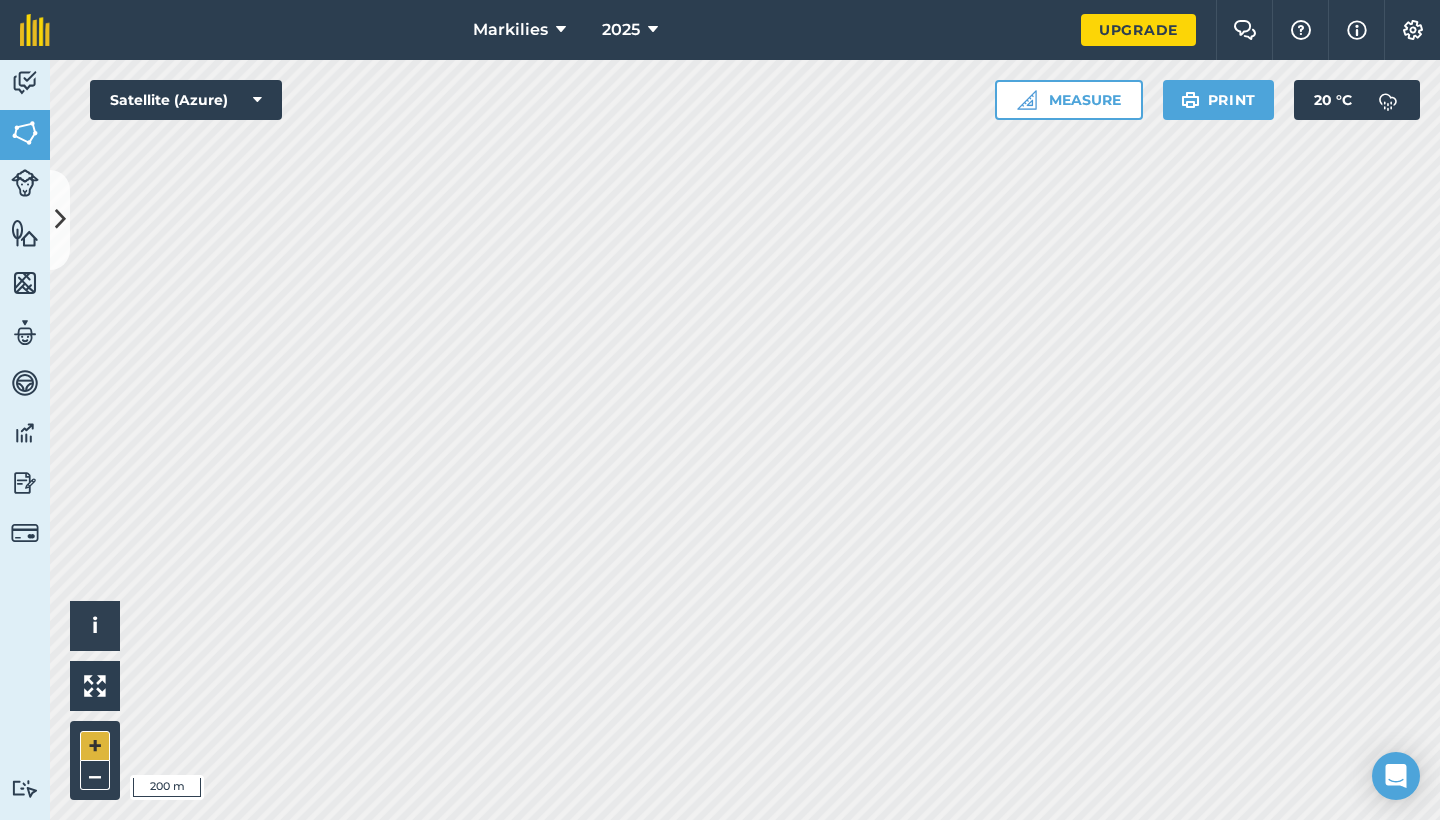 click on "+" at bounding box center (95, 746) 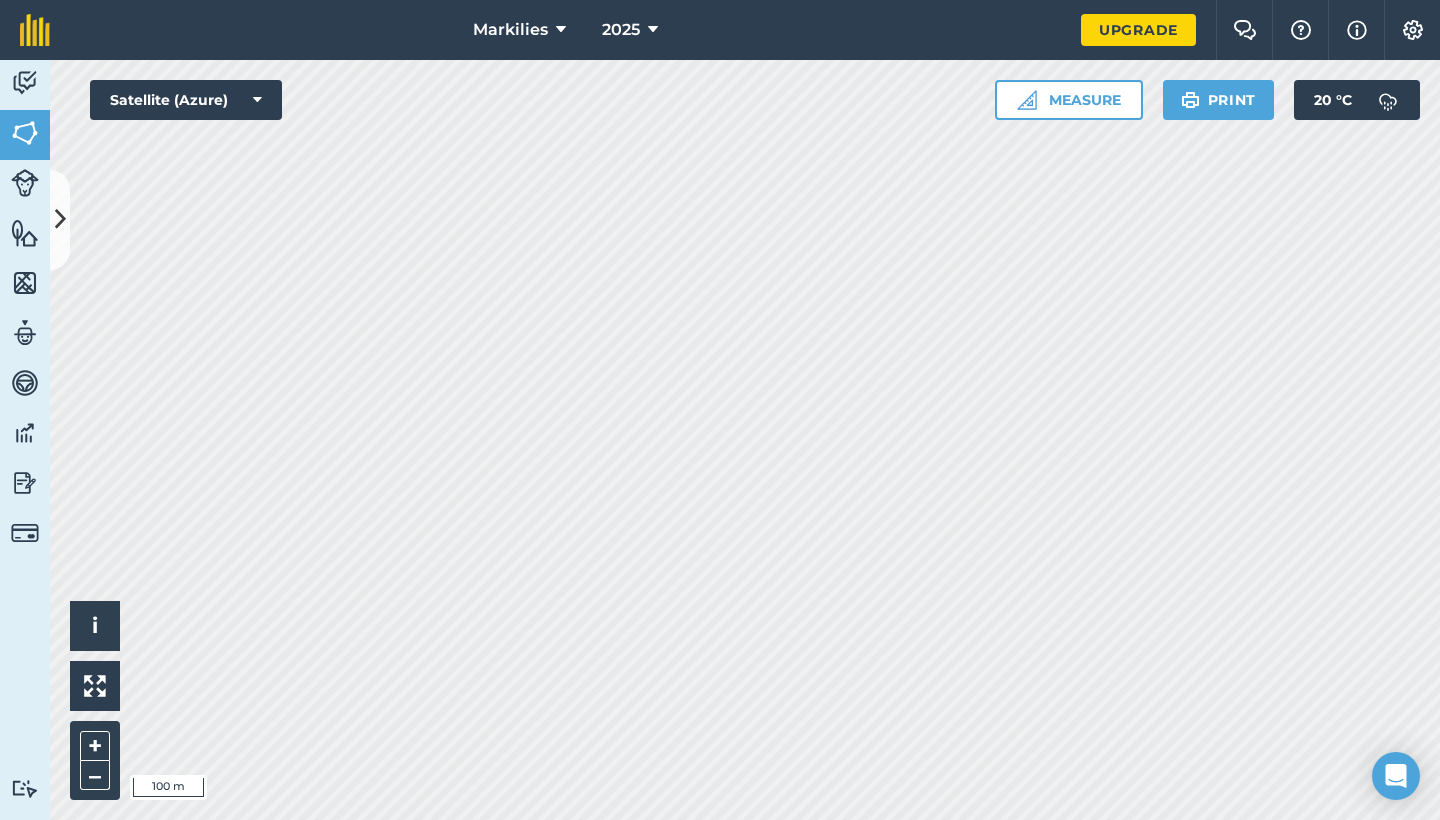 click at bounding box center (1027, 100) 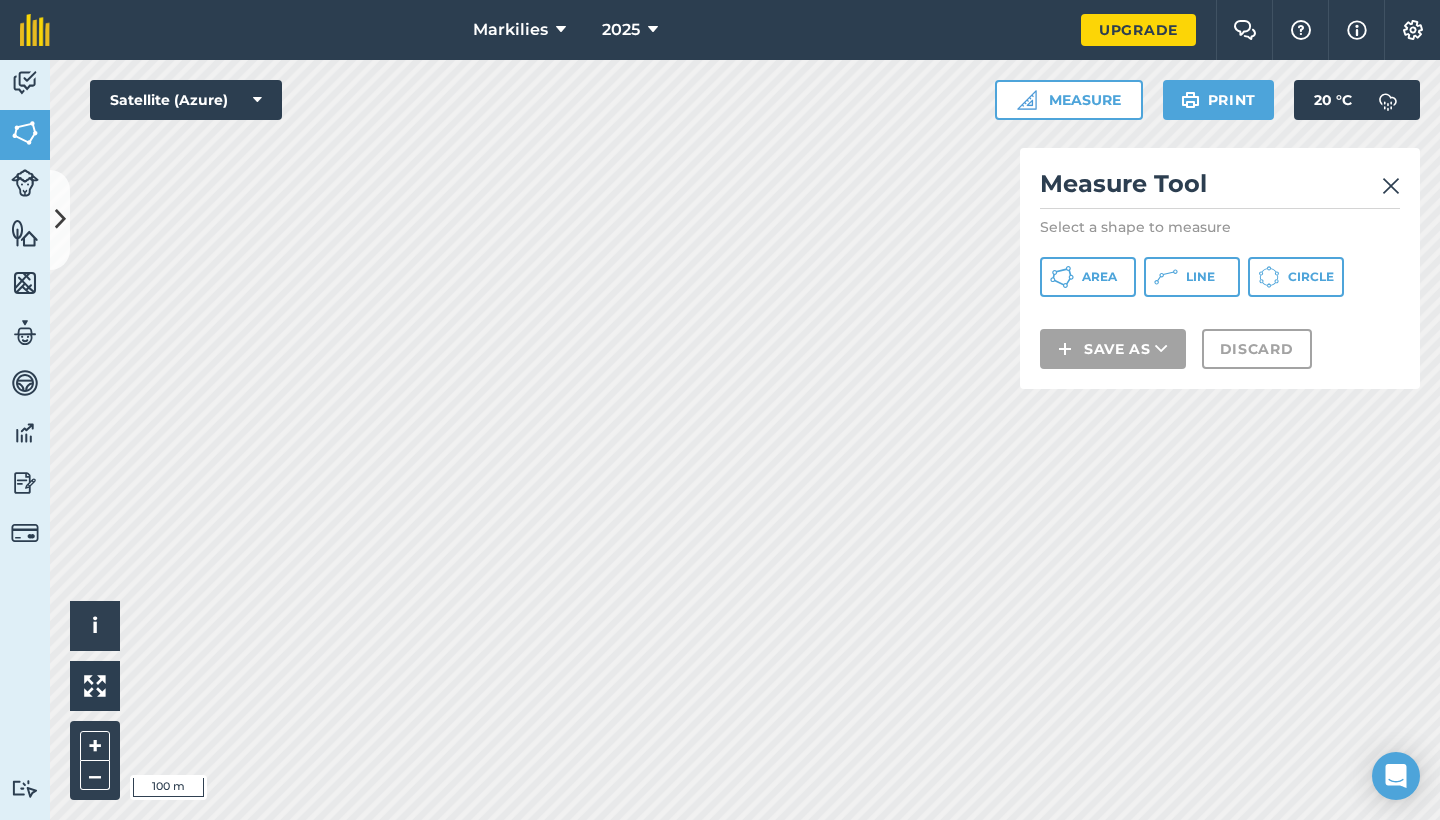 click on "Area" at bounding box center [1088, 277] 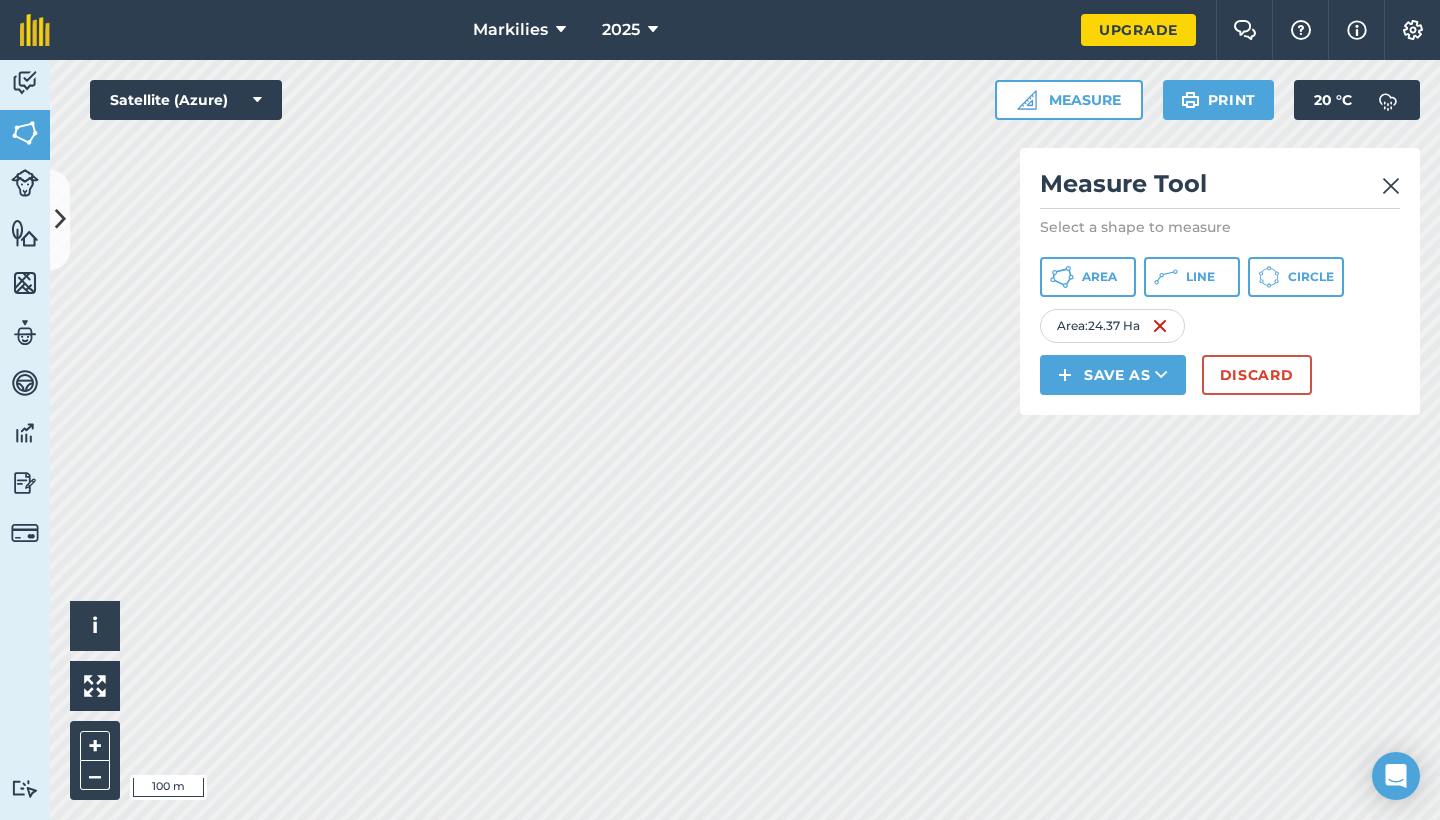 click at bounding box center [1161, 375] 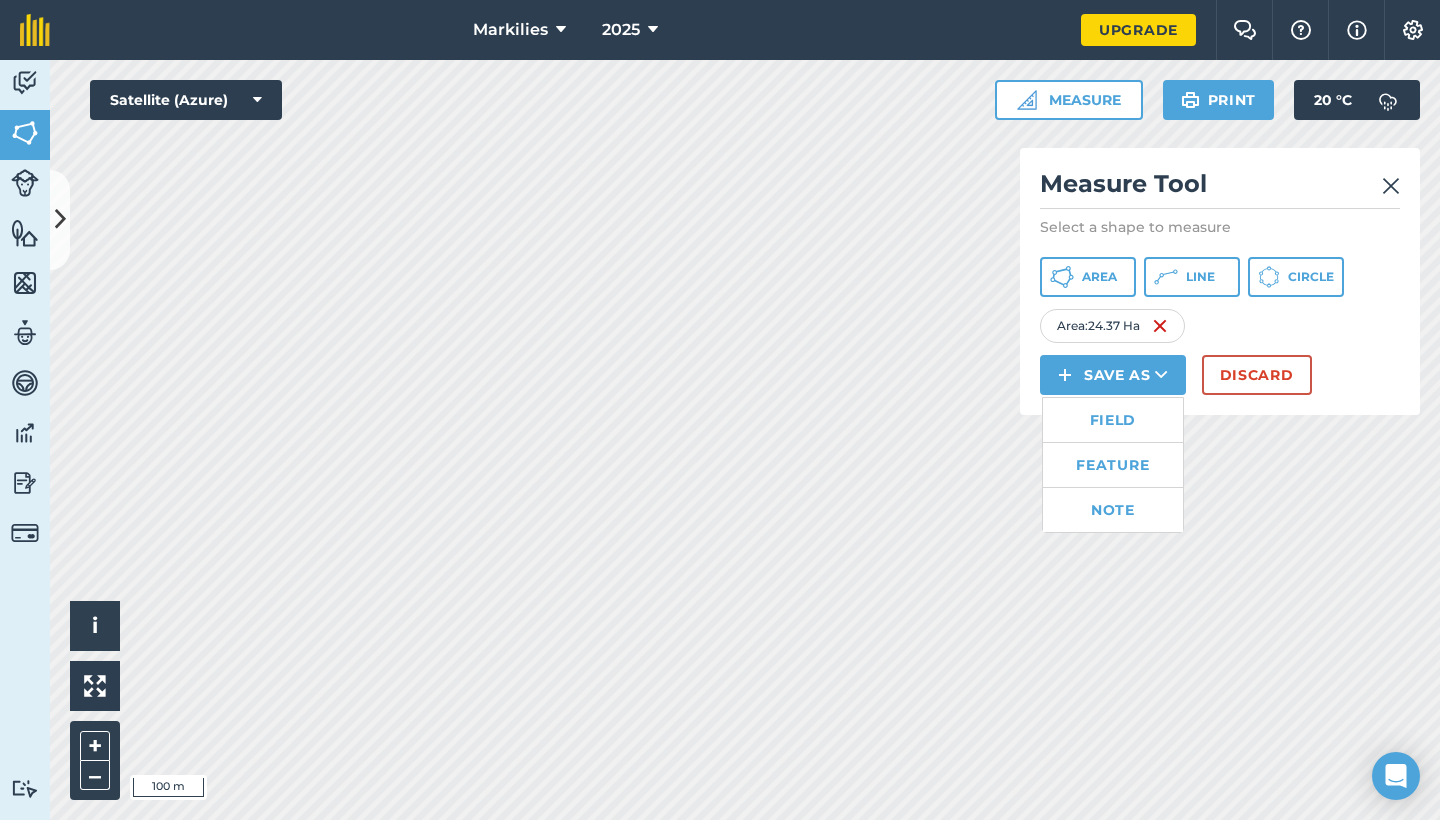 click on "Field" at bounding box center (1113, 420) 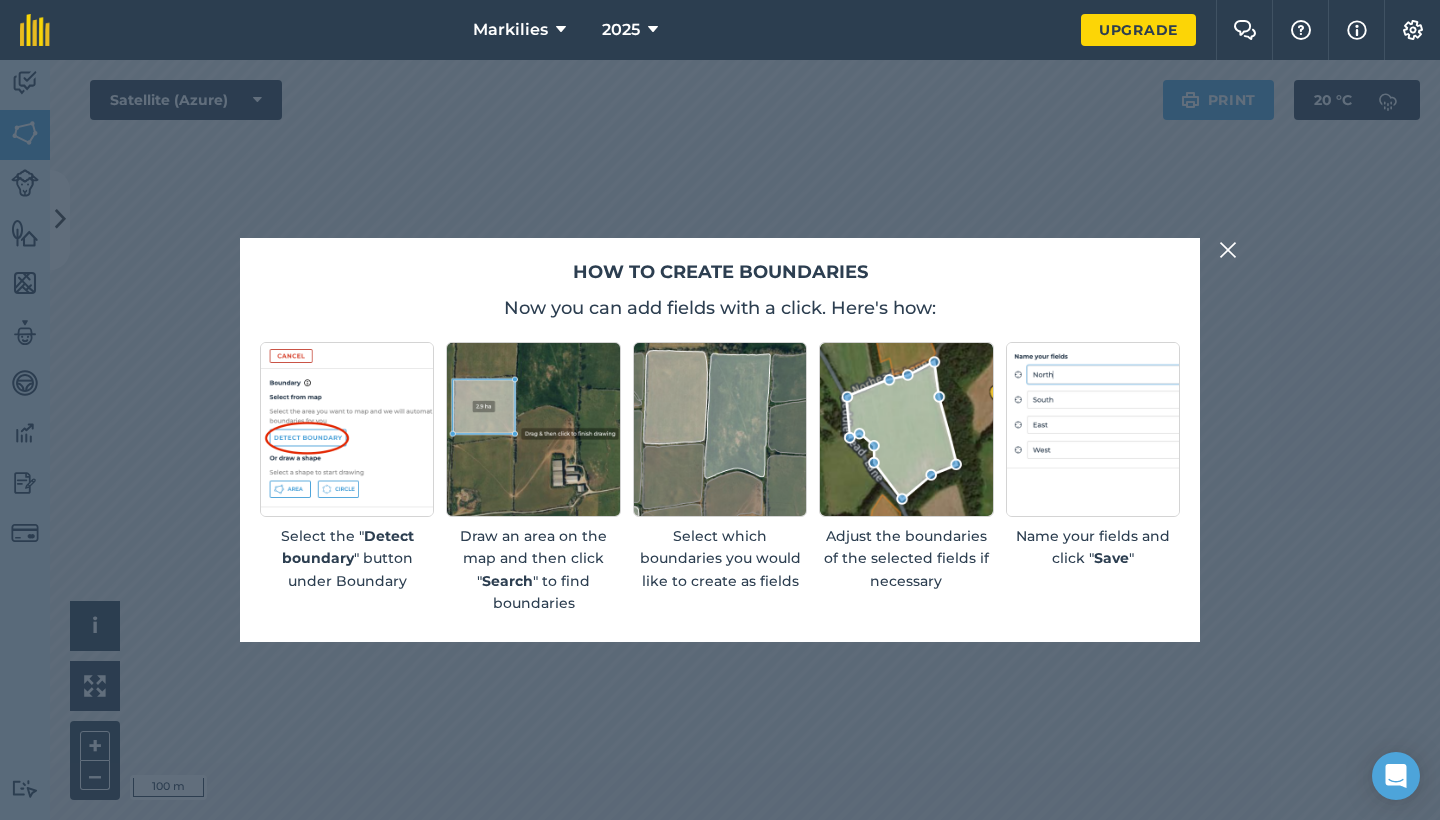 click at bounding box center (1228, 250) 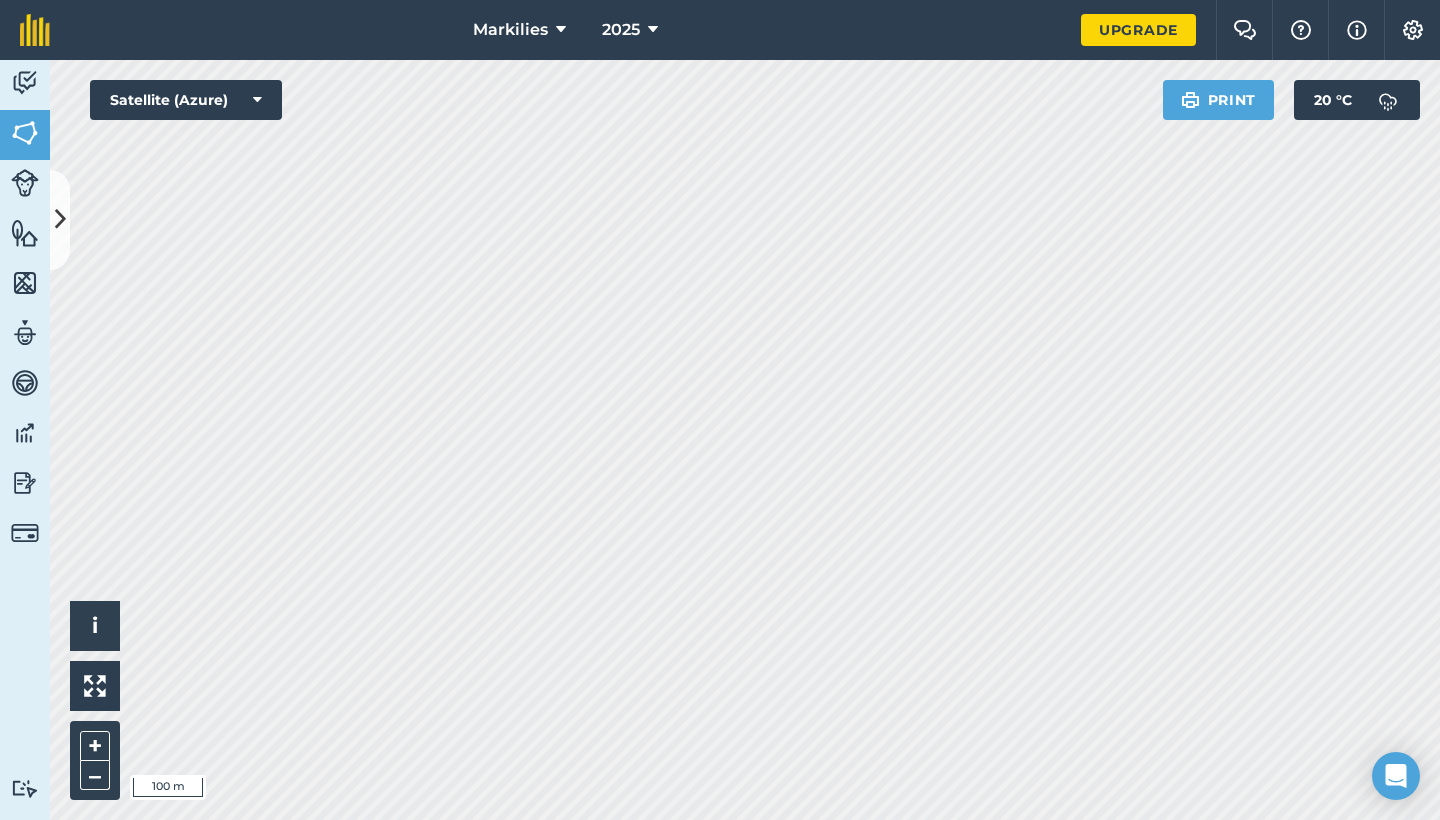 click at bounding box center (60, 219) 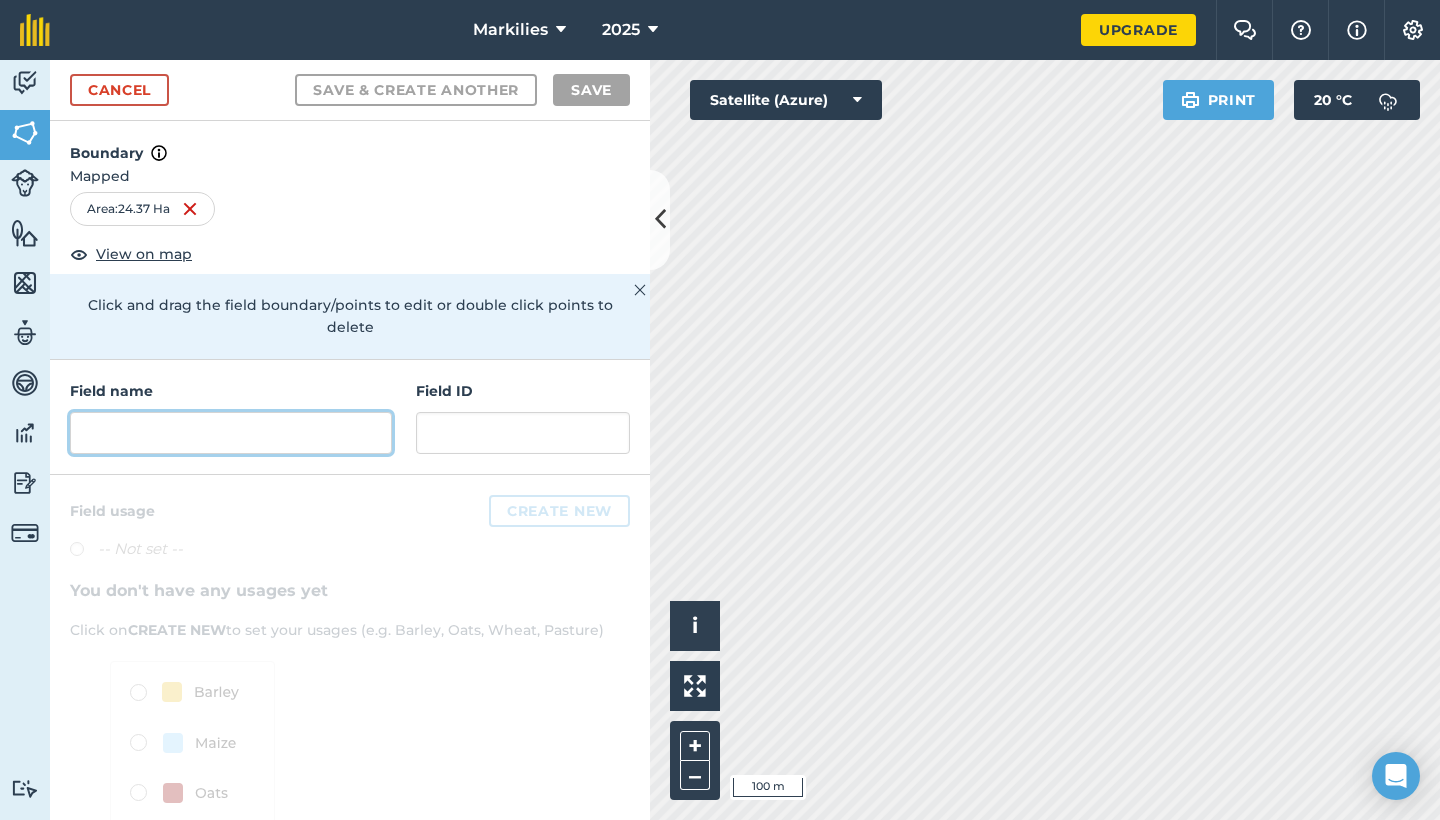 click at bounding box center (231, 433) 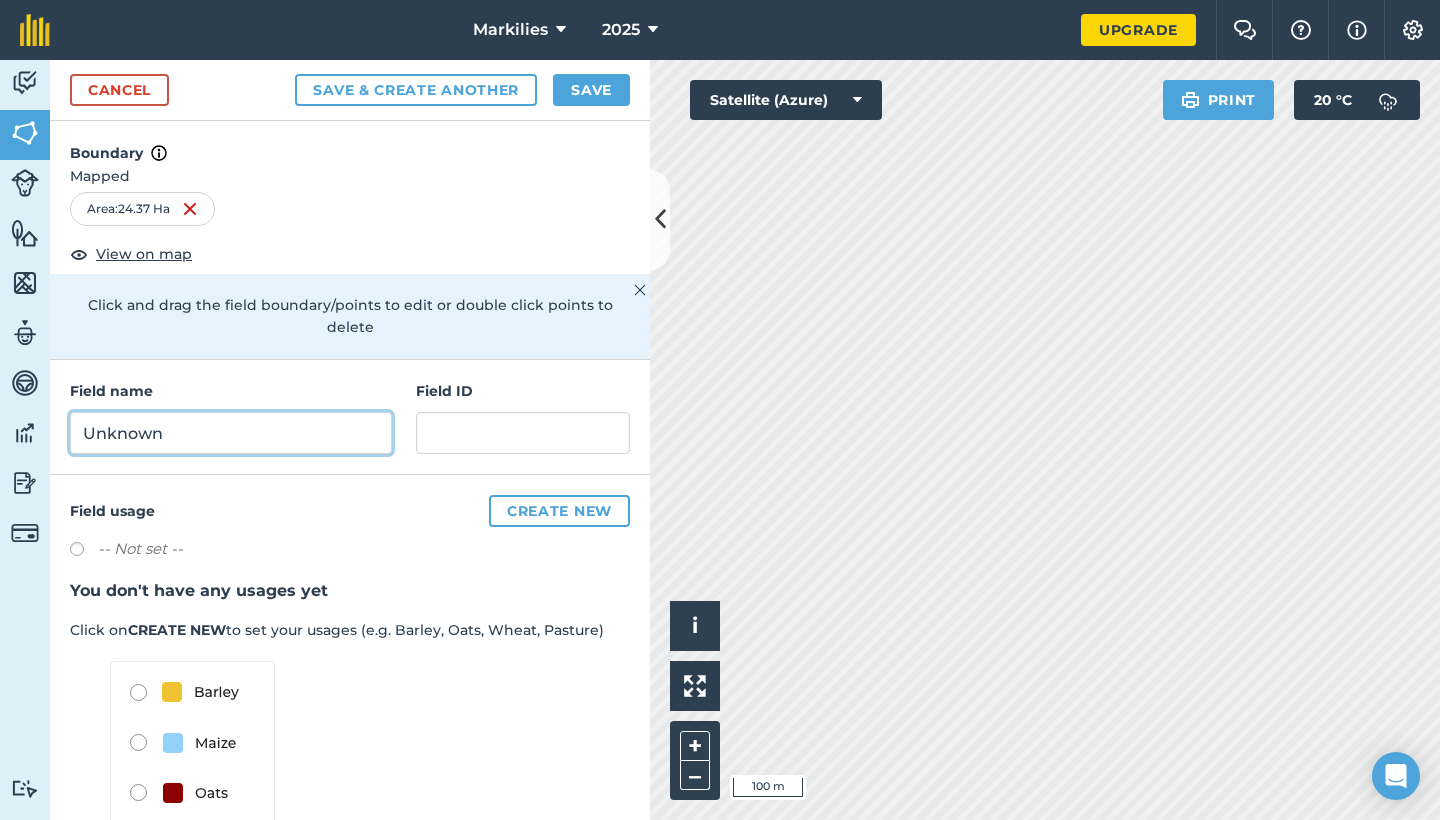 type on "Unknown" 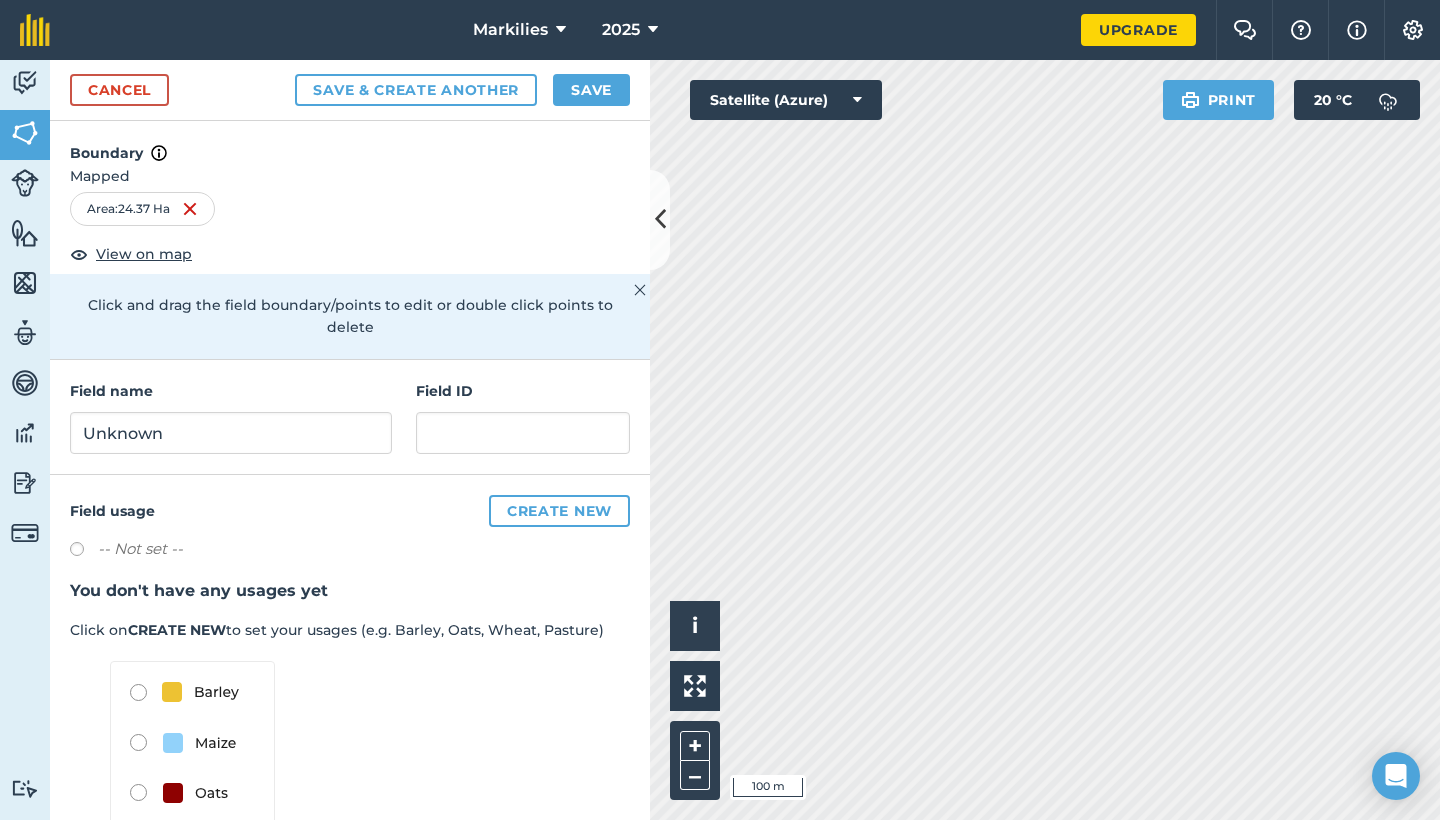 click on "Create new" at bounding box center [559, 511] 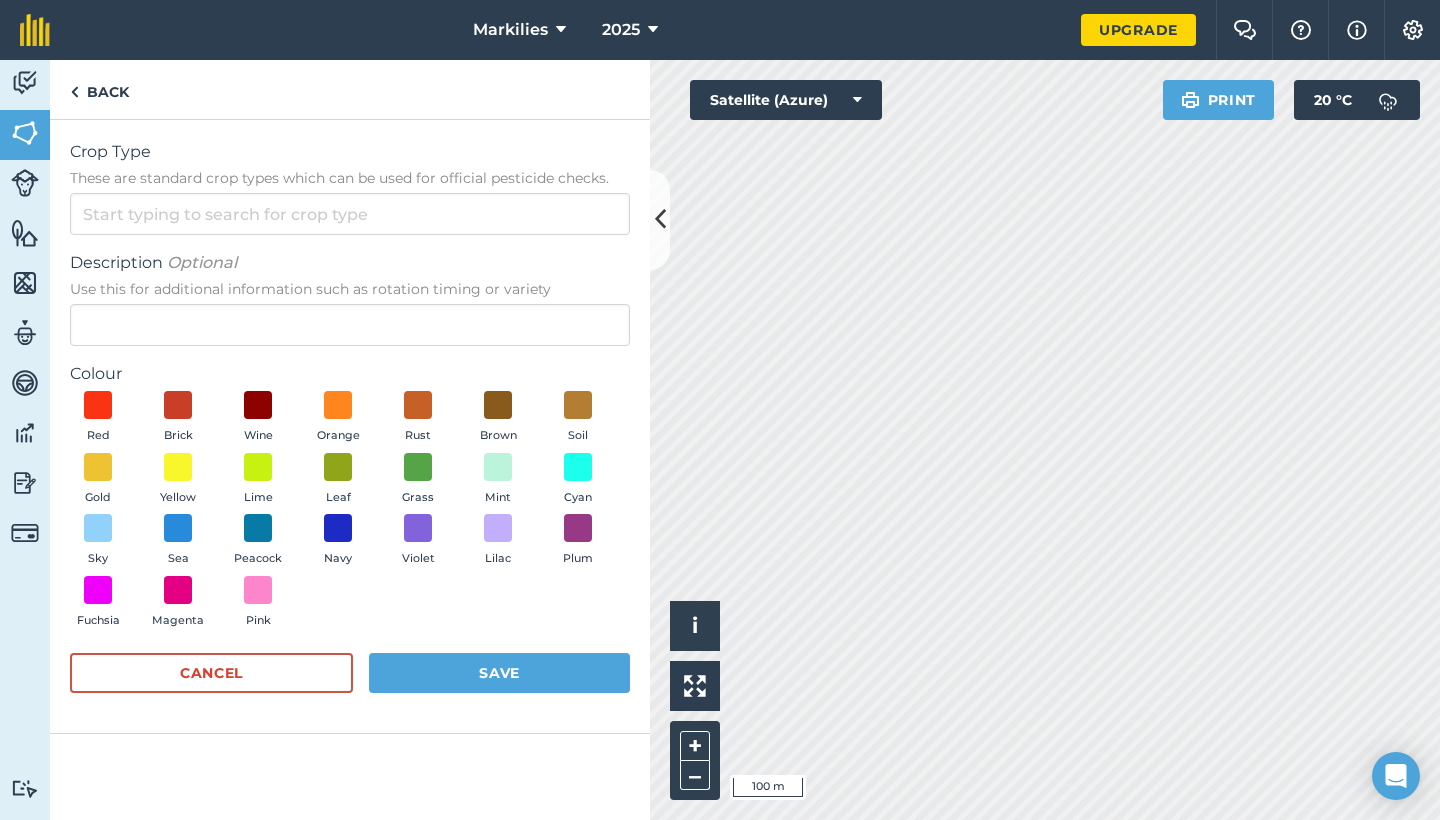 click on "Save" at bounding box center [499, 673] 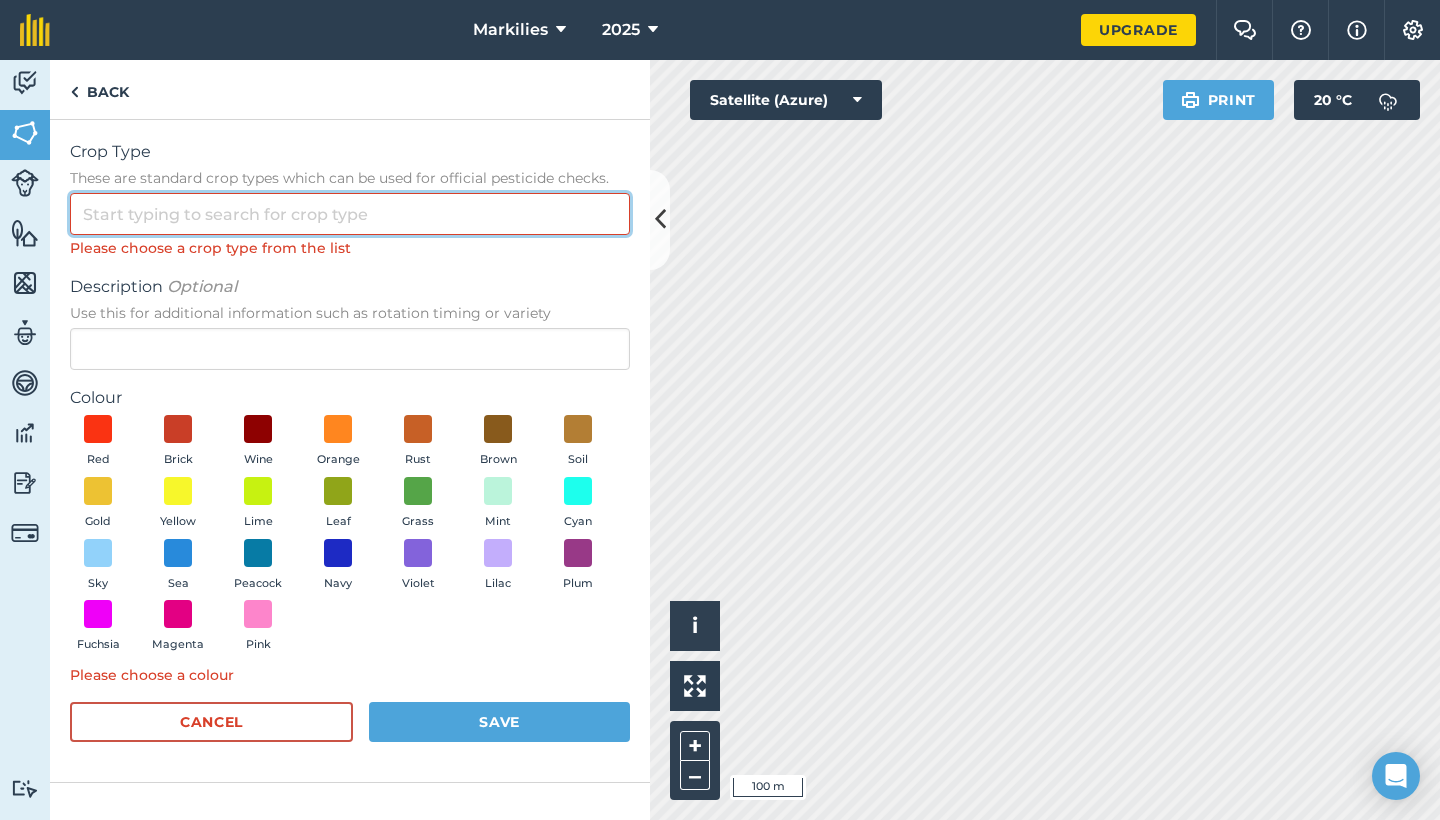 click on "Crop Type These are standard crop types which can be used for official pesticide checks." at bounding box center (350, 214) 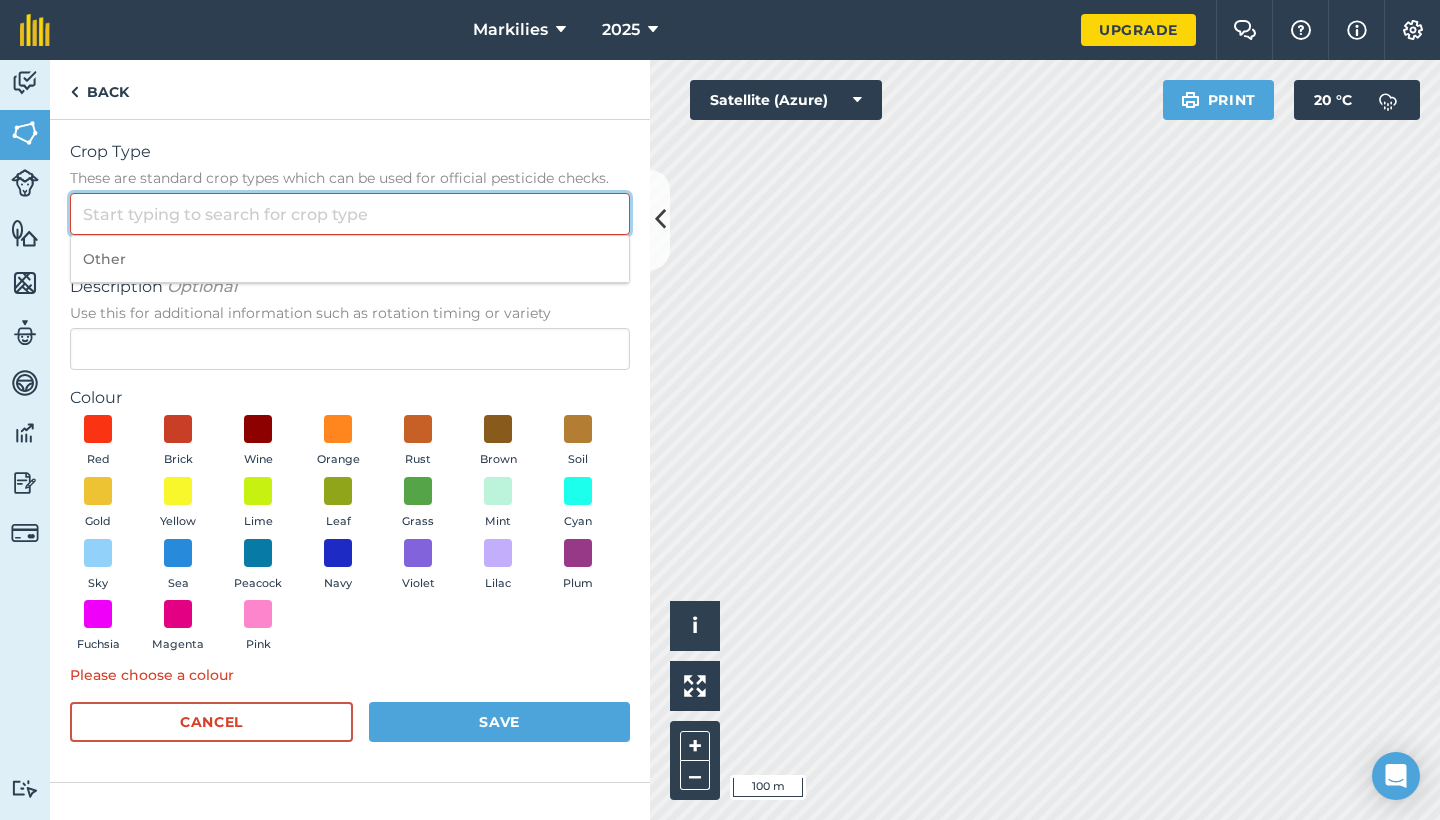 type on "W" 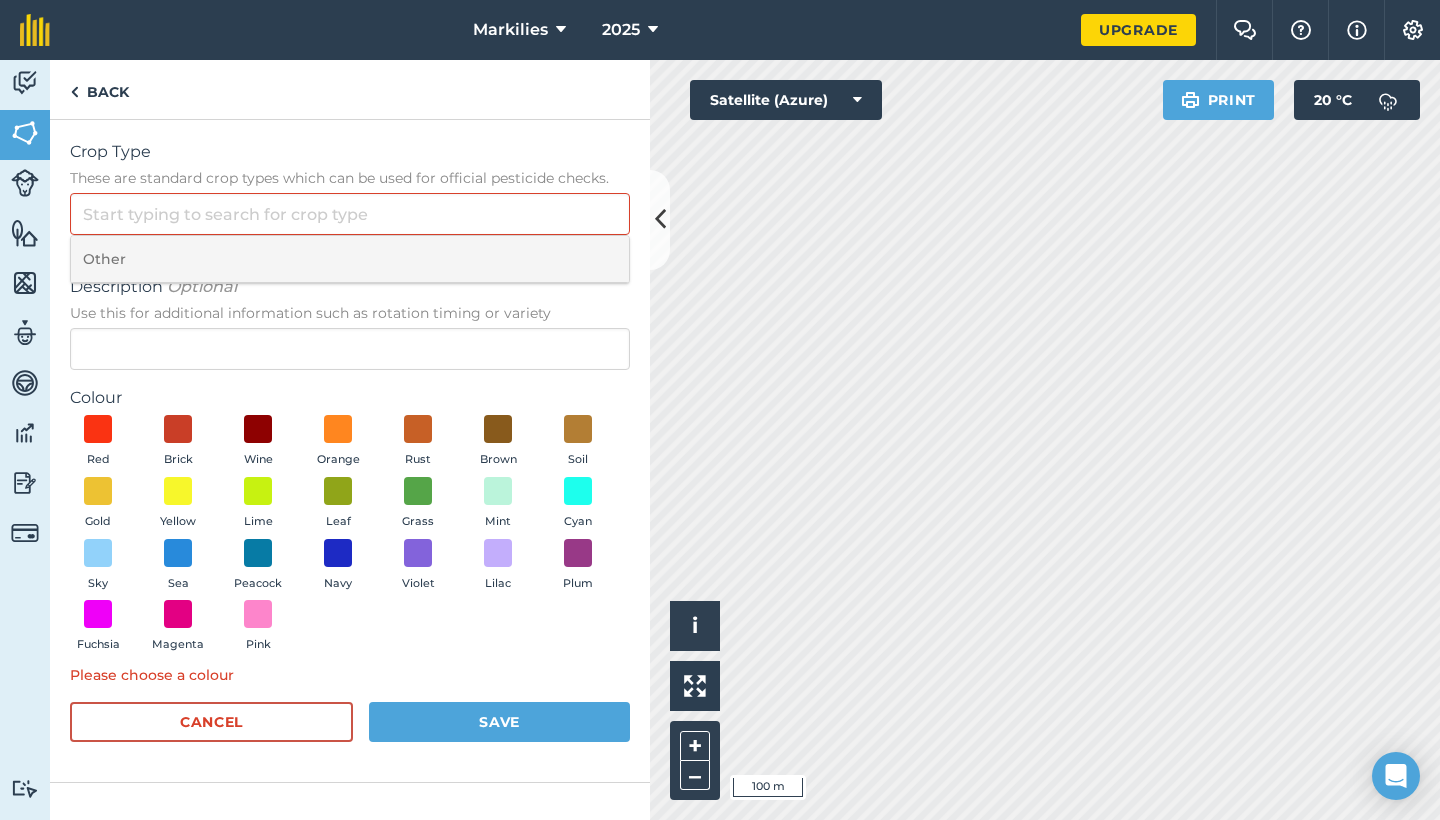 click on "Other" at bounding box center (350, 259) 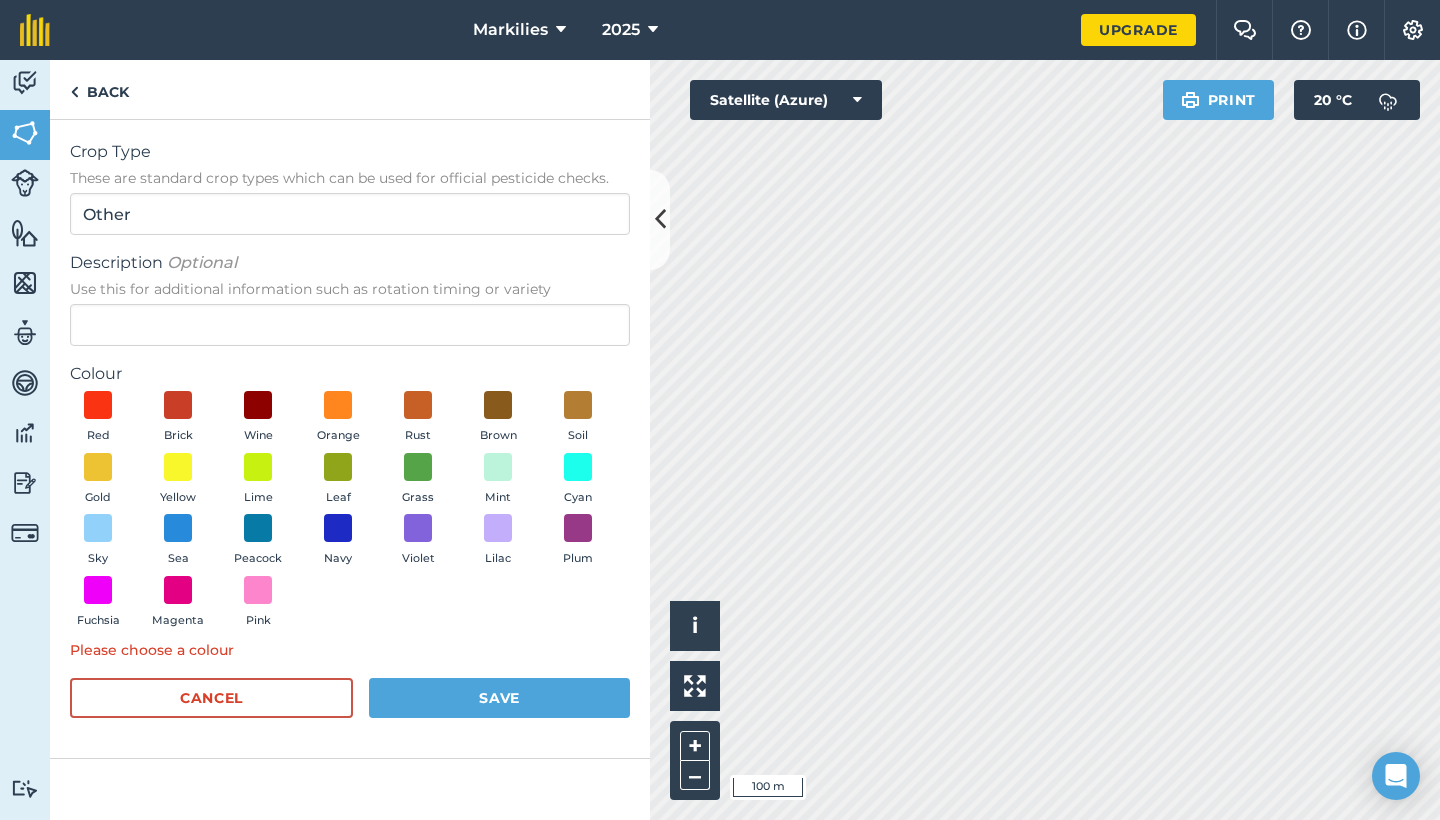 click on "Save" at bounding box center [499, 698] 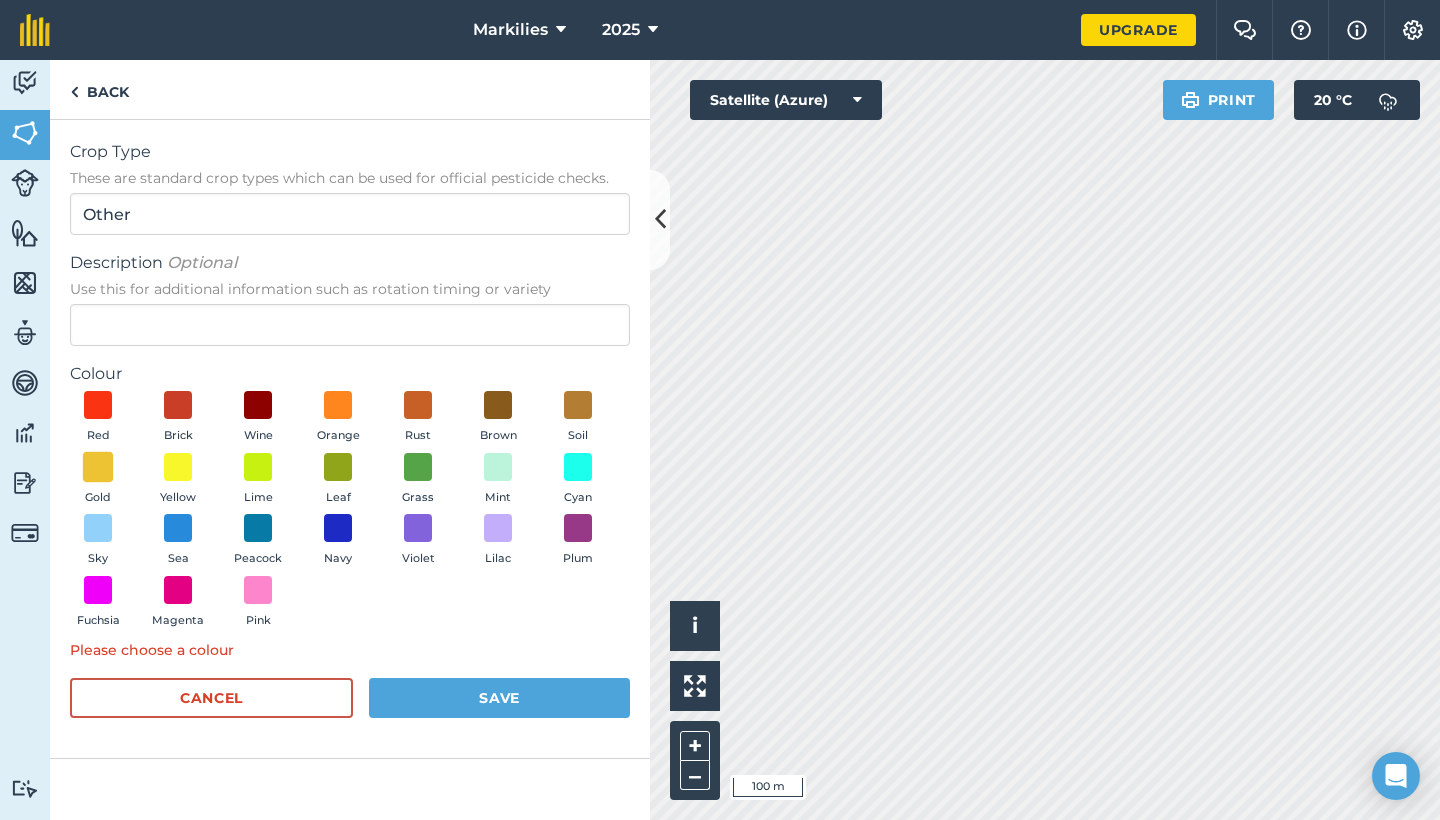 click at bounding box center (98, 466) 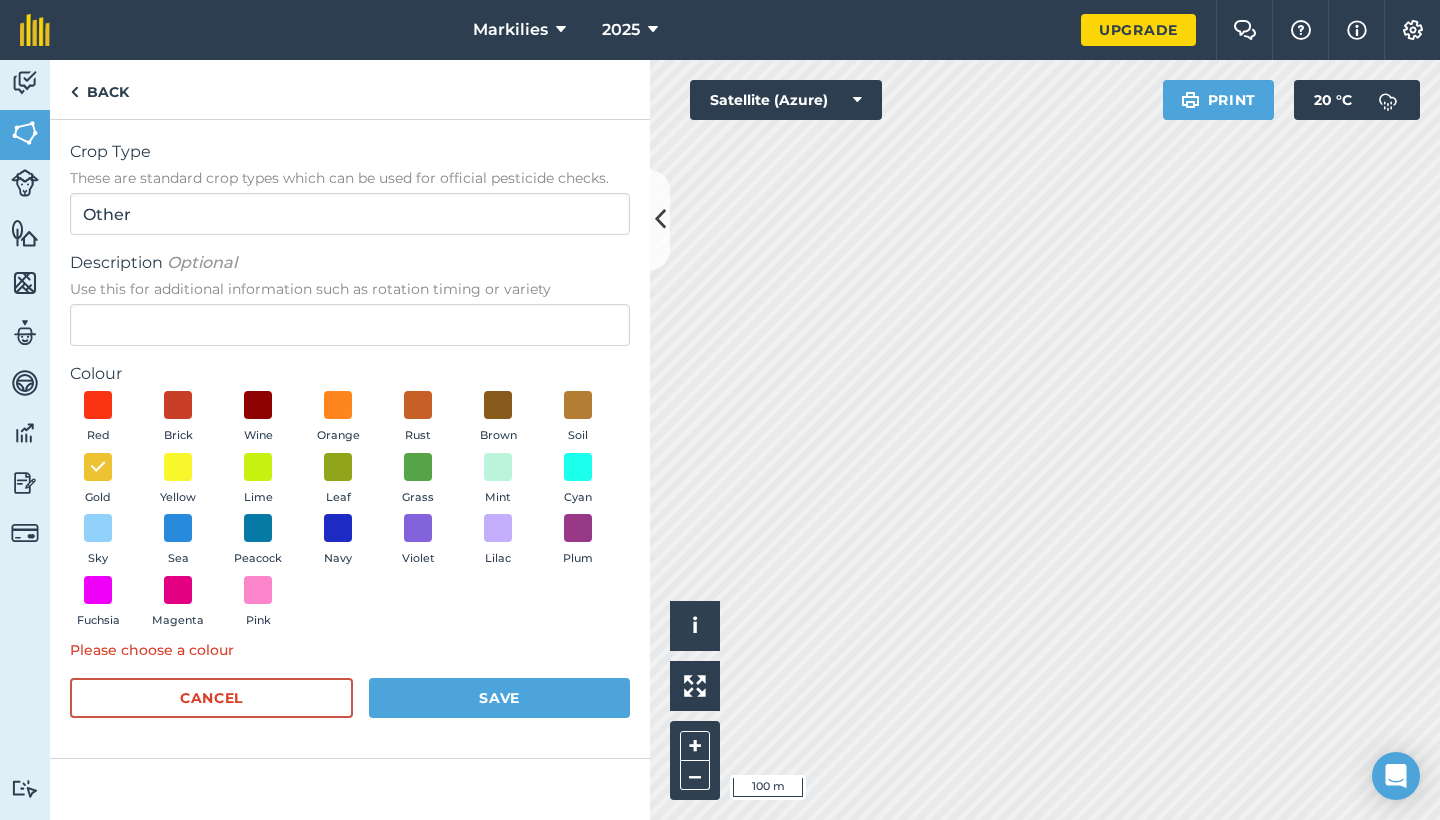 click on "Save" at bounding box center [499, 698] 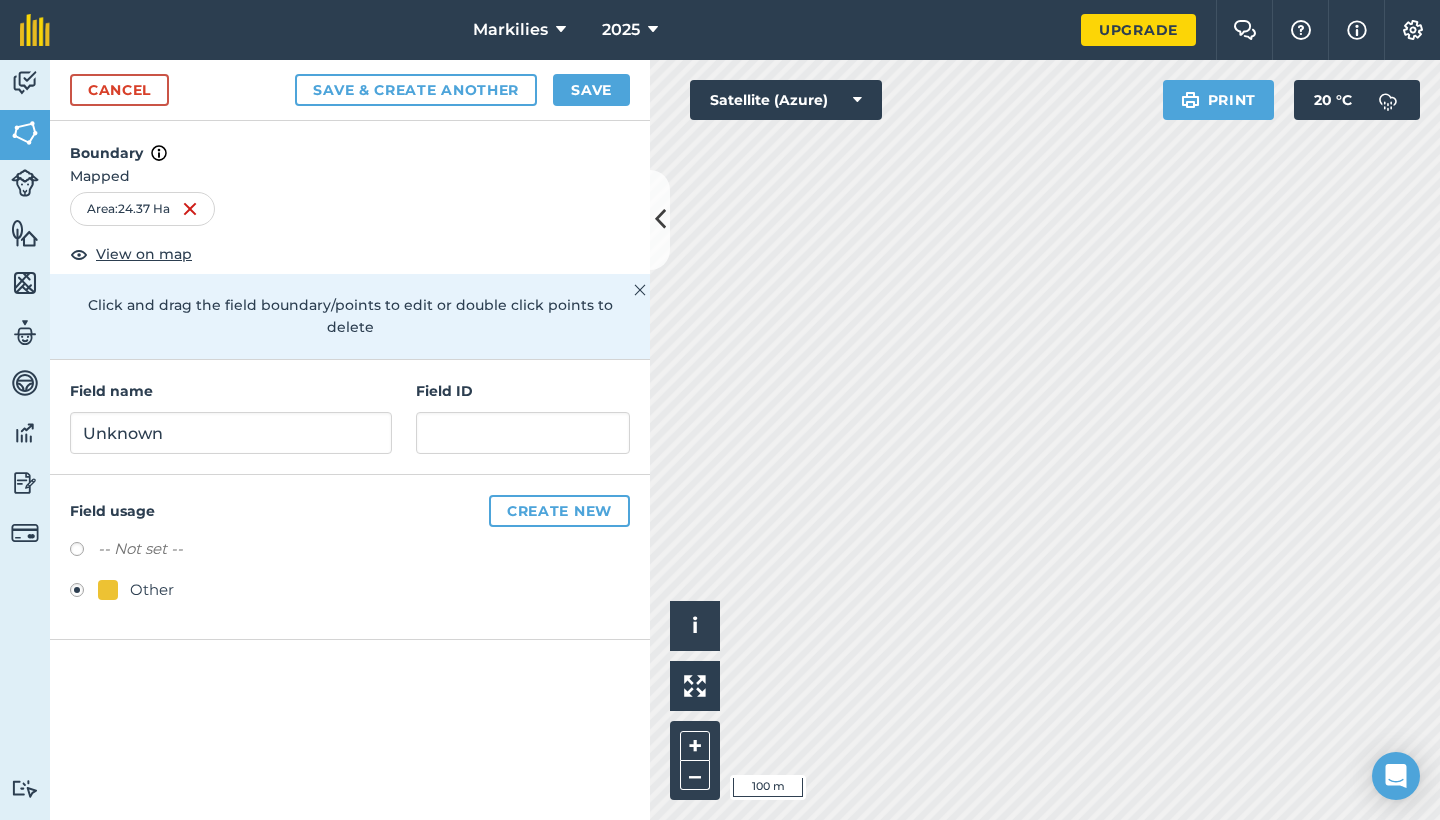 click on "Create new" at bounding box center [559, 511] 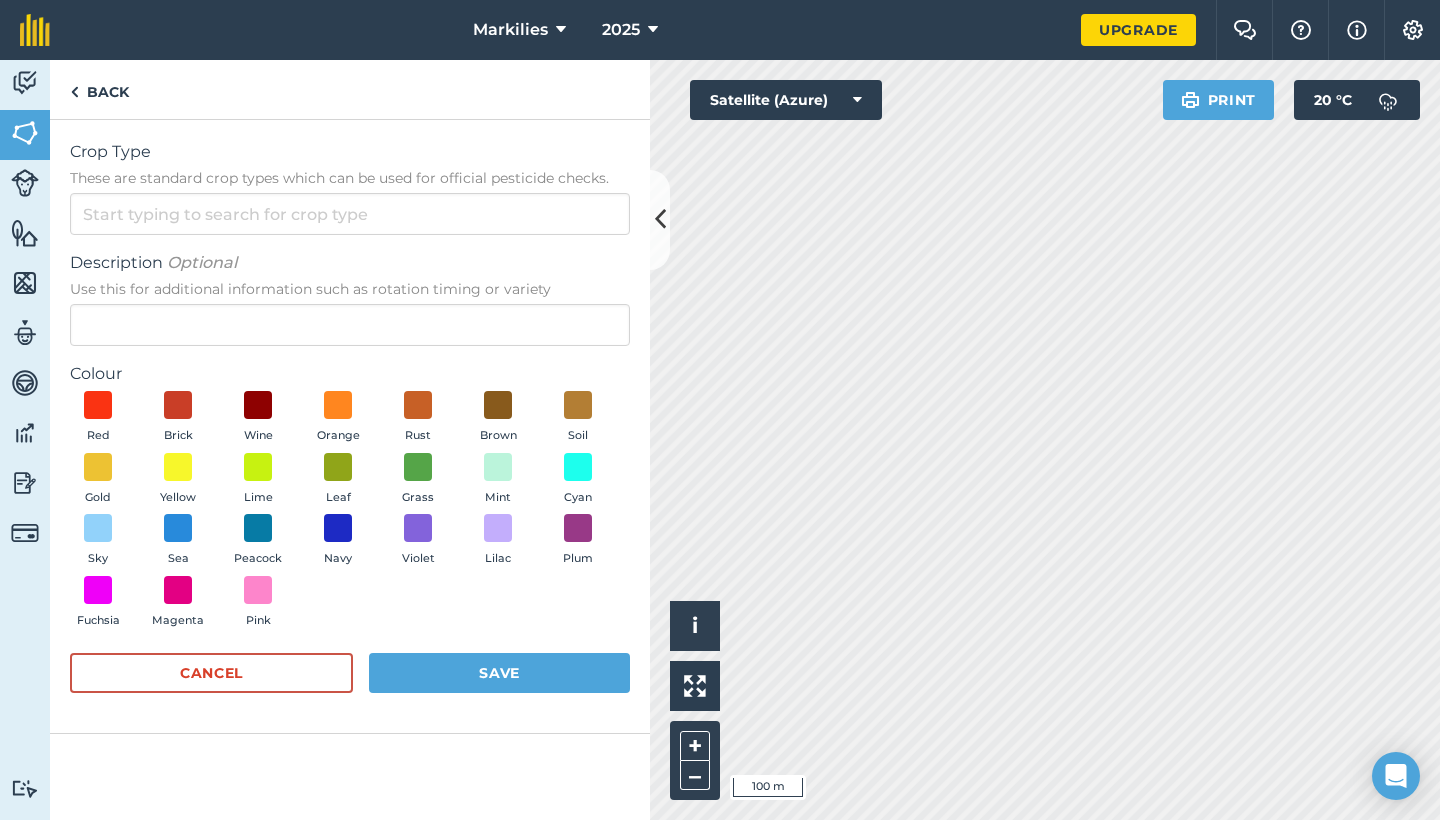 click on "Save" at bounding box center (499, 673) 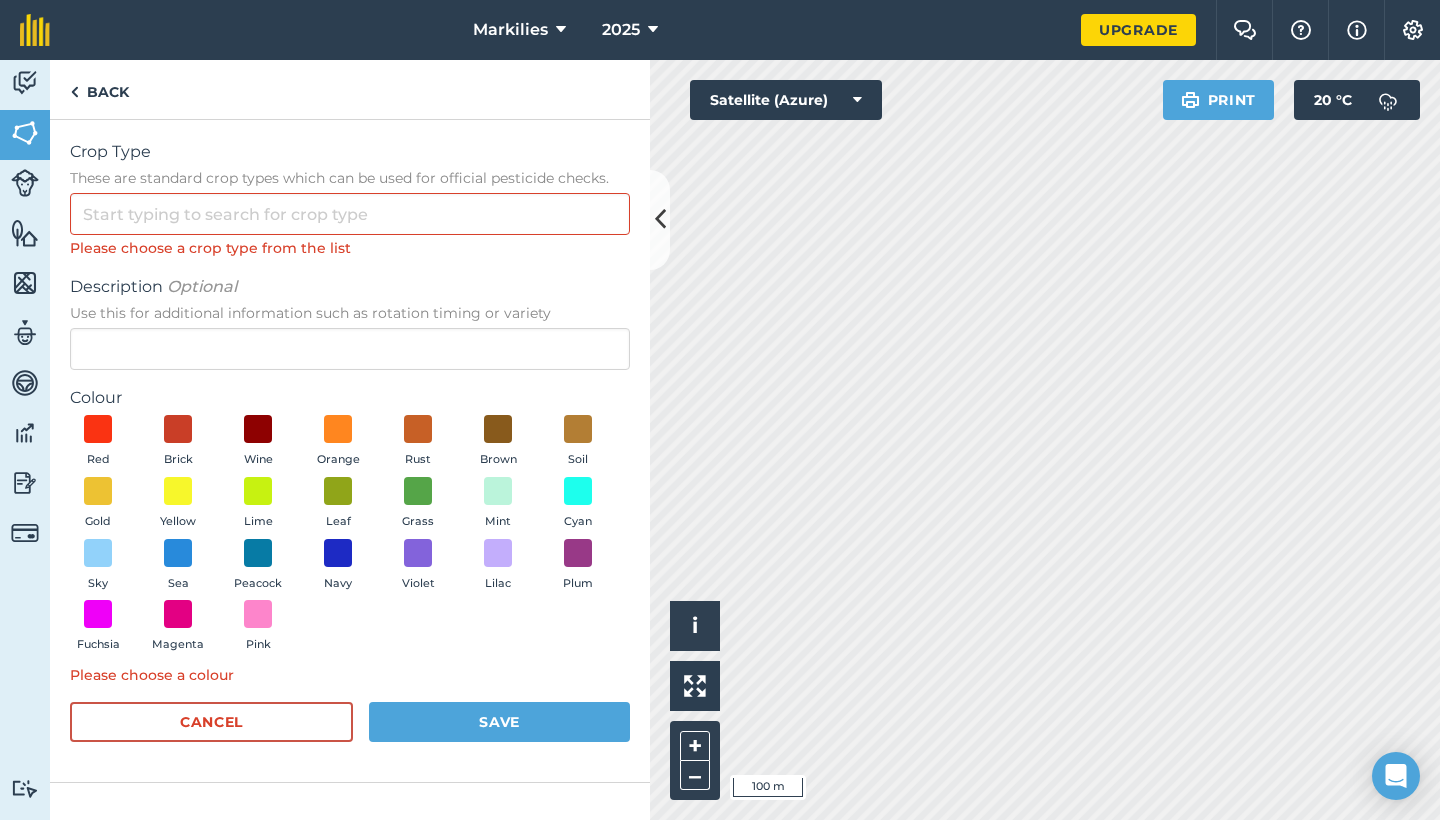click at bounding box center (660, 219) 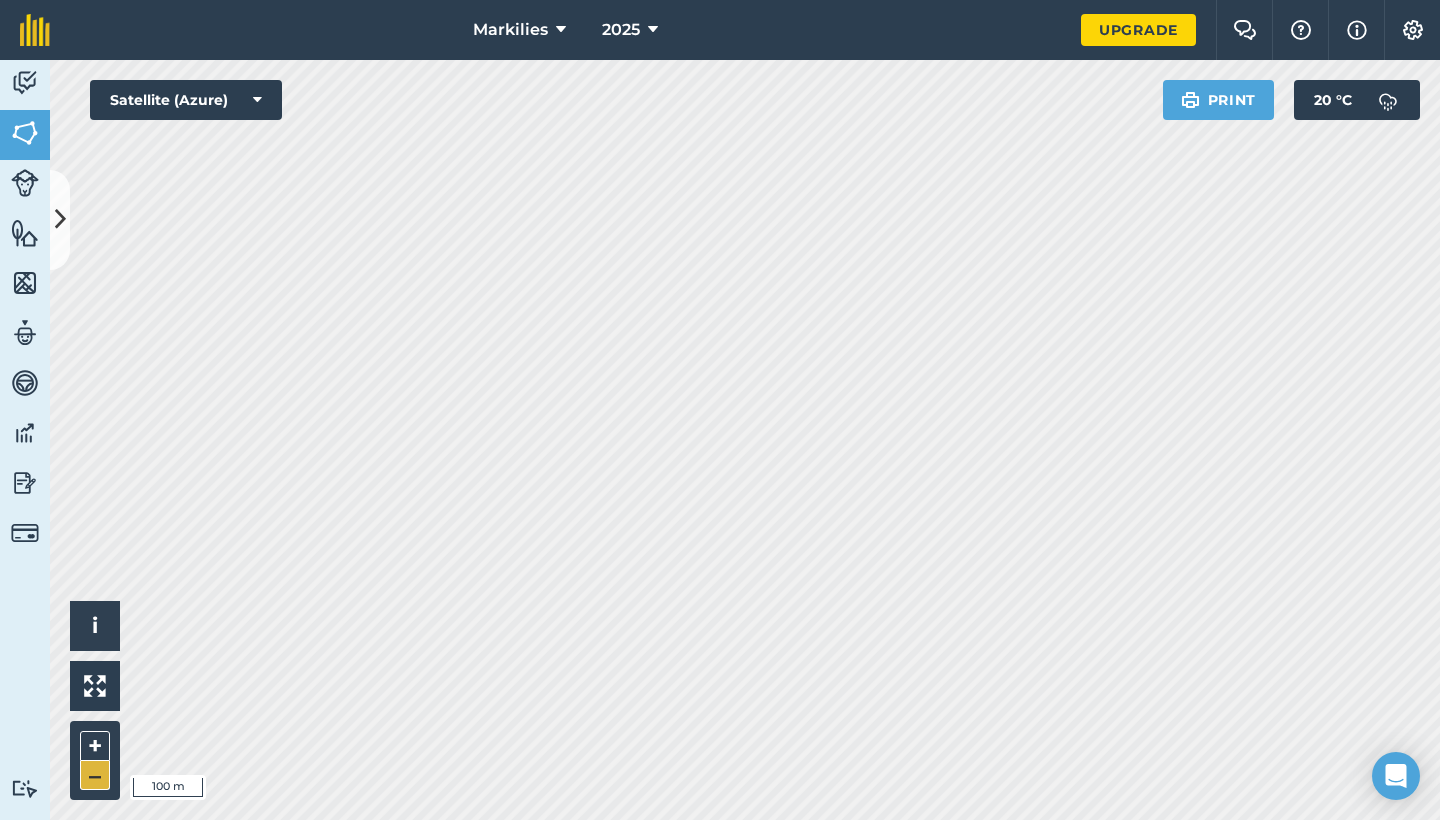 click on "–" at bounding box center (95, 775) 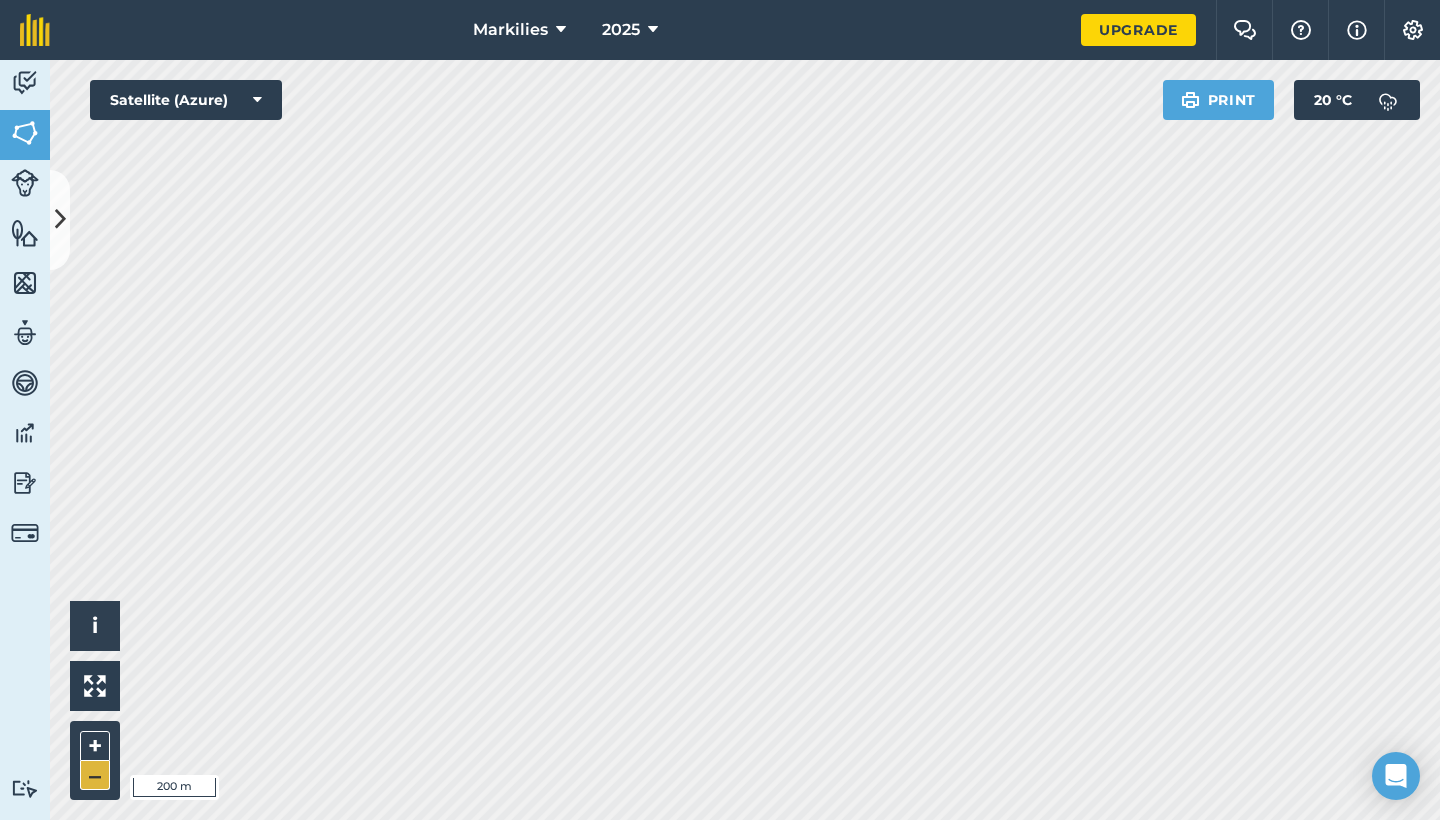 click on "–" at bounding box center (95, 775) 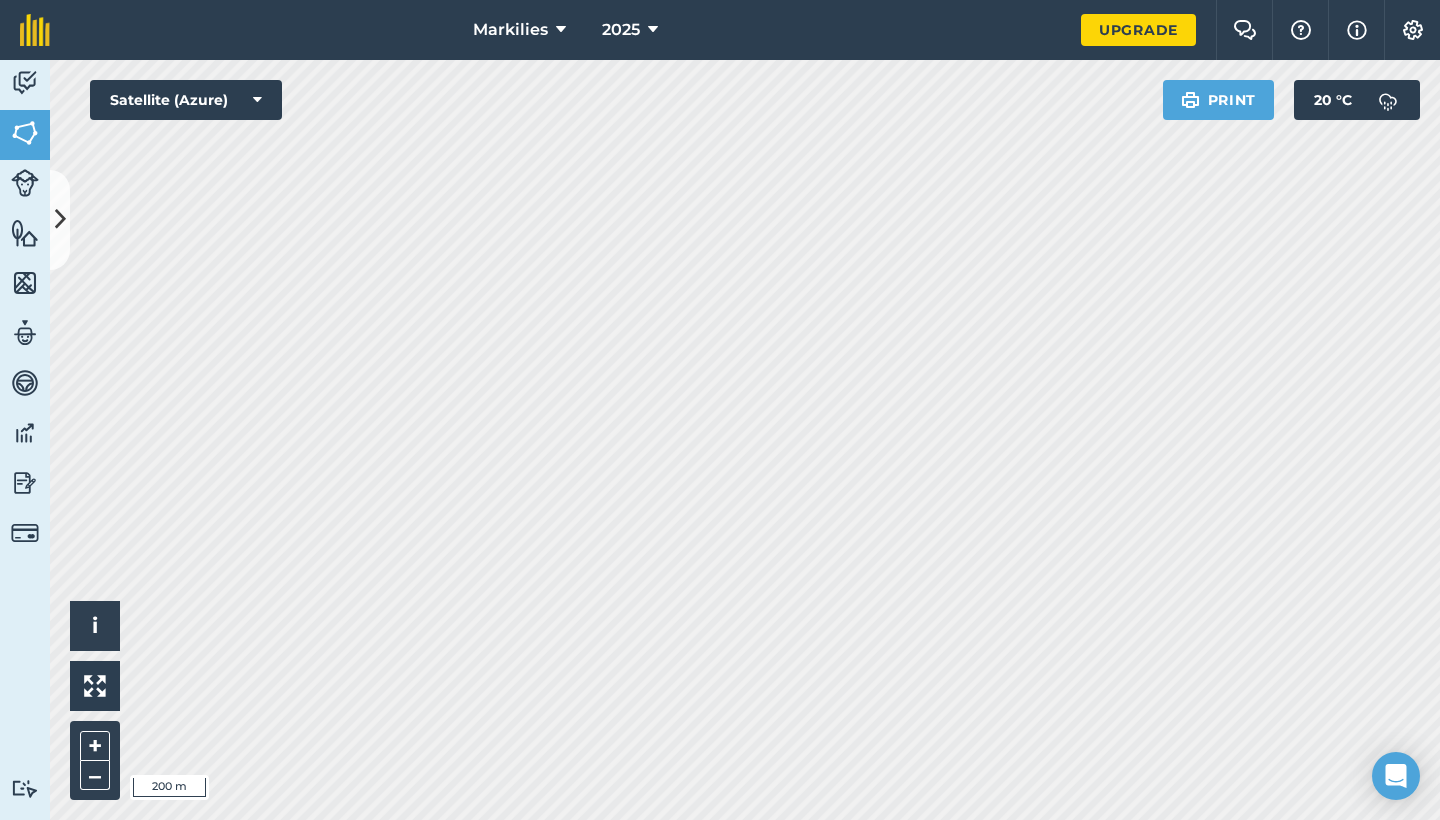 click at bounding box center [60, 219] 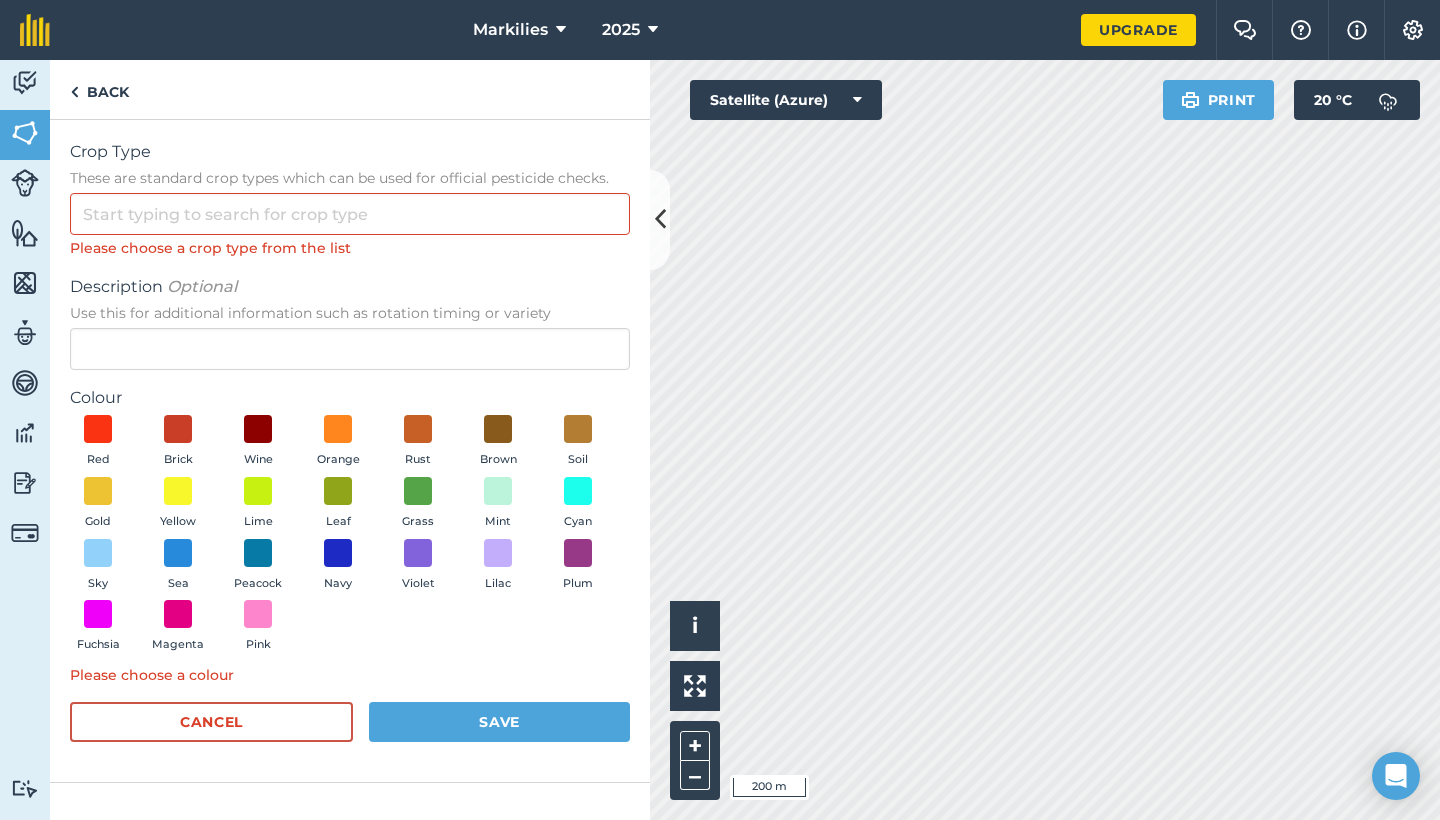 click on "Cancel" at bounding box center (211, 722) 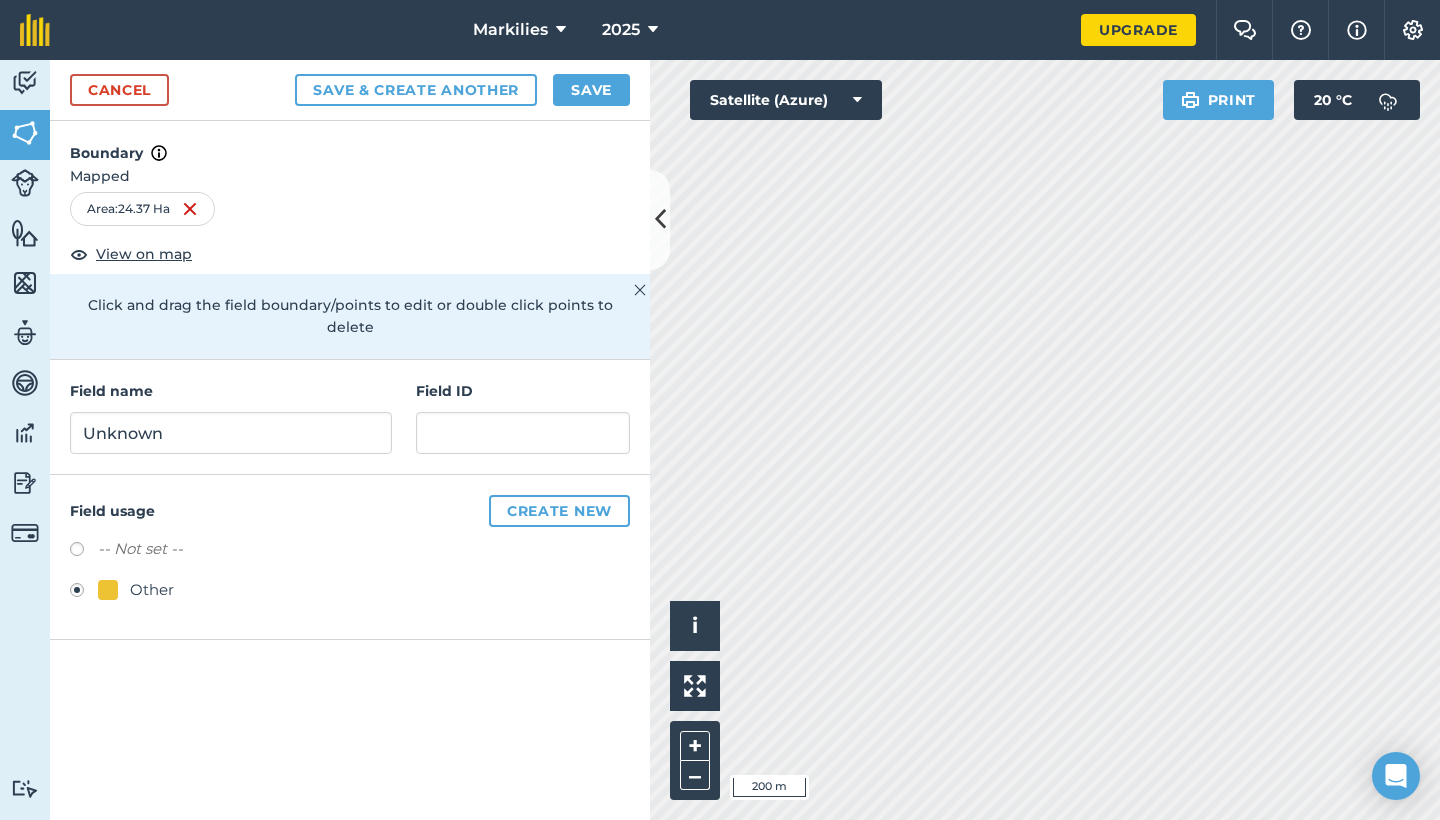 click on "Cancel" at bounding box center [119, 90] 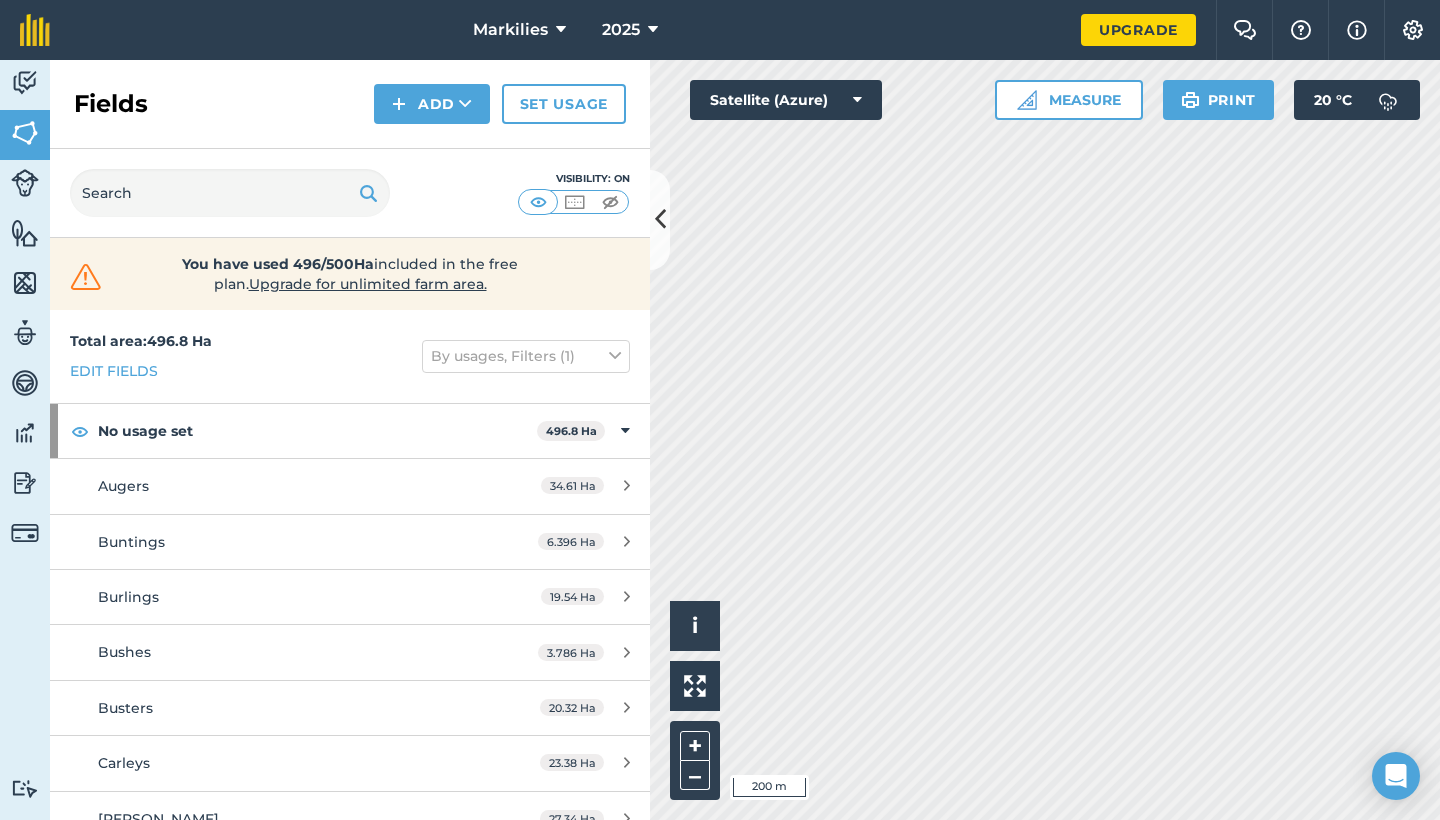 click on "Carleys" at bounding box center (286, 763) 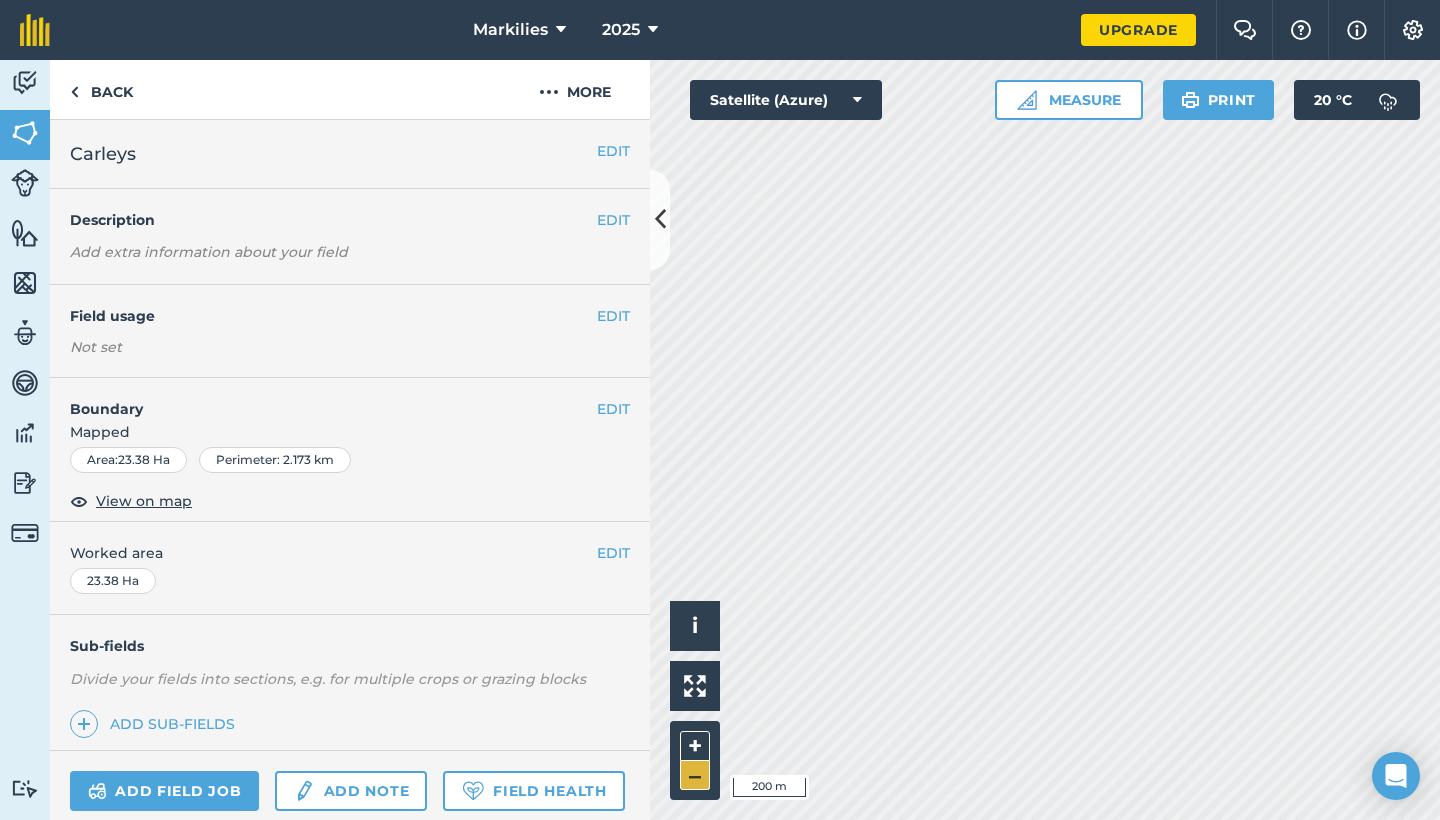click on "–" at bounding box center [695, 775] 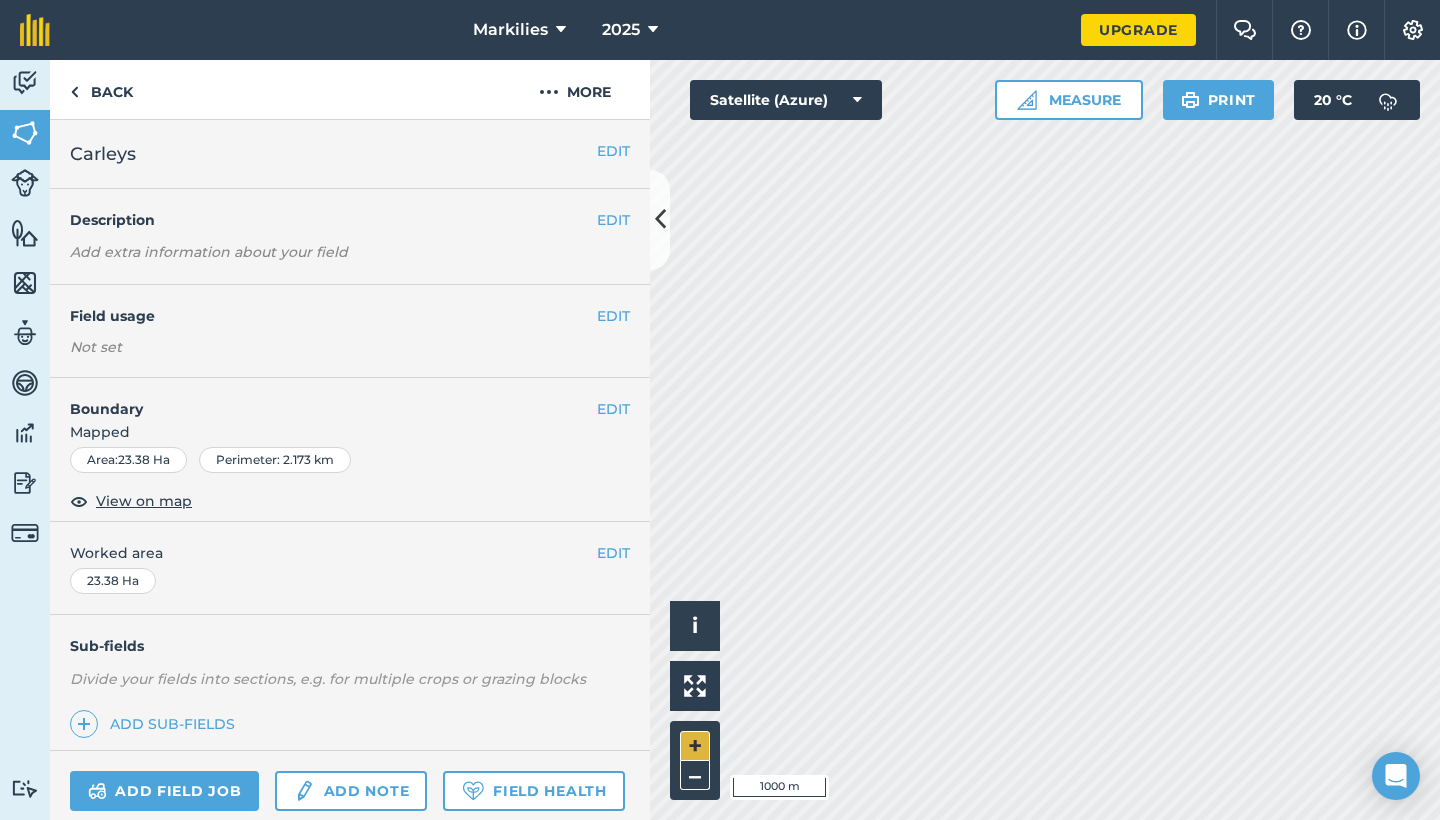 click on "+" at bounding box center [695, 746] 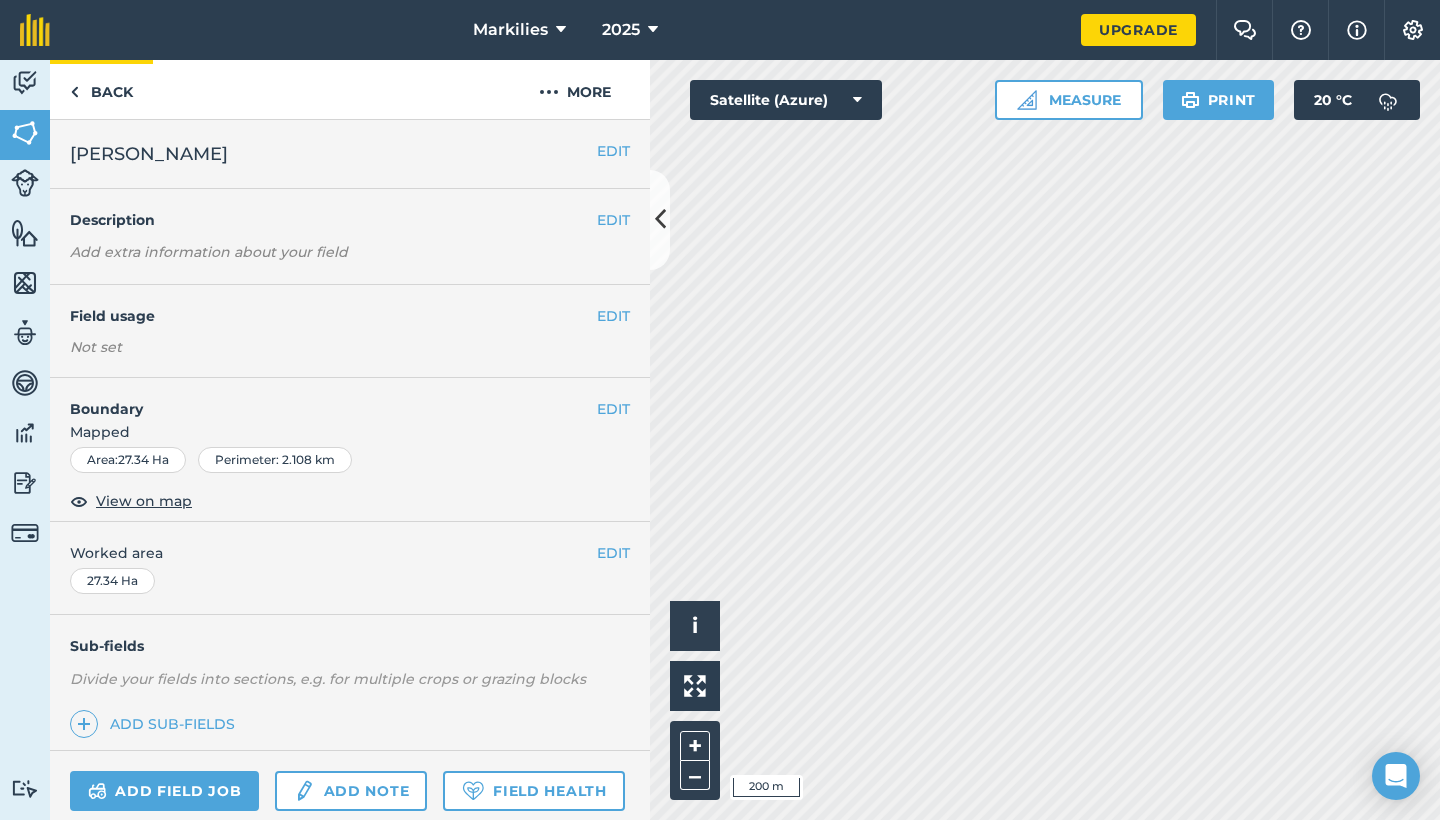 click on "Back" at bounding box center [101, 89] 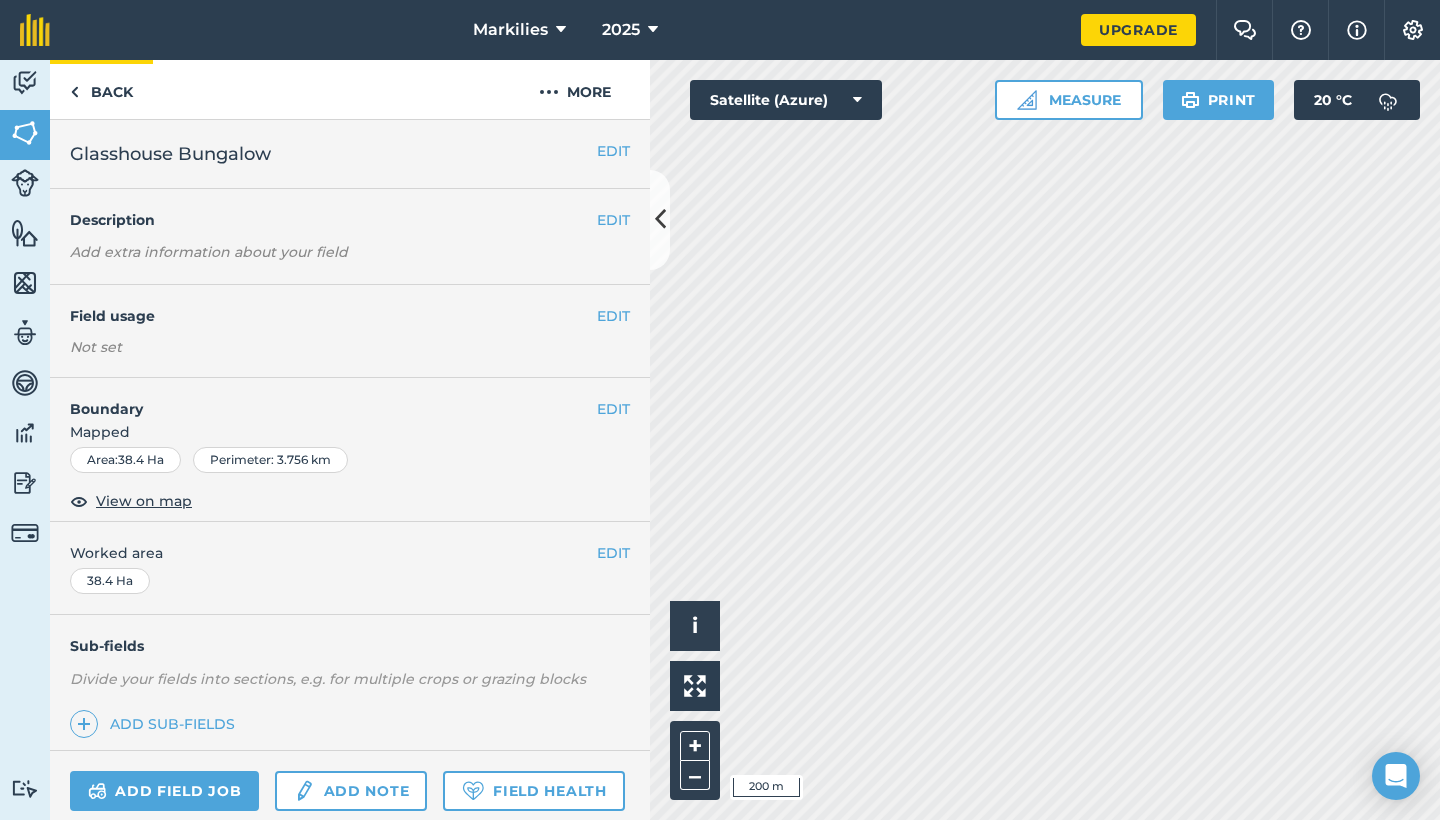 click on "Back" at bounding box center [101, 89] 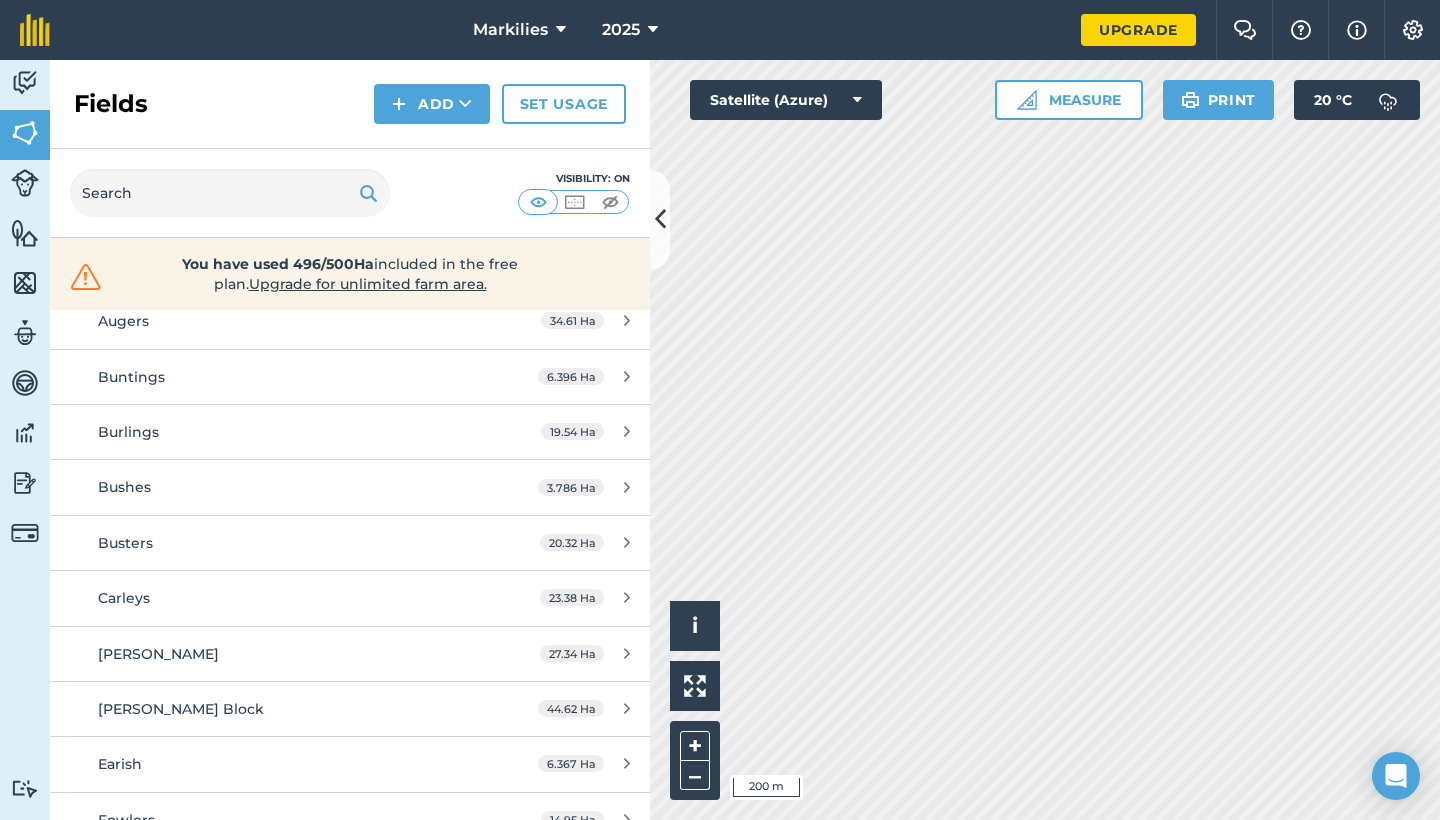 scroll, scrollTop: 169, scrollLeft: 0, axis: vertical 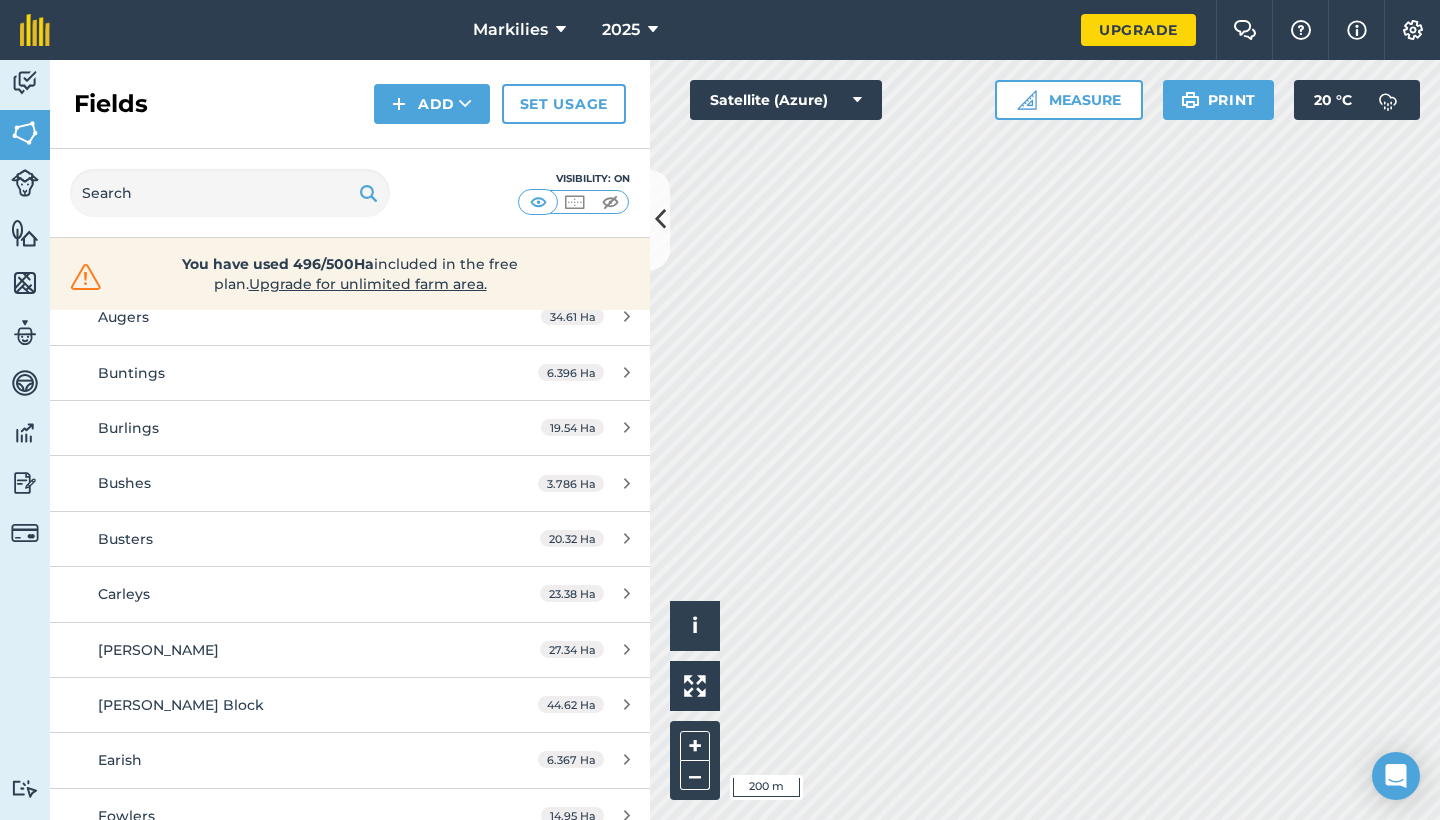 click on "Earish" at bounding box center [286, 760] 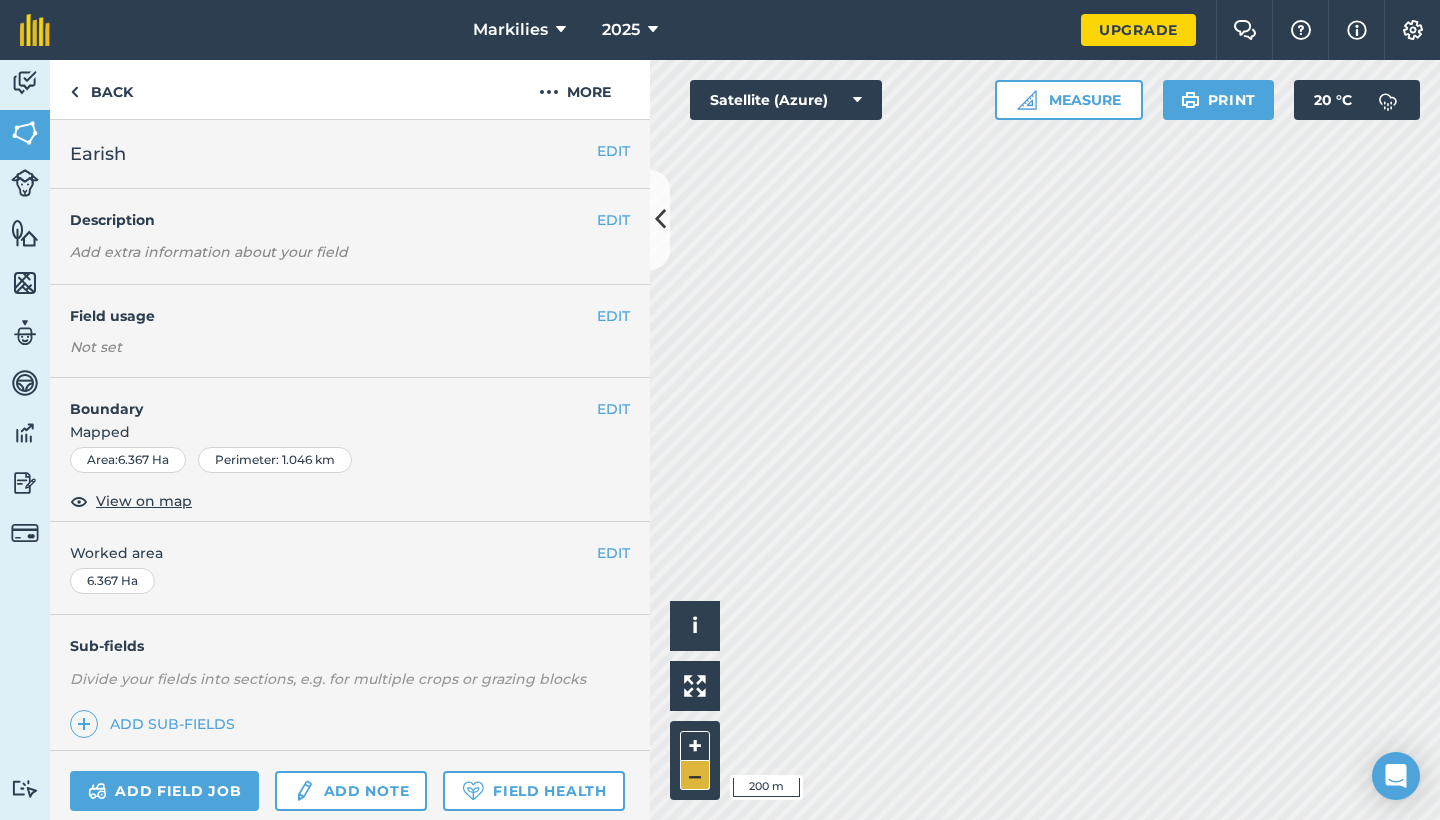 click on "–" at bounding box center [695, 775] 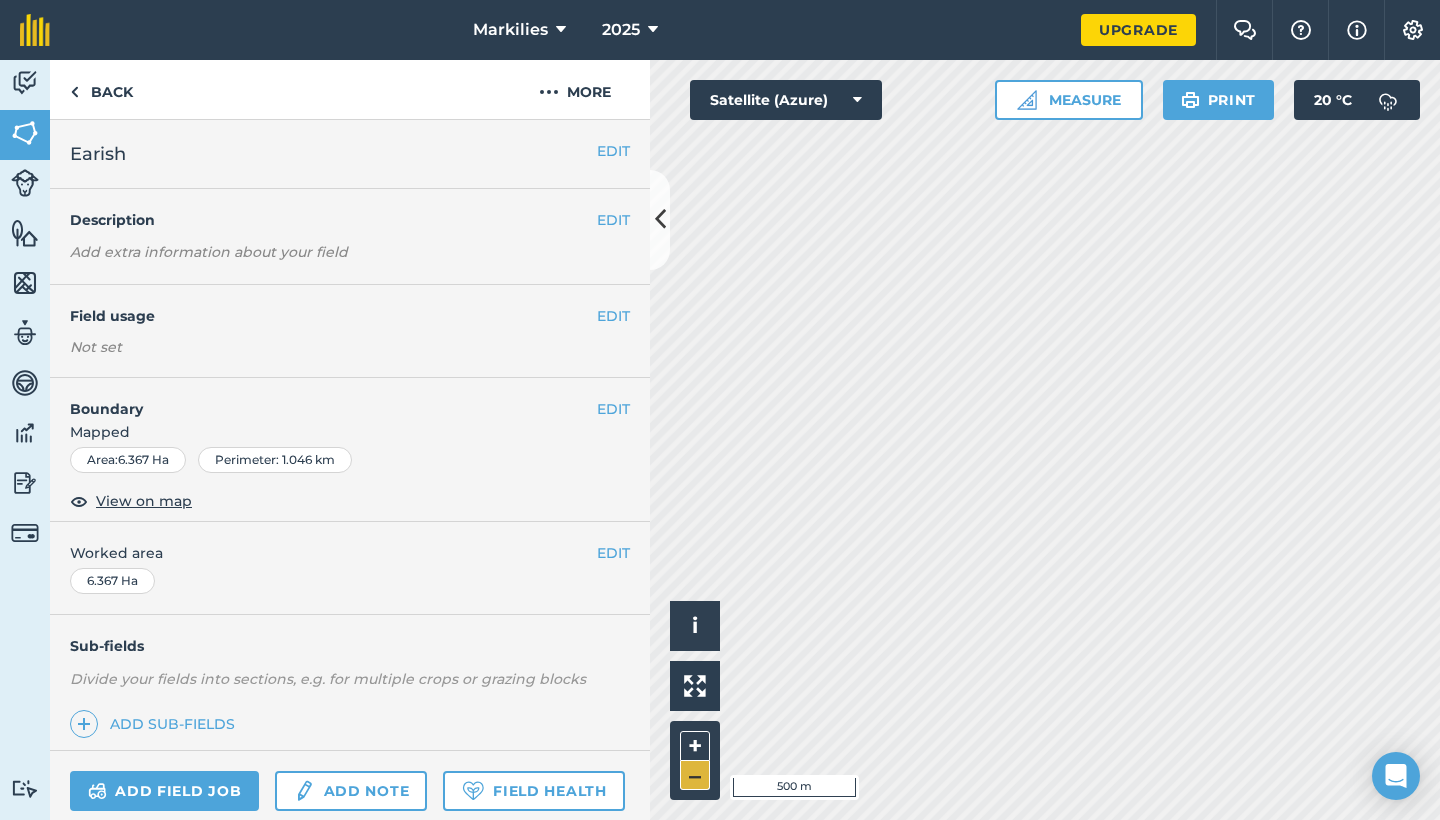 click on "–" at bounding box center (695, 775) 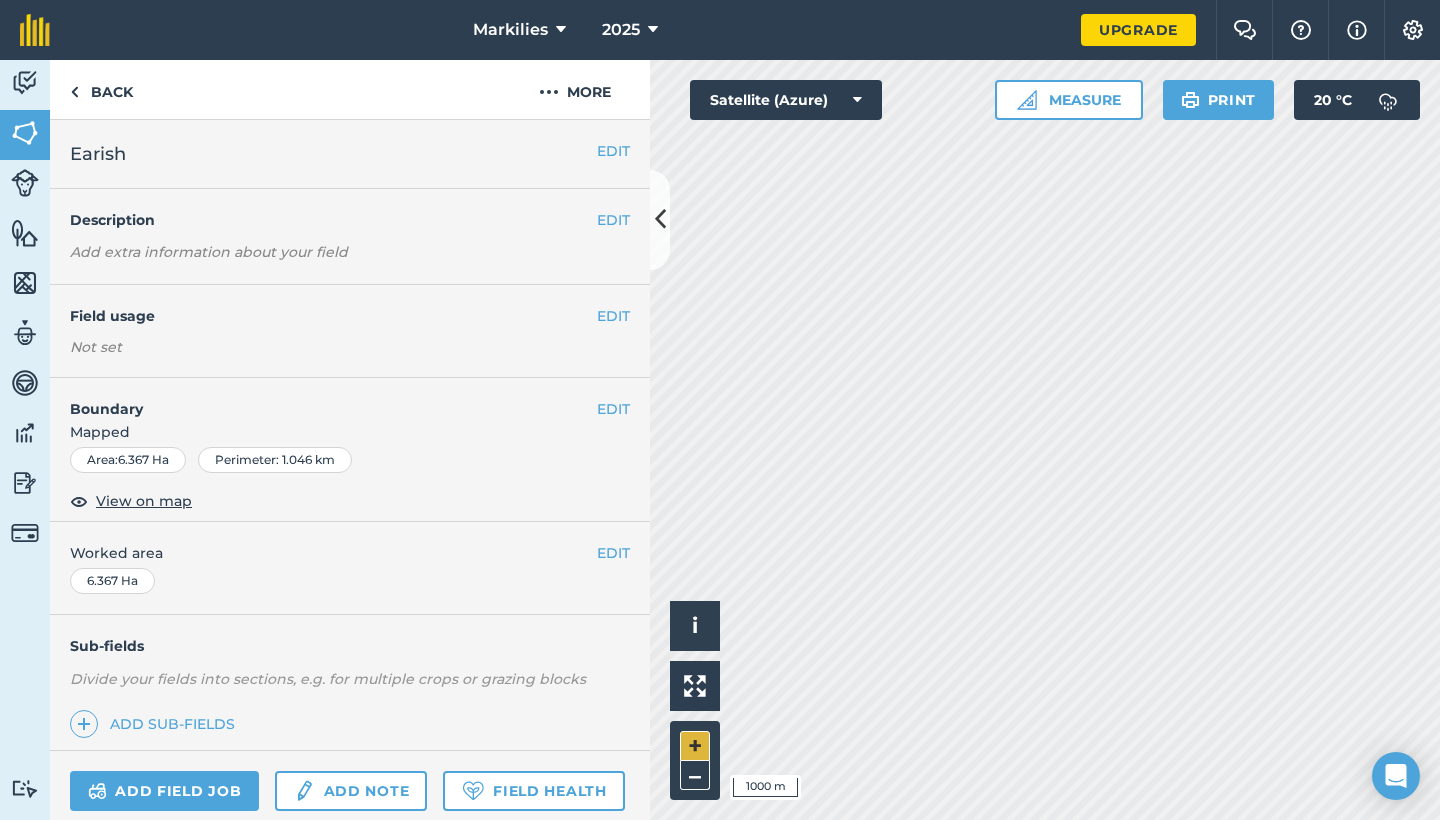 click on "+" at bounding box center [695, 746] 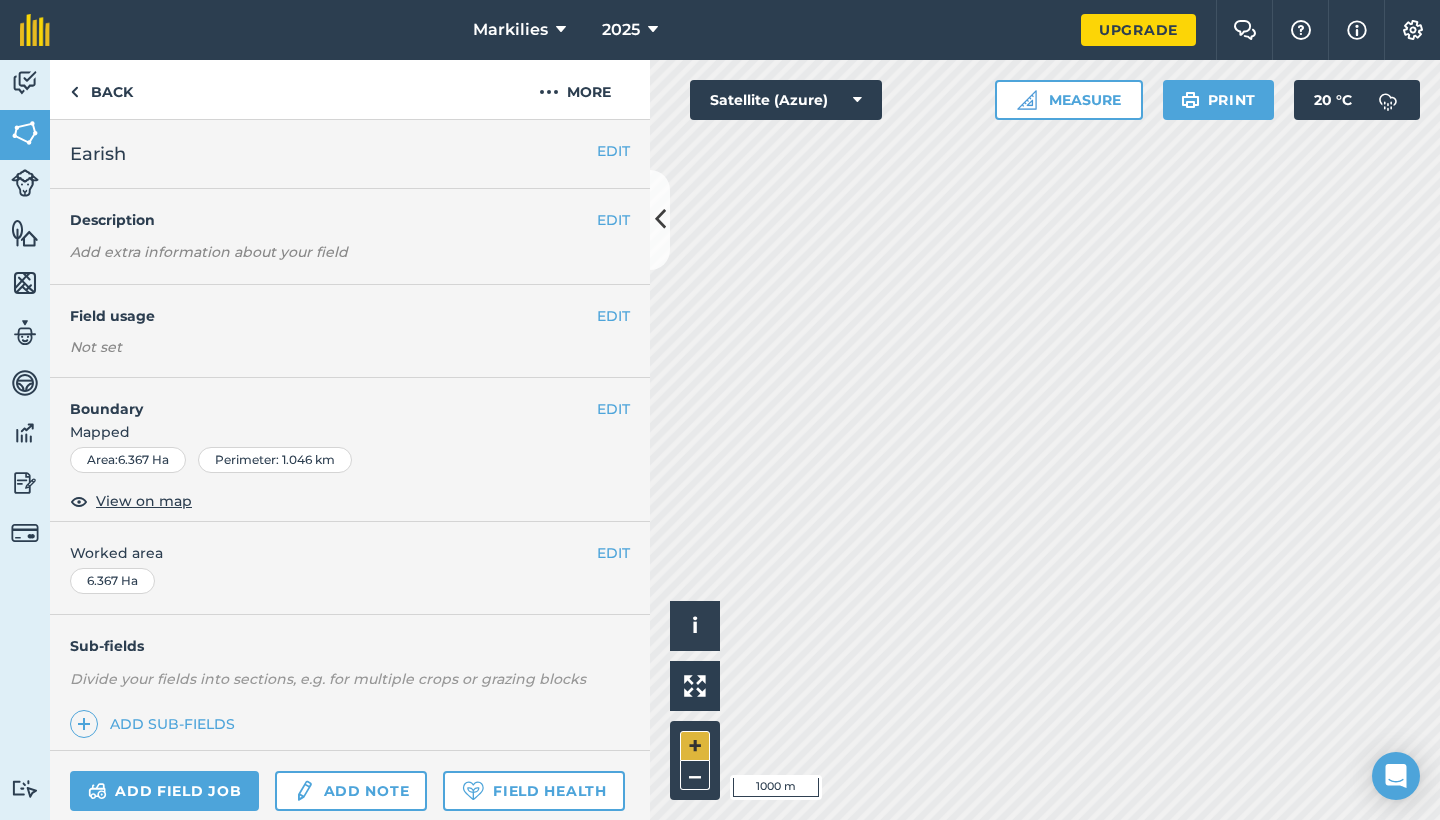 click on "+" at bounding box center (695, 746) 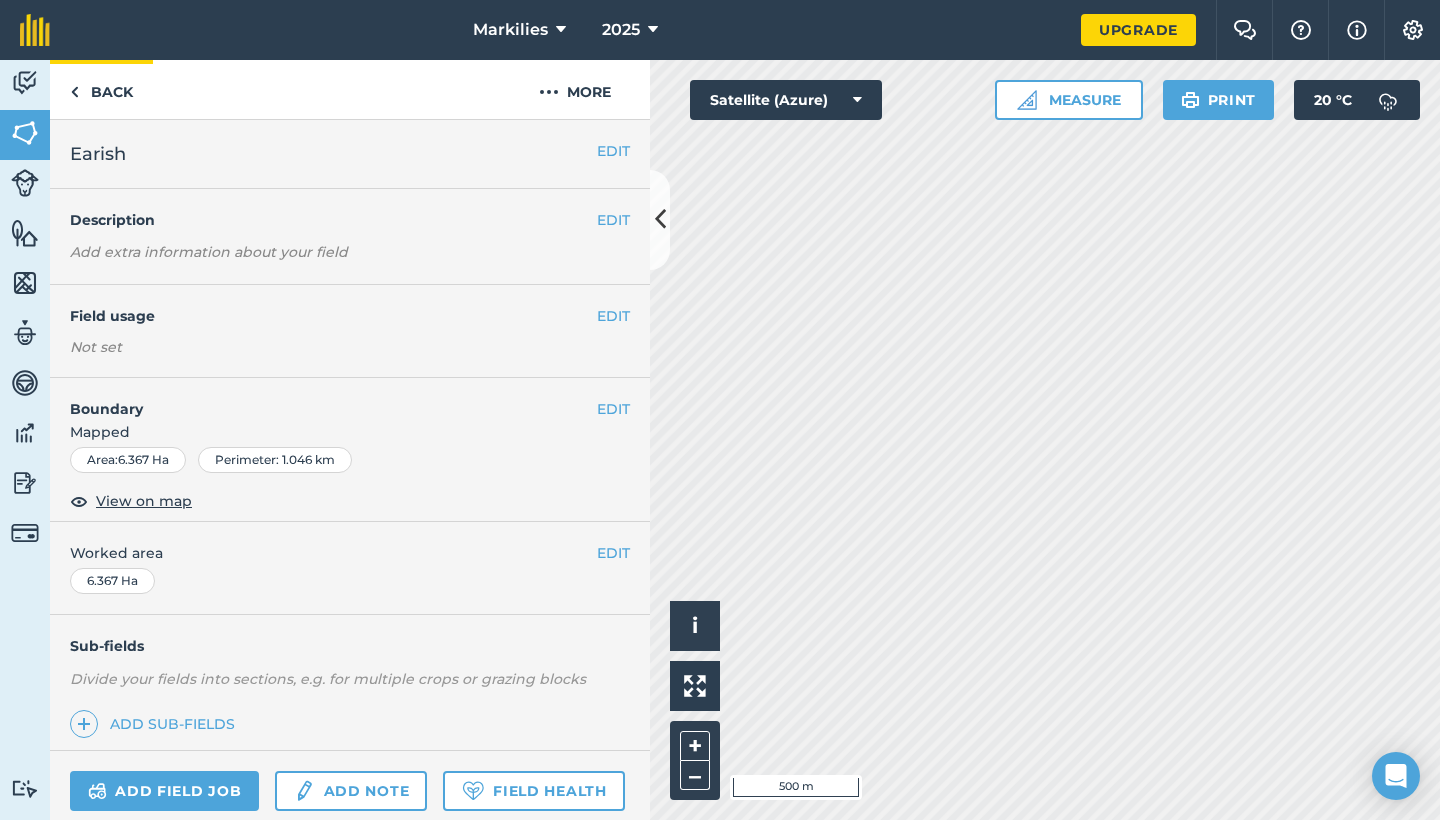 click on "Back" at bounding box center (101, 89) 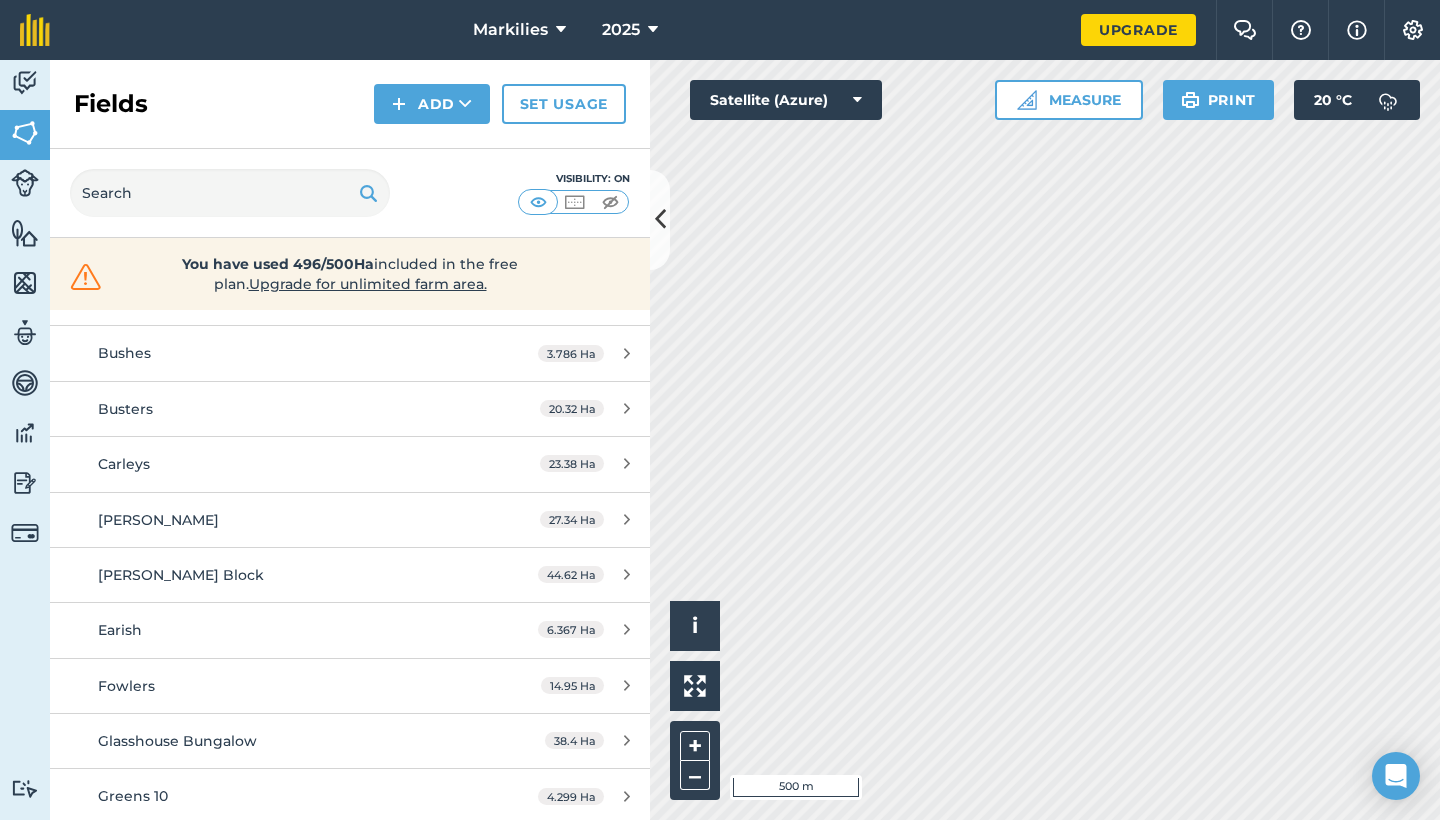 scroll, scrollTop: 367, scrollLeft: 0, axis: vertical 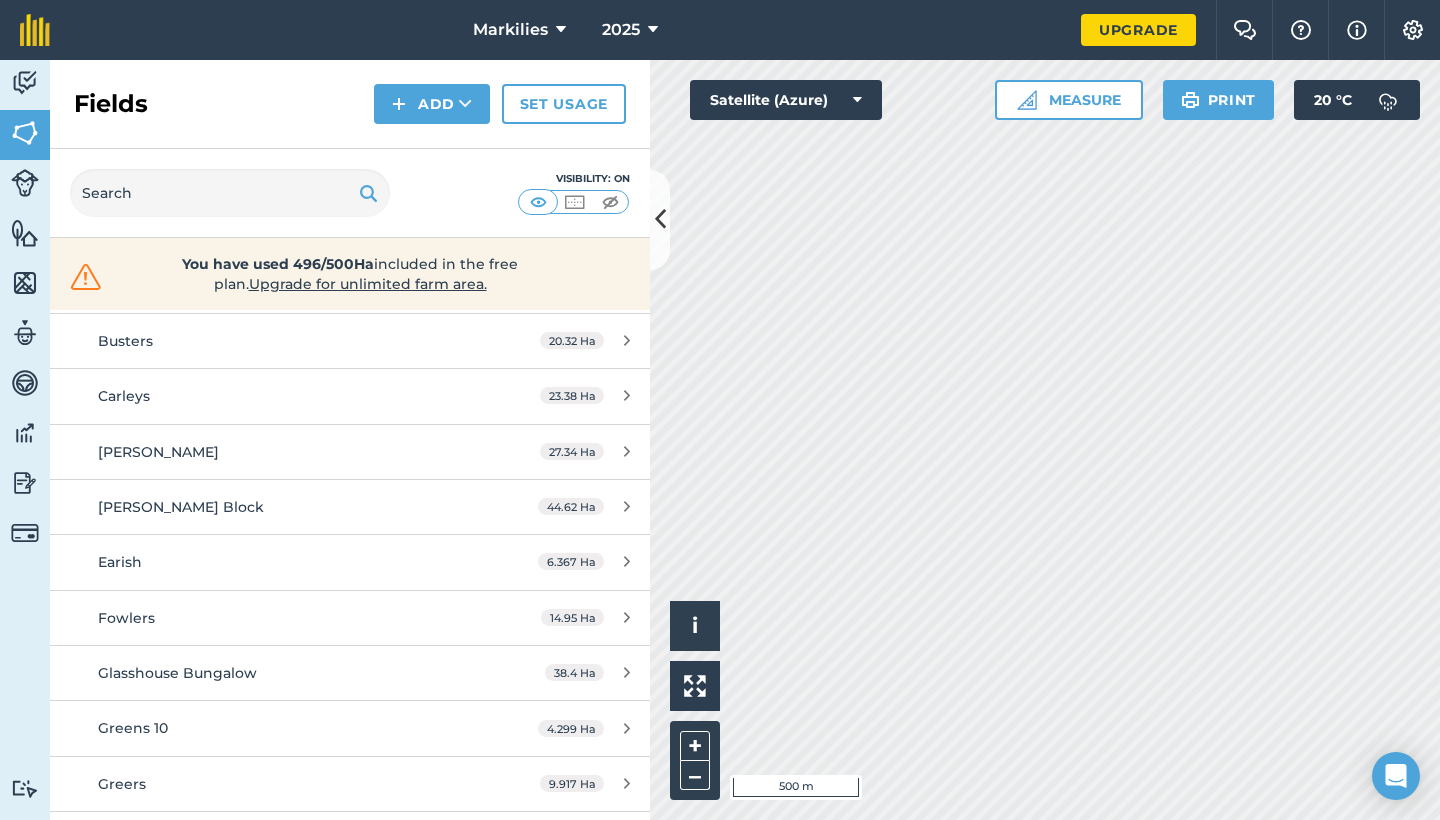 click on "Fowlers" at bounding box center [286, 618] 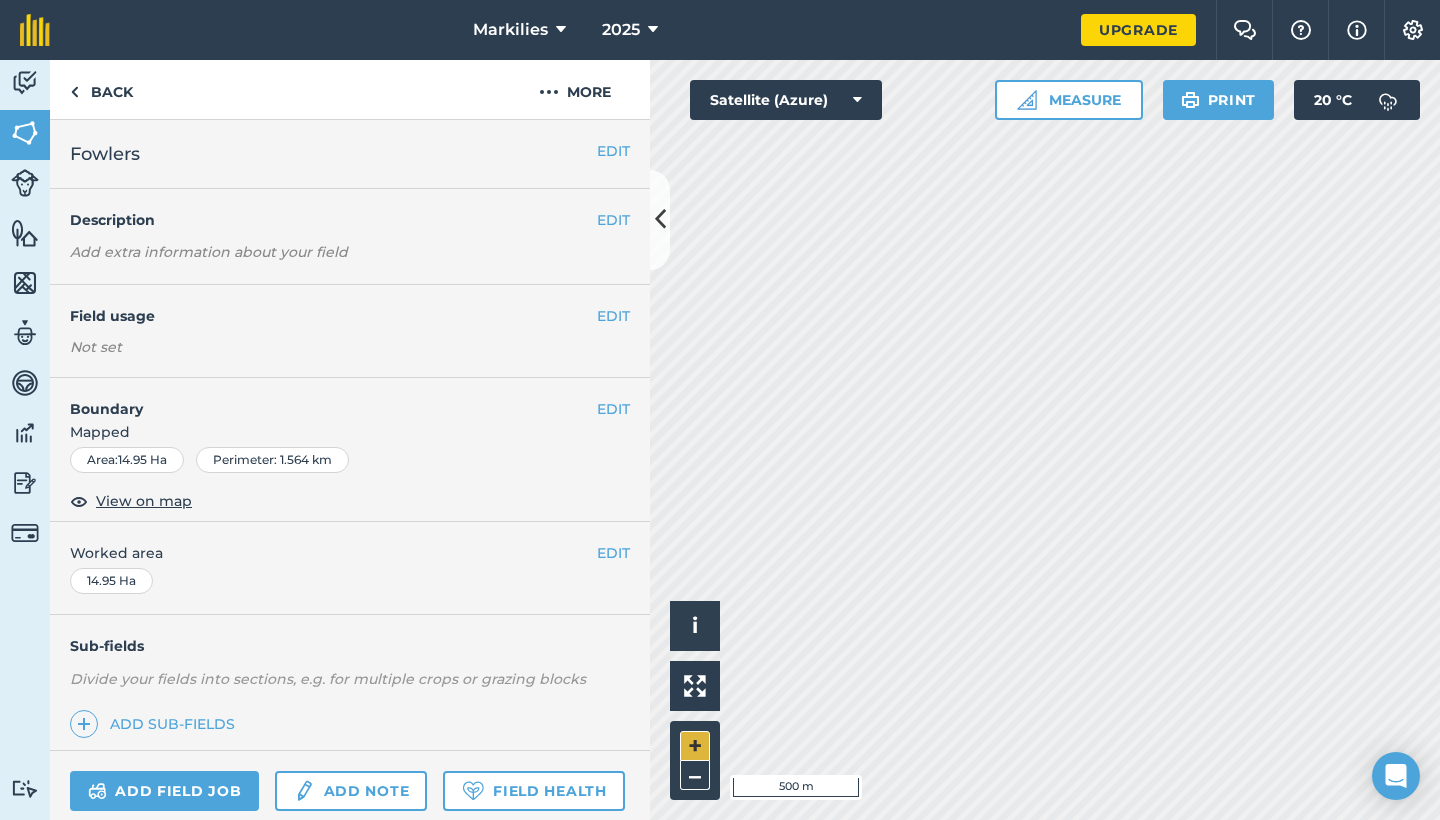 click on "+" at bounding box center [695, 746] 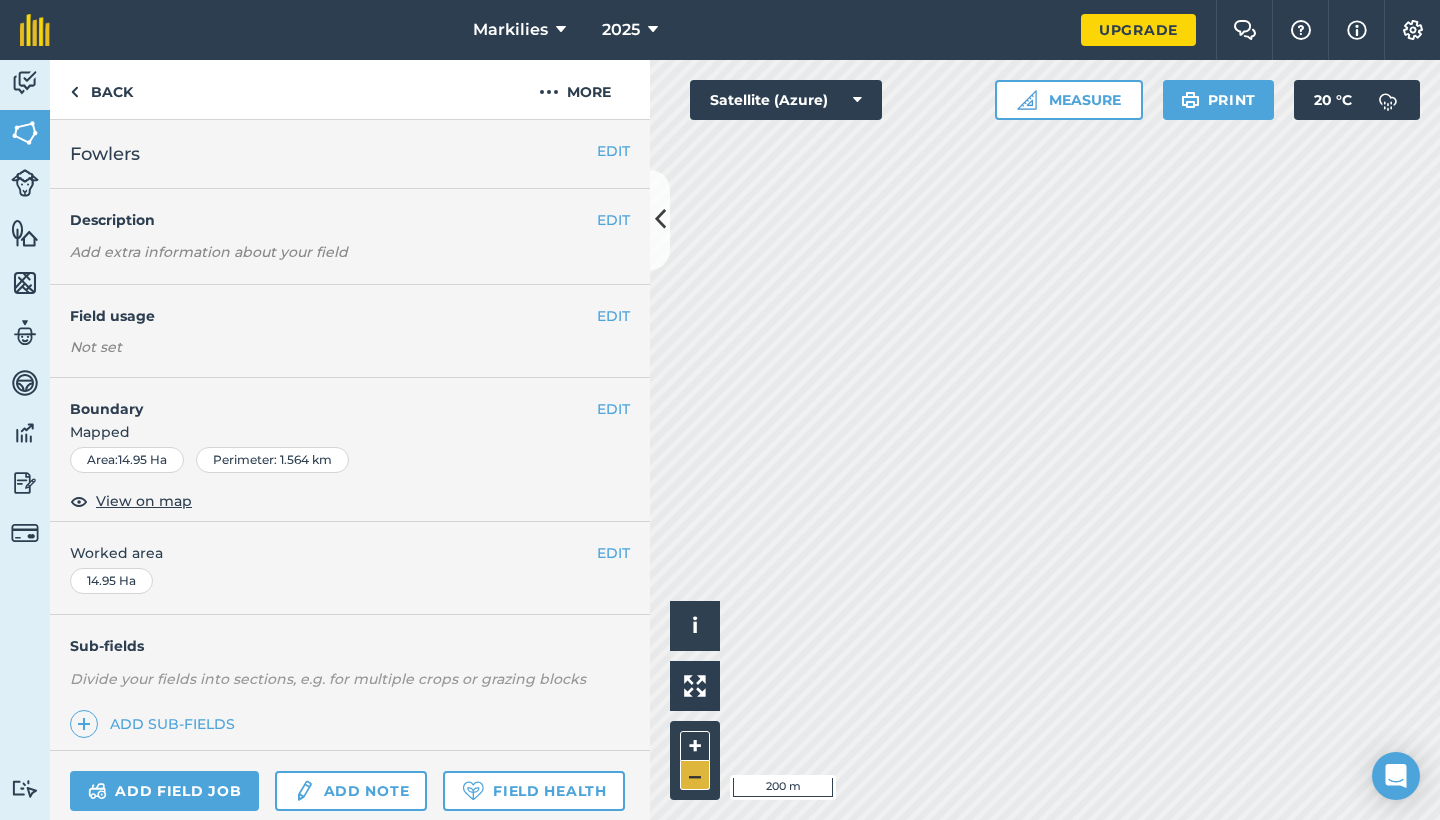 click on "–" at bounding box center [695, 775] 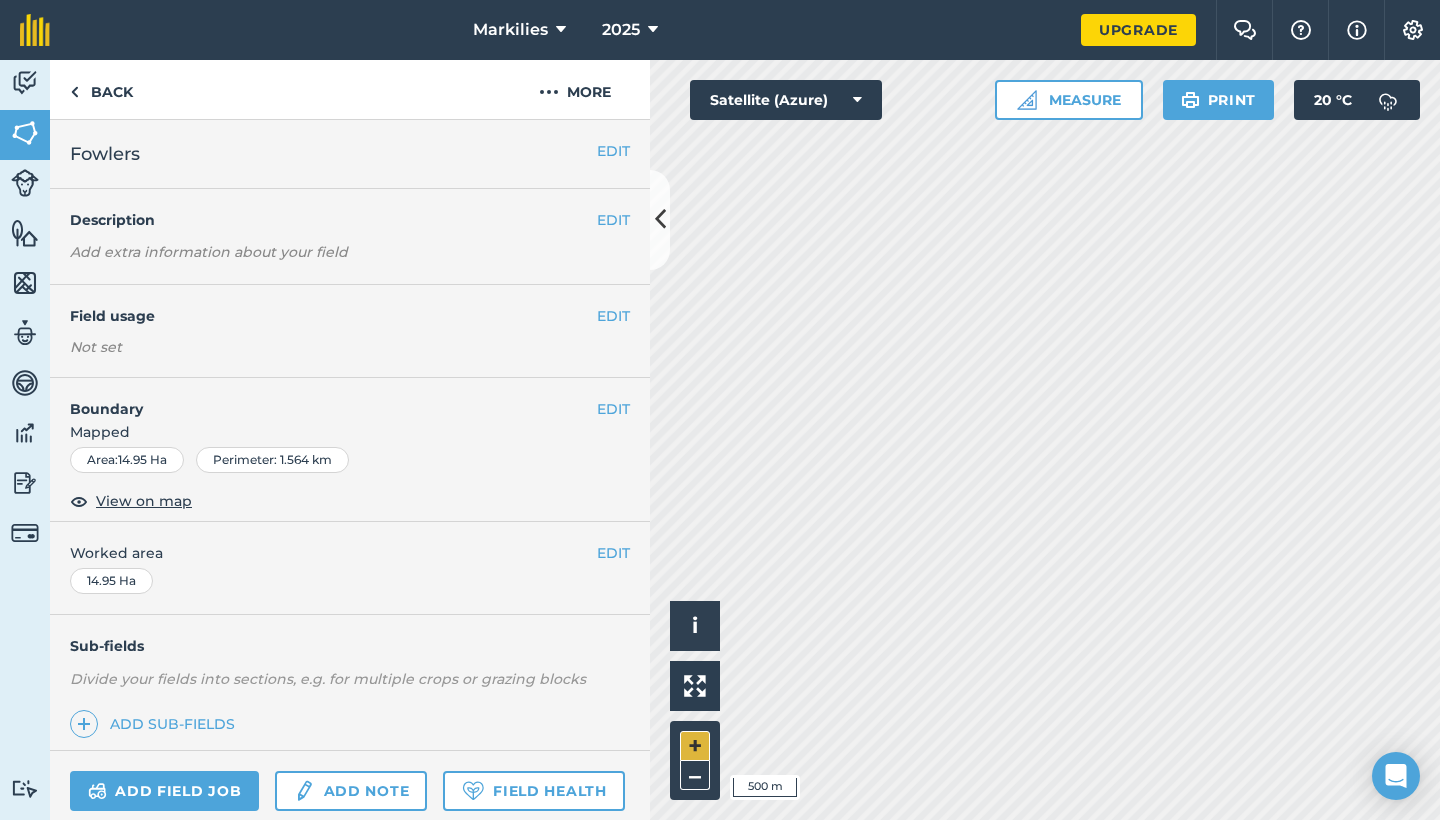 click on "+" at bounding box center (695, 746) 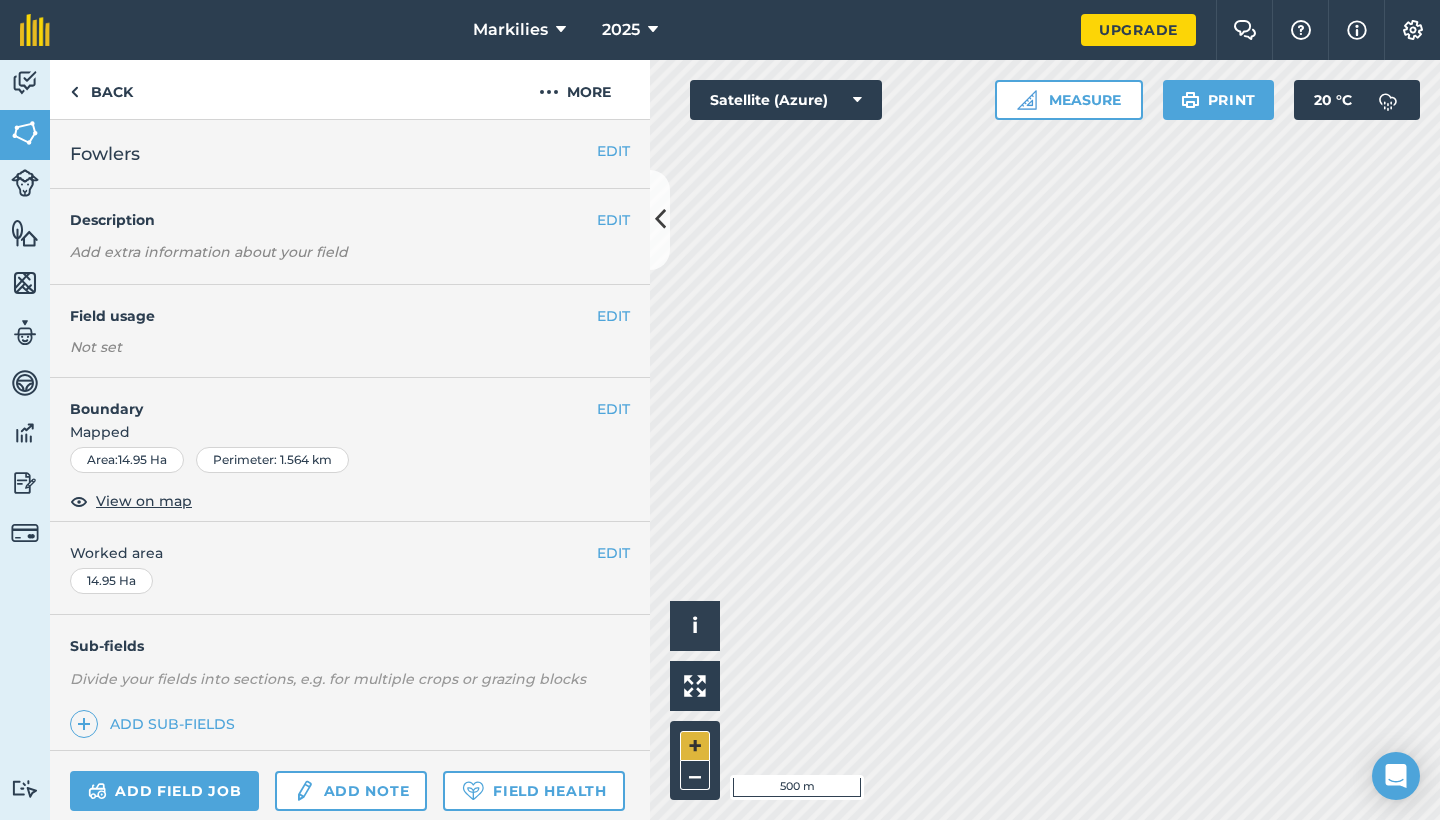 click on "+" at bounding box center (695, 746) 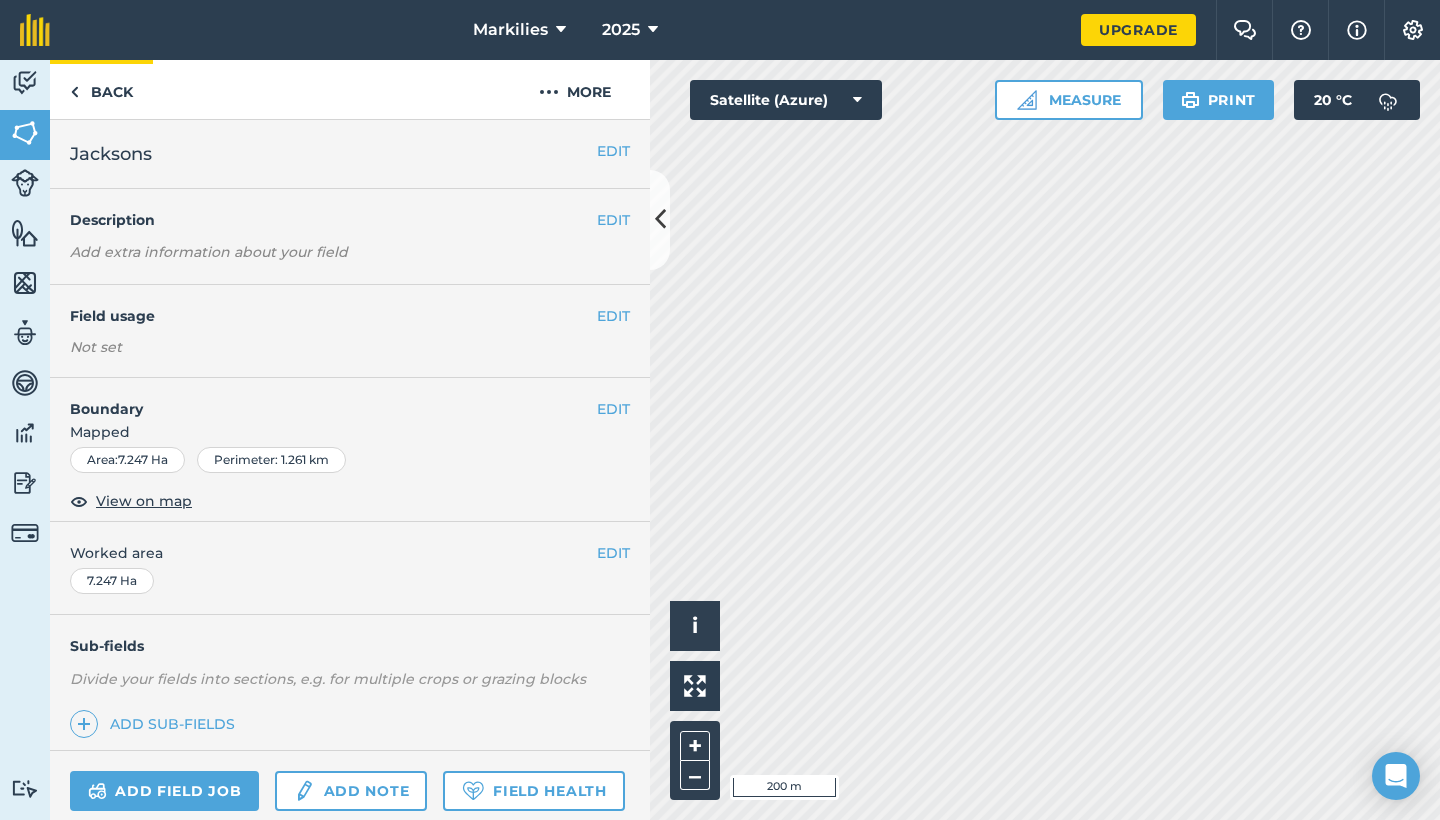 click on "Back" at bounding box center (101, 89) 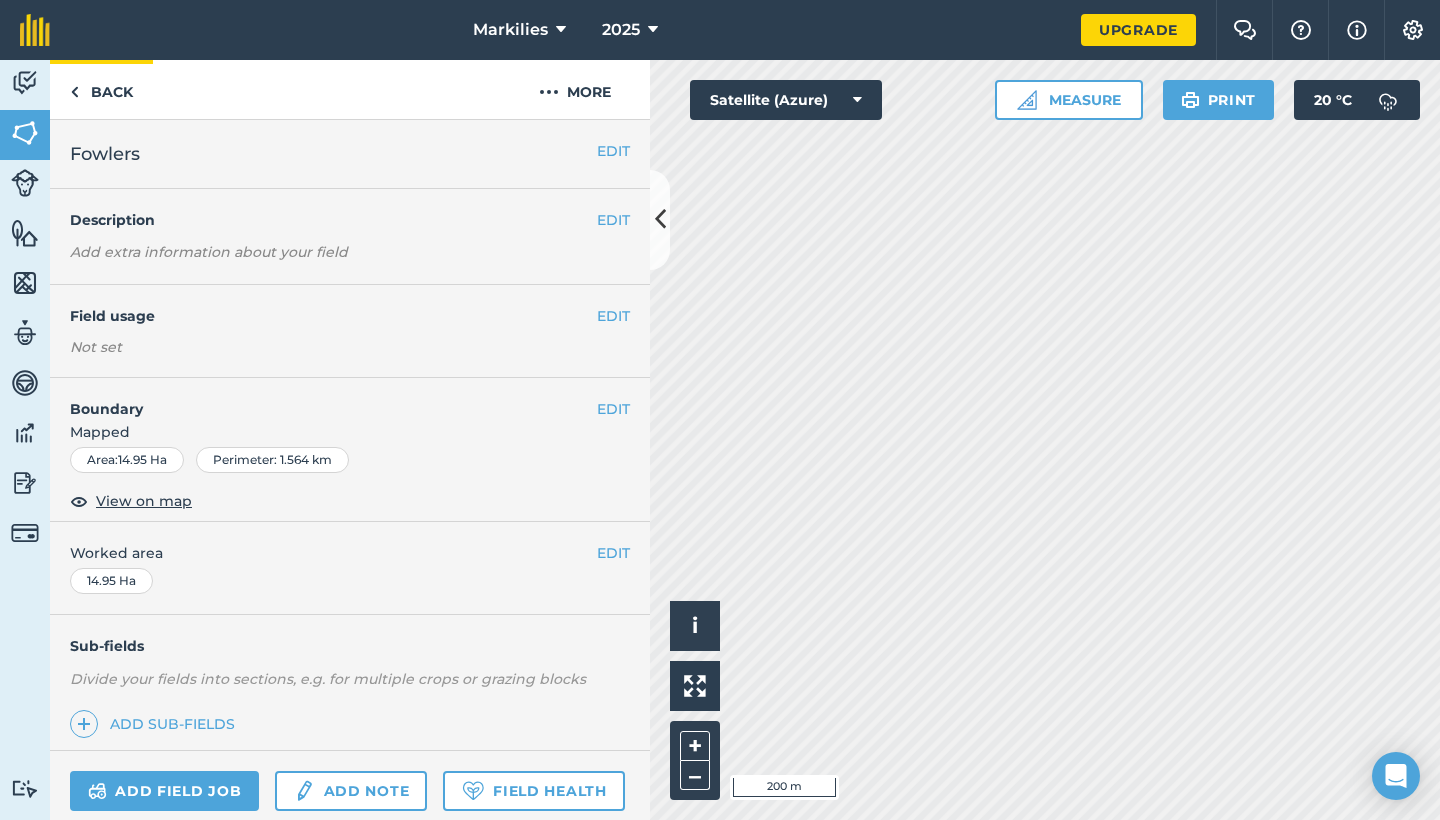 click on "Back" at bounding box center [101, 89] 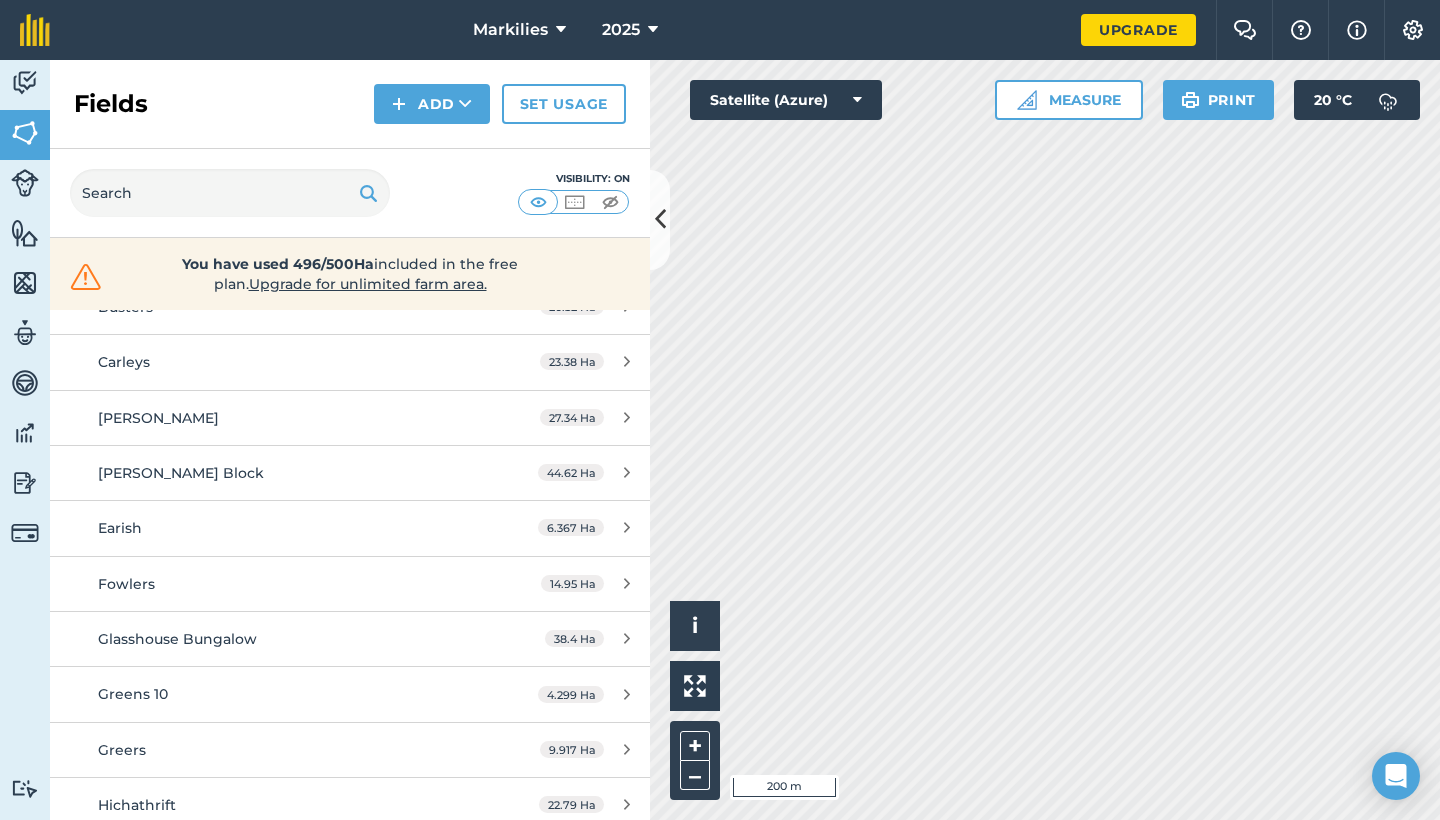 scroll, scrollTop: 410, scrollLeft: 0, axis: vertical 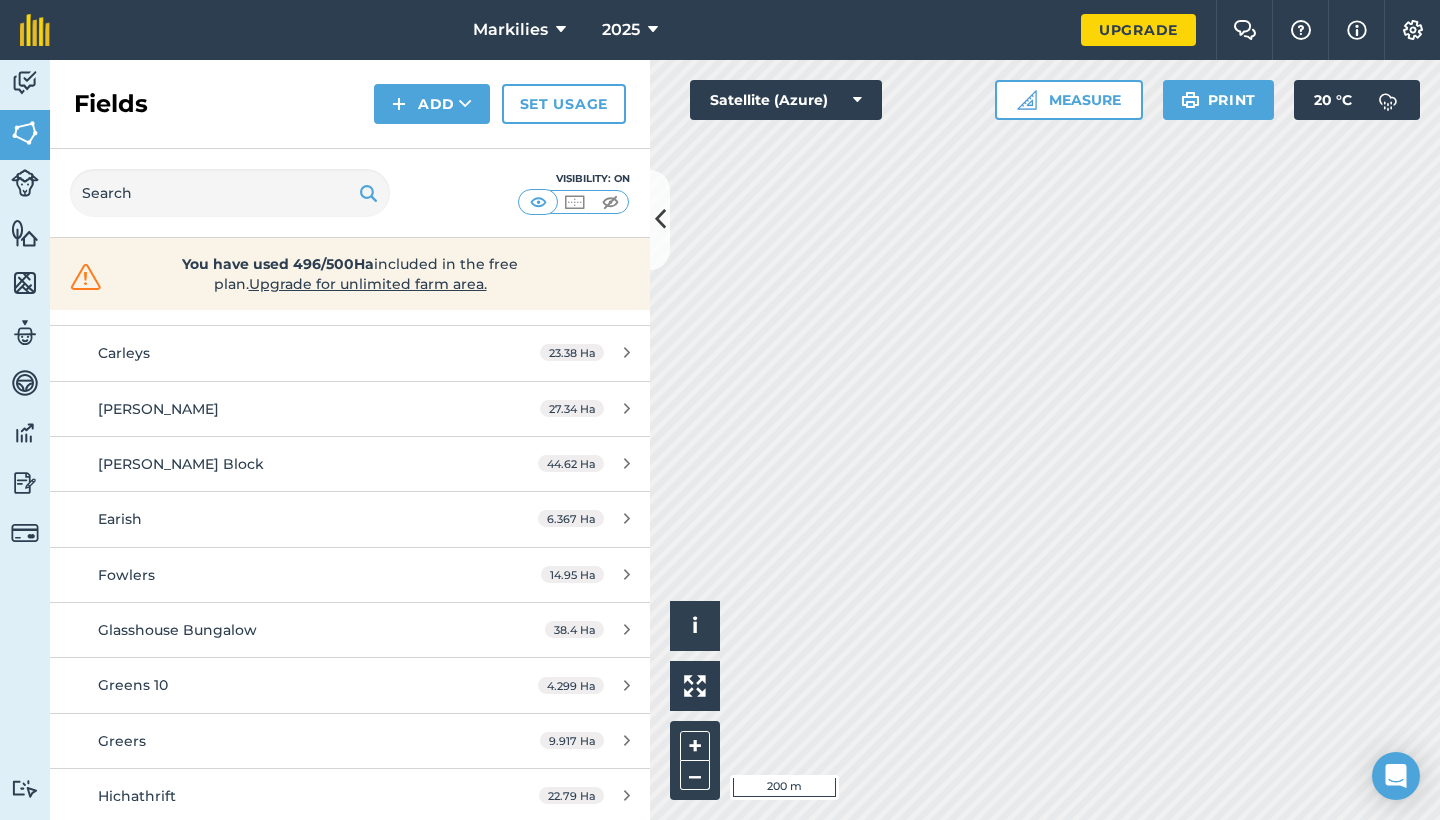 click on "Greers" at bounding box center (286, 741) 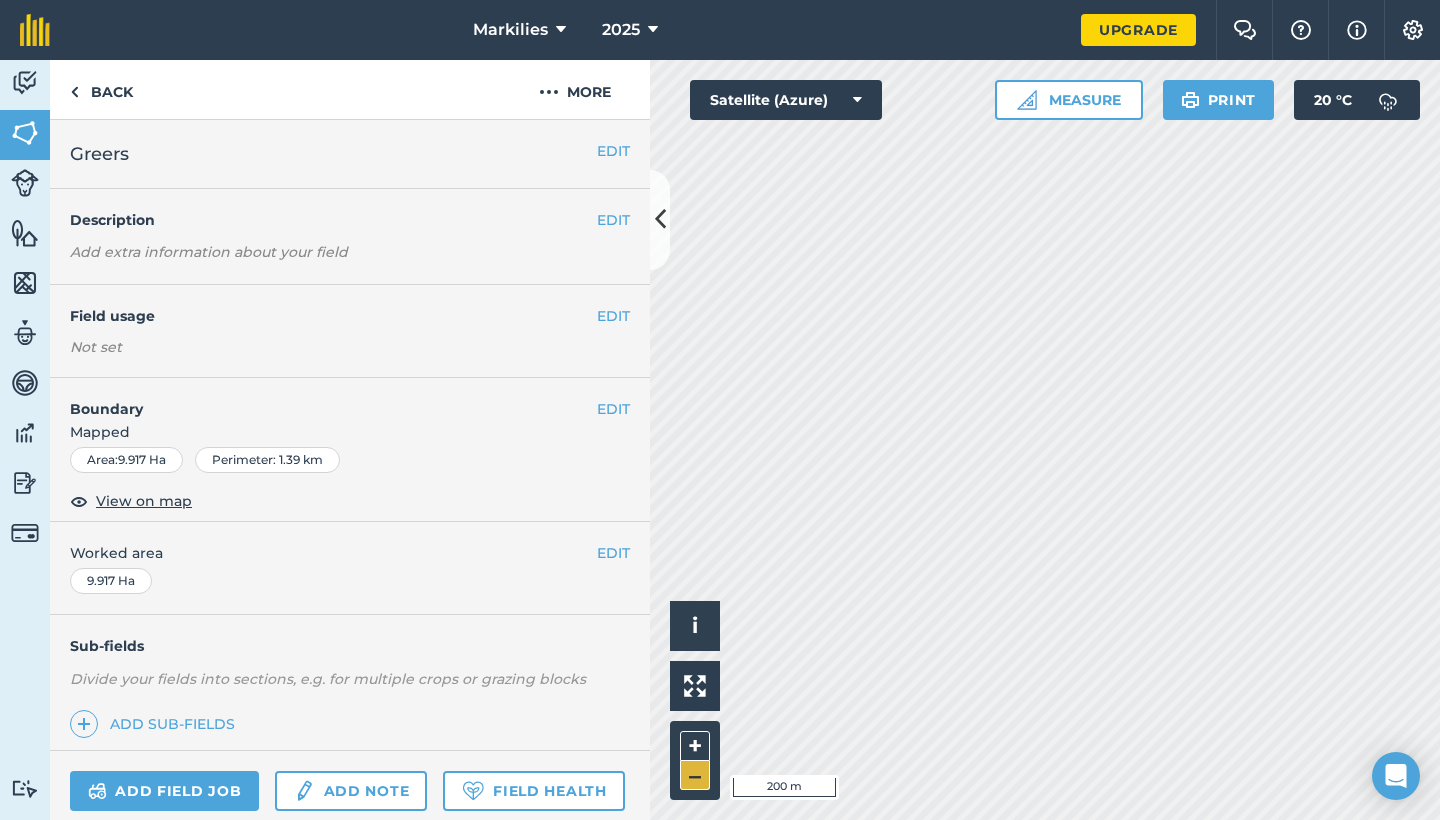 click on "–" at bounding box center (695, 775) 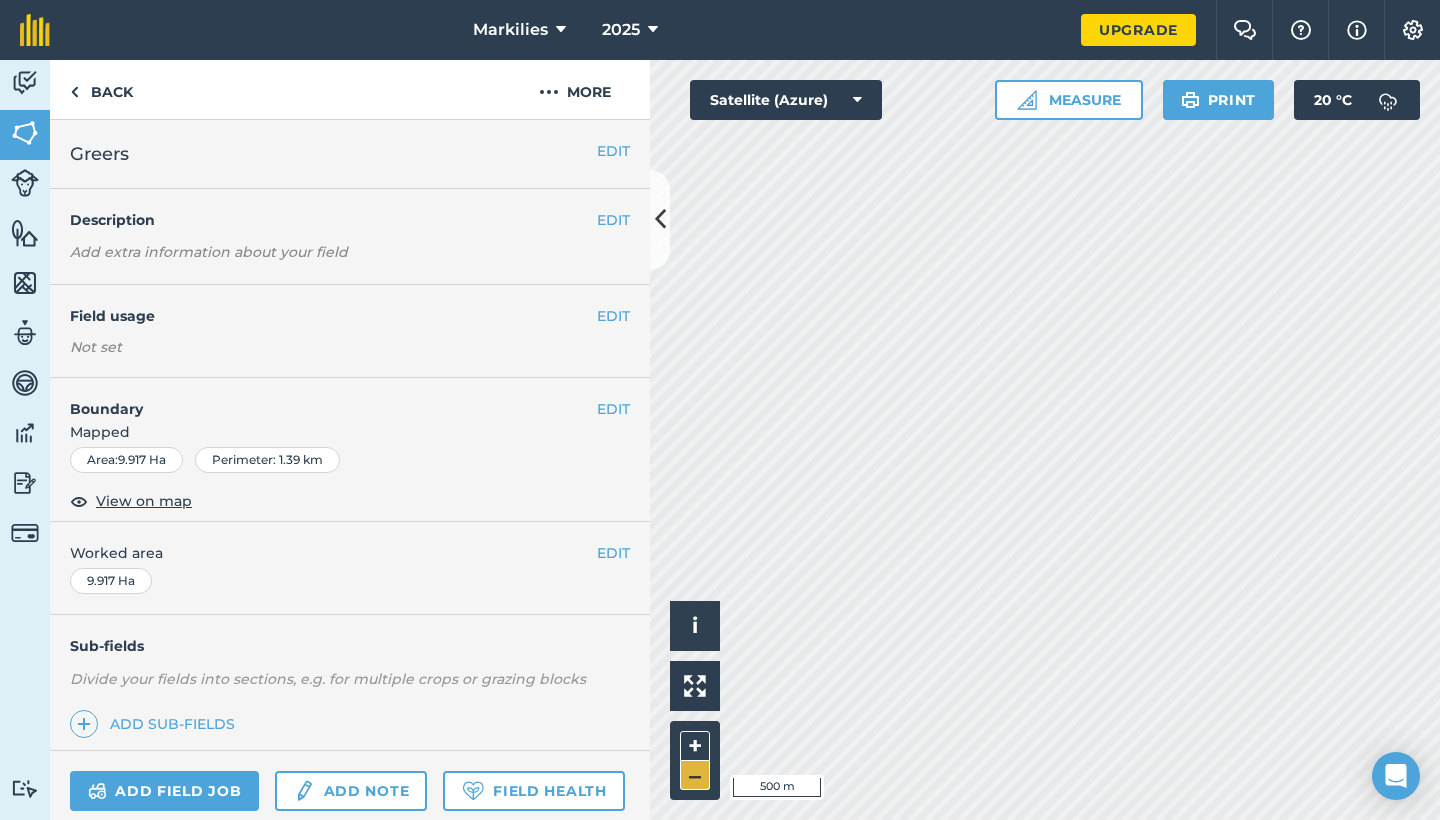 click on "–" at bounding box center (695, 775) 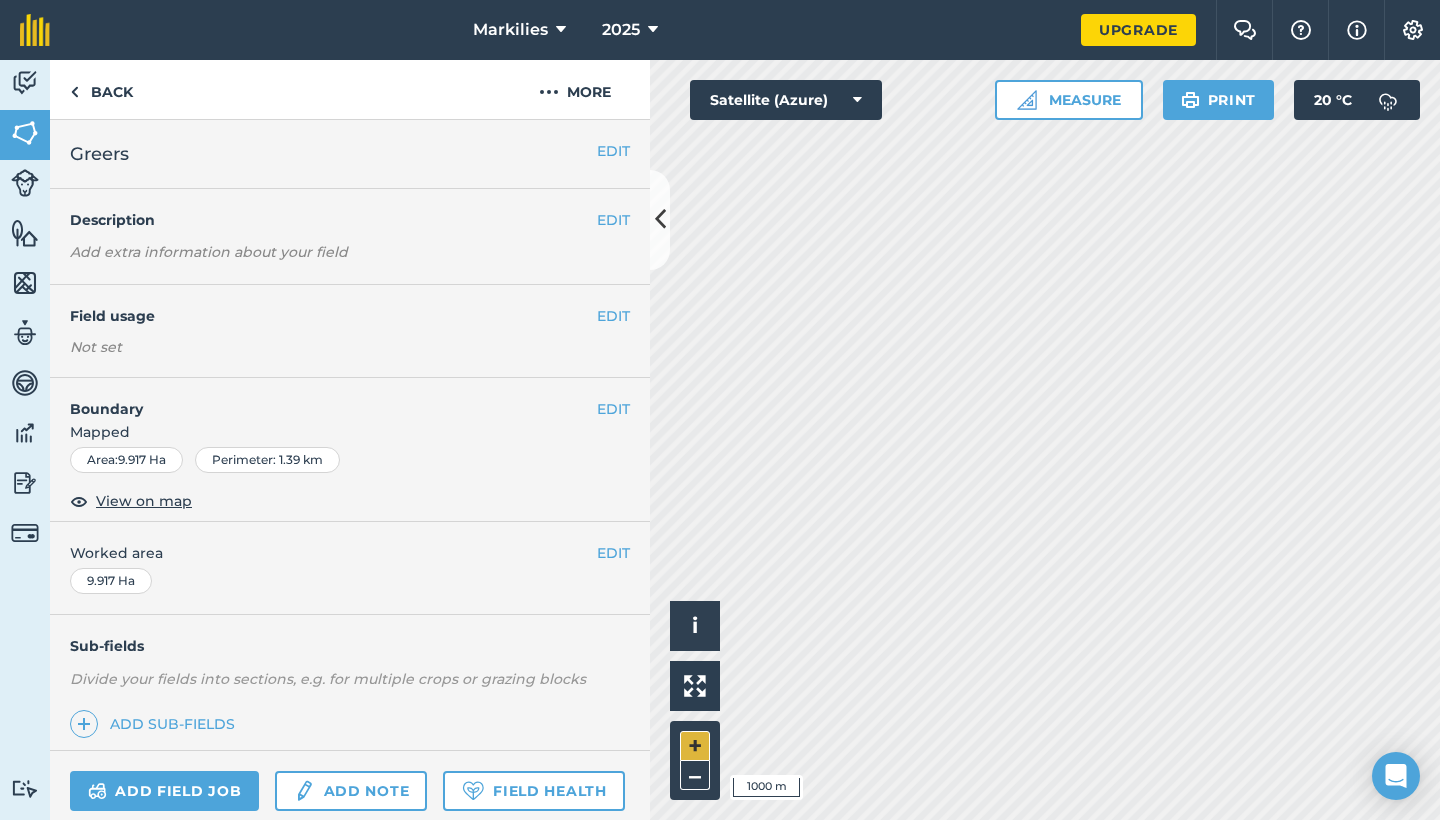 click on "+" at bounding box center (695, 746) 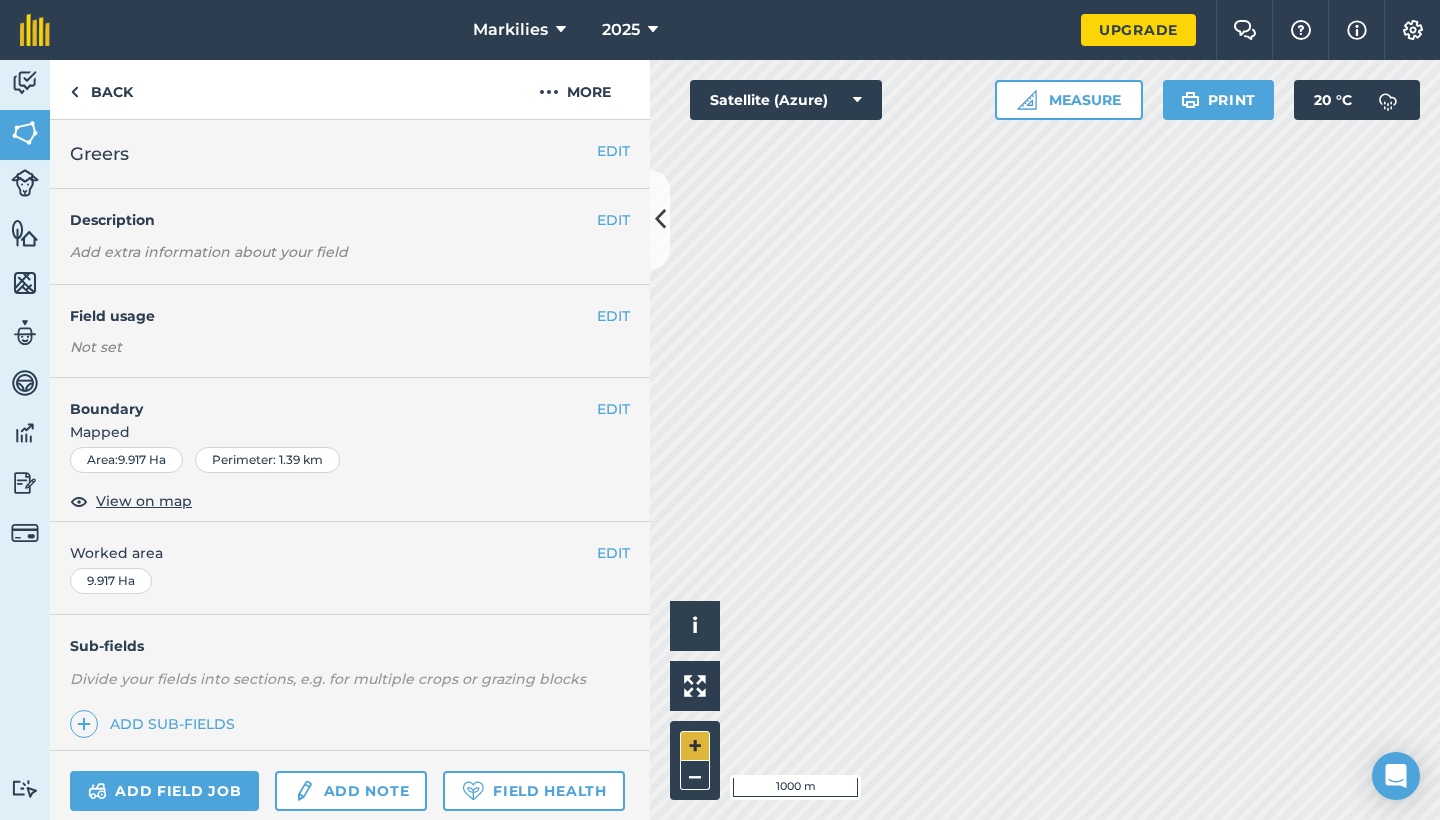 click on "+" at bounding box center (695, 746) 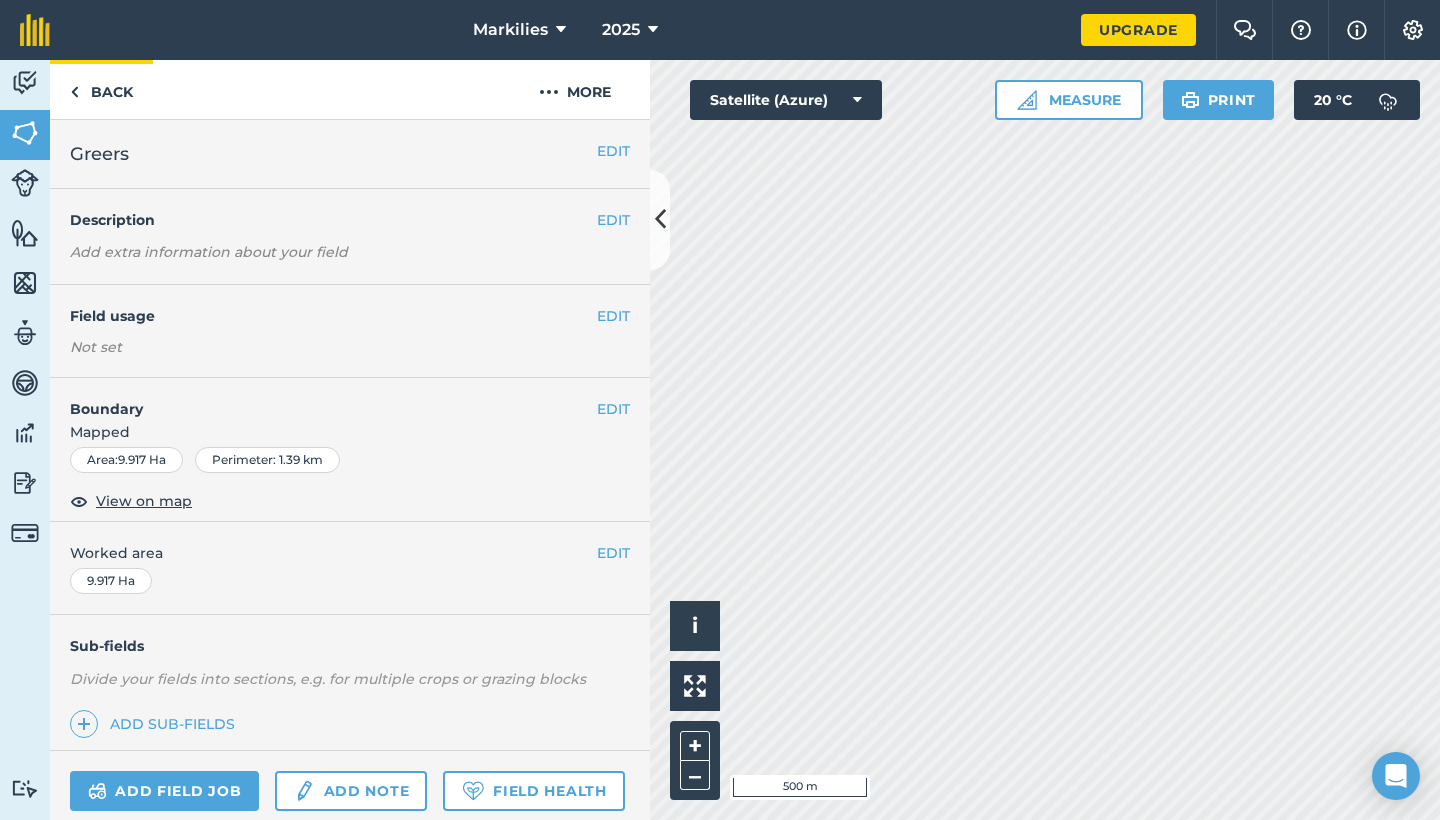 click on "Back" at bounding box center [101, 89] 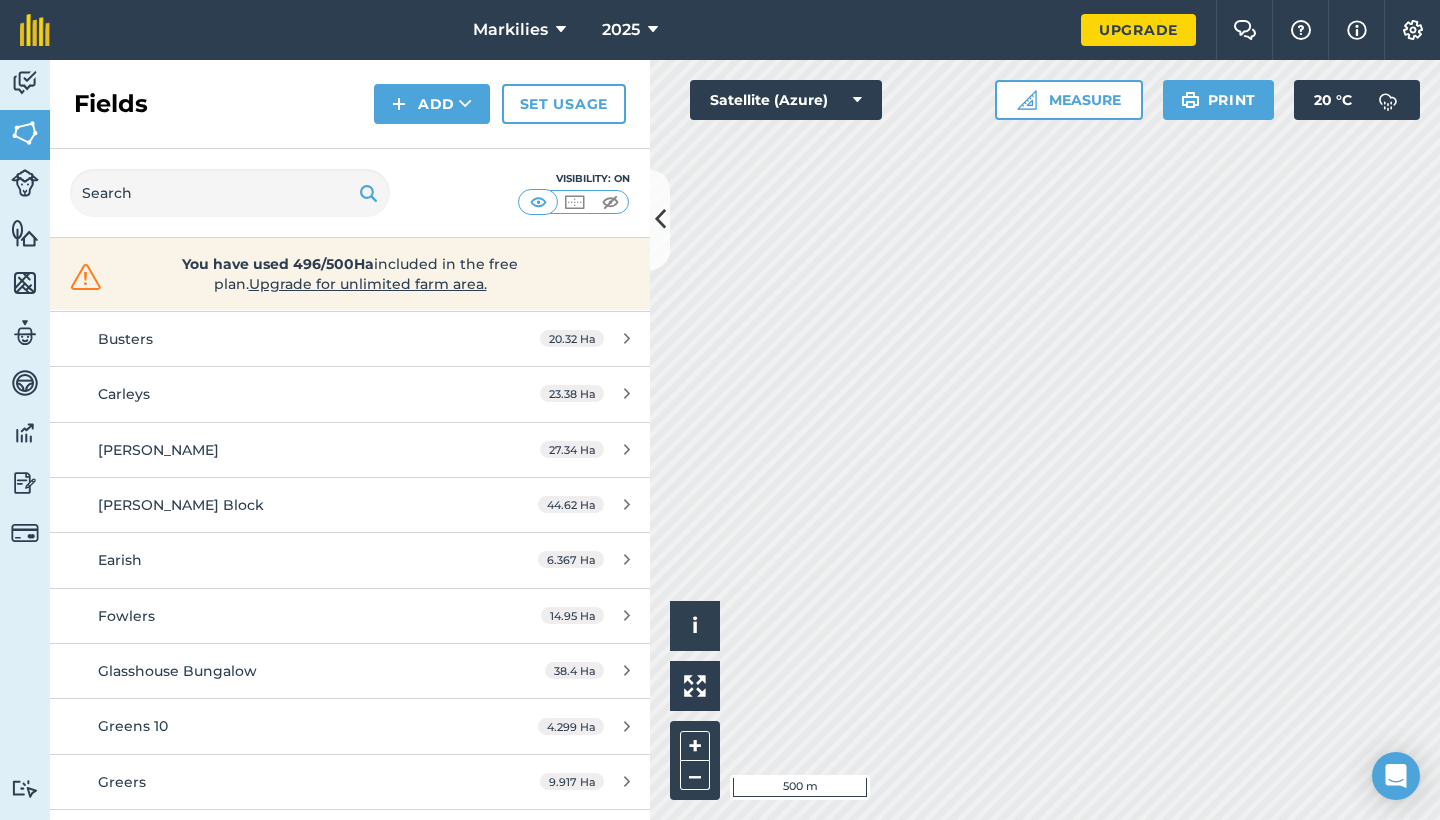 scroll, scrollTop: 618, scrollLeft: 0, axis: vertical 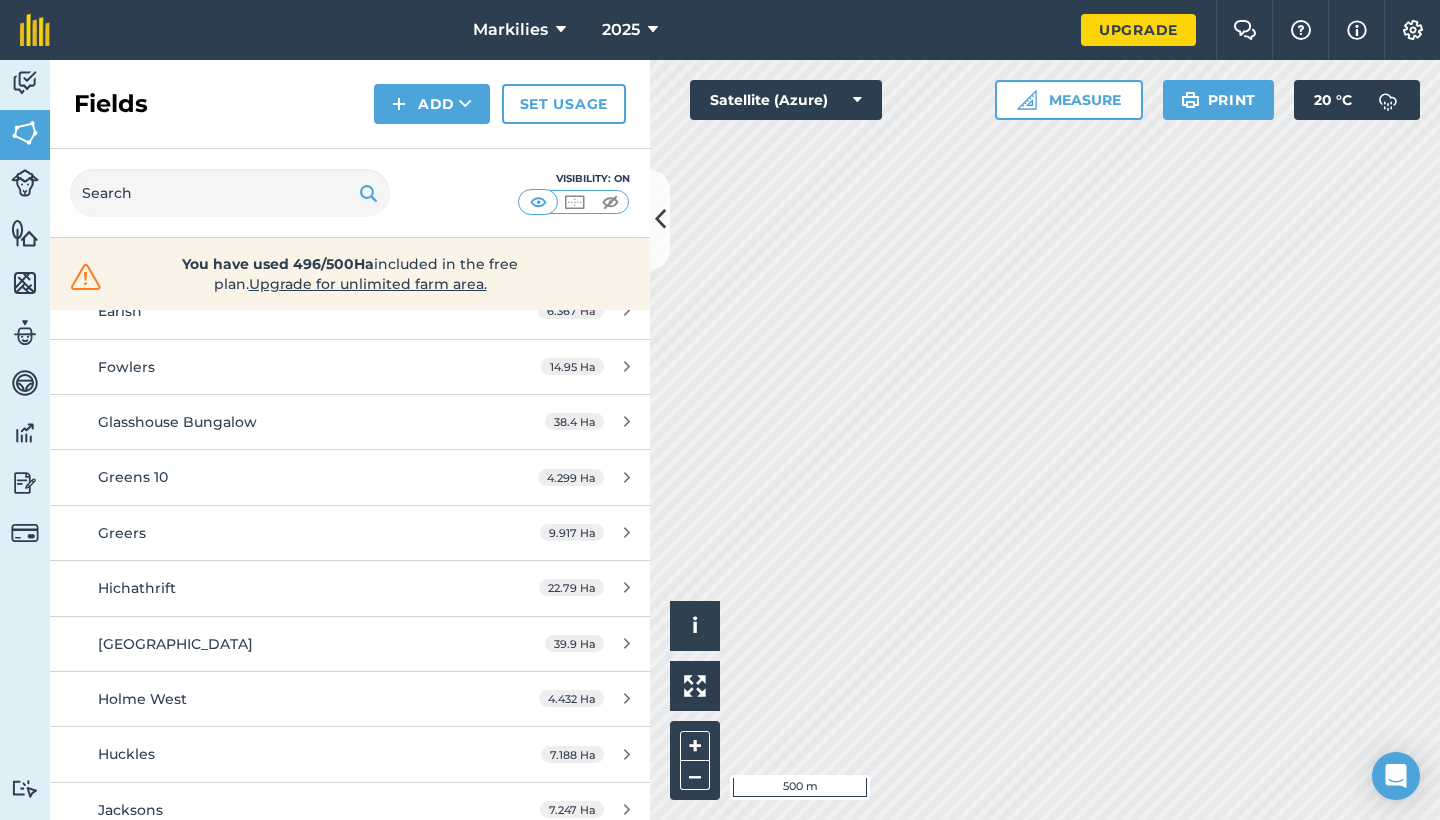 click on "Holme East" at bounding box center [286, 644] 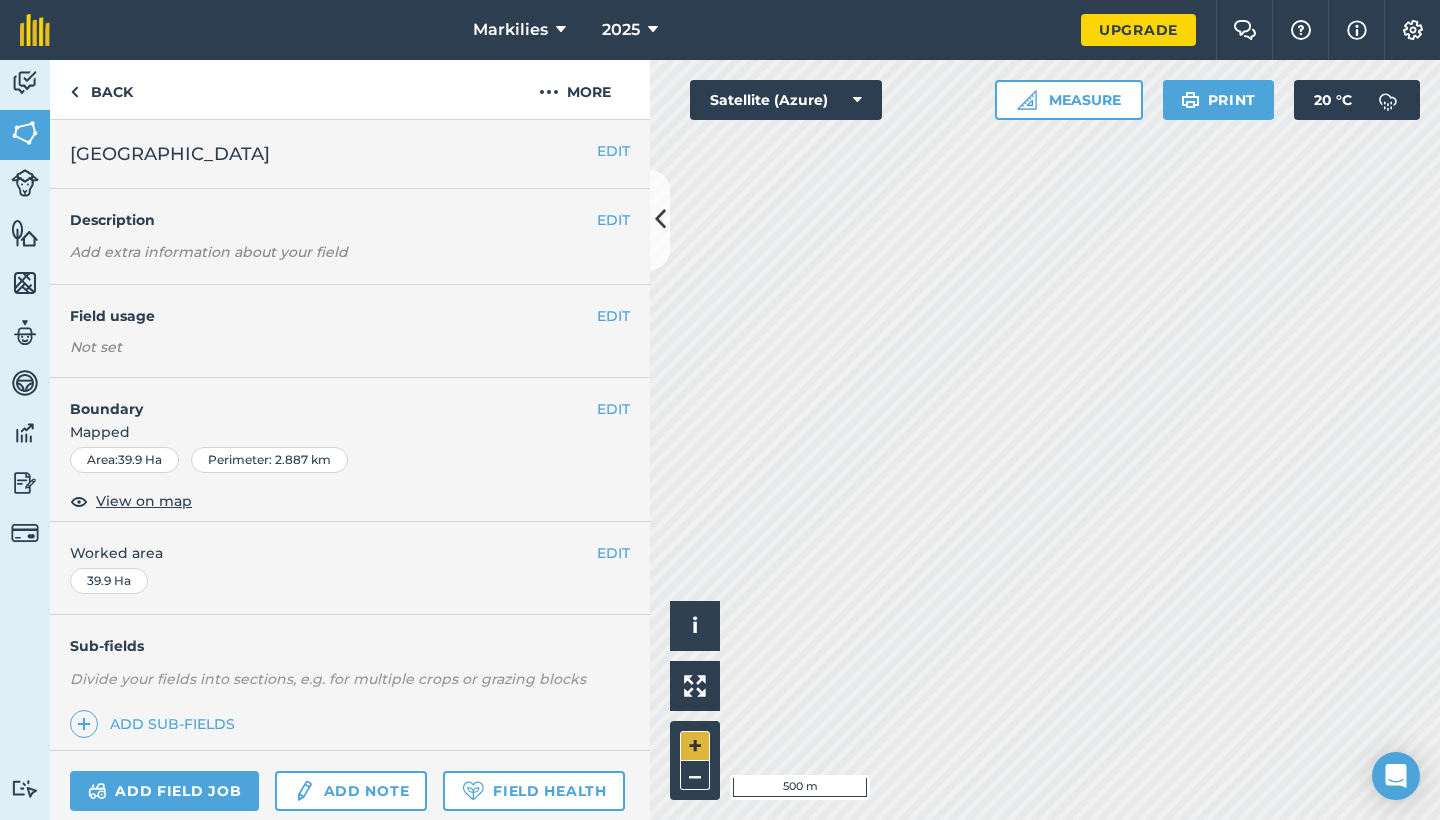 click on "+" at bounding box center (695, 746) 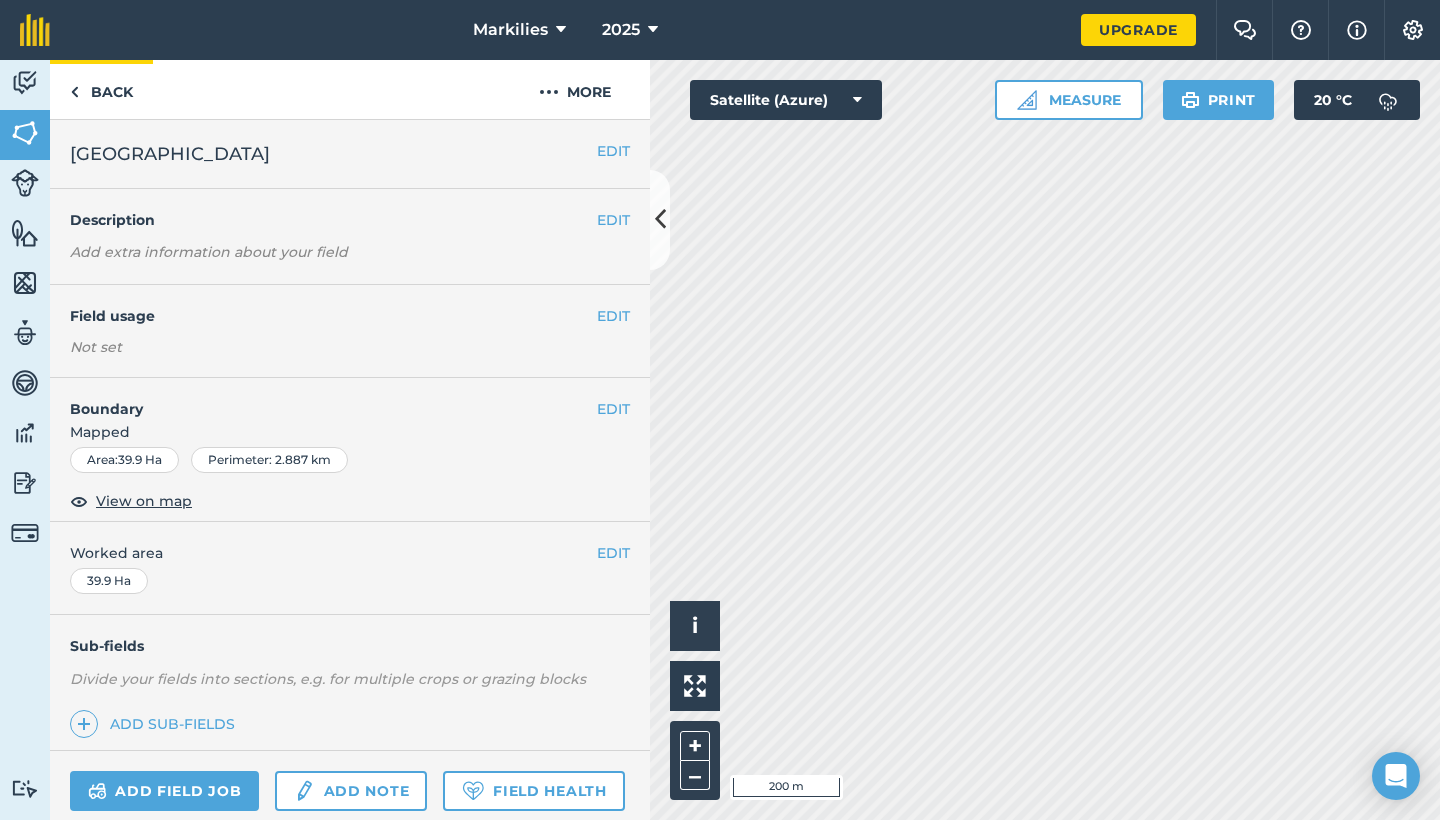 click on "Back" at bounding box center [101, 89] 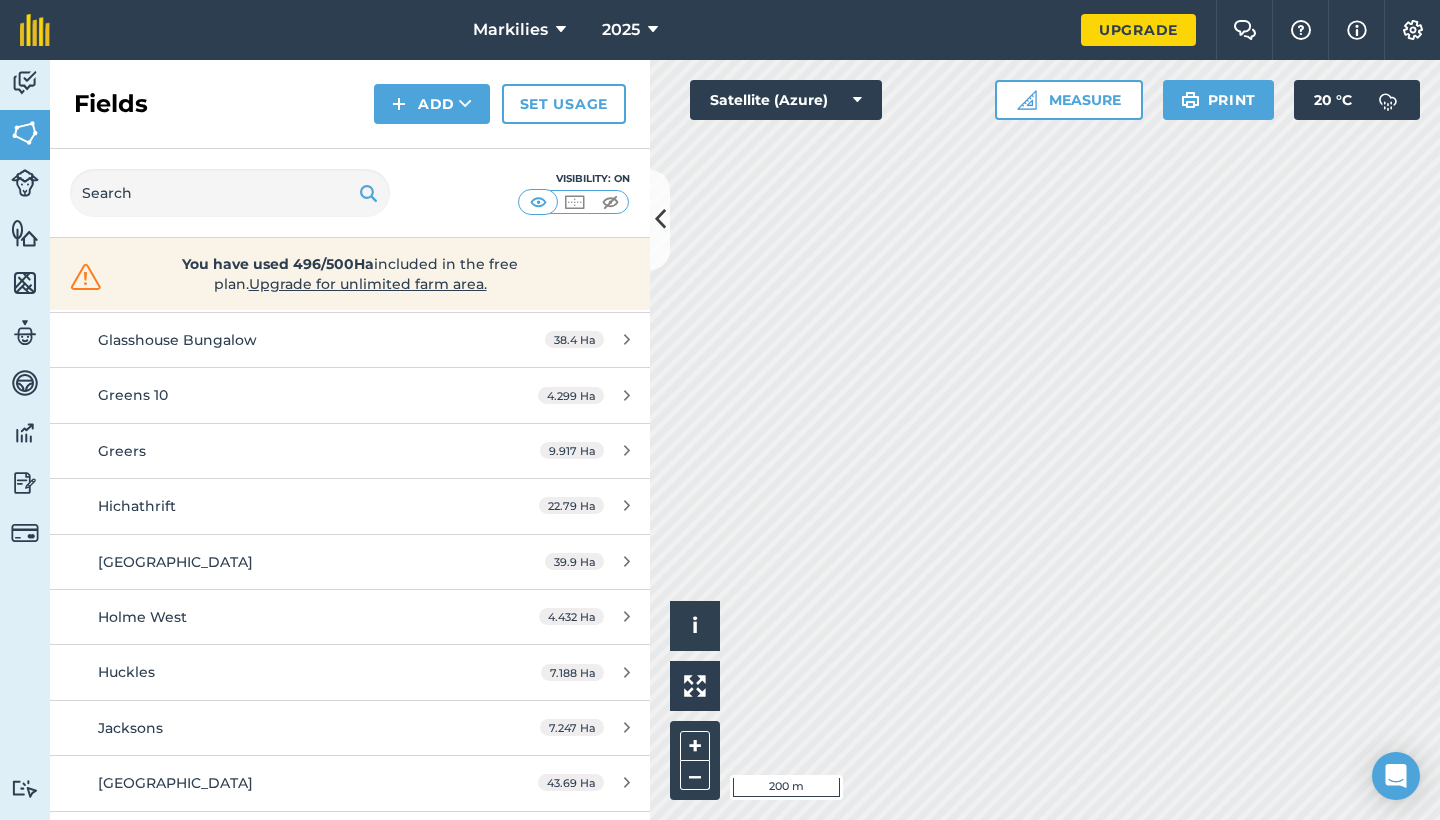 scroll, scrollTop: 723, scrollLeft: 0, axis: vertical 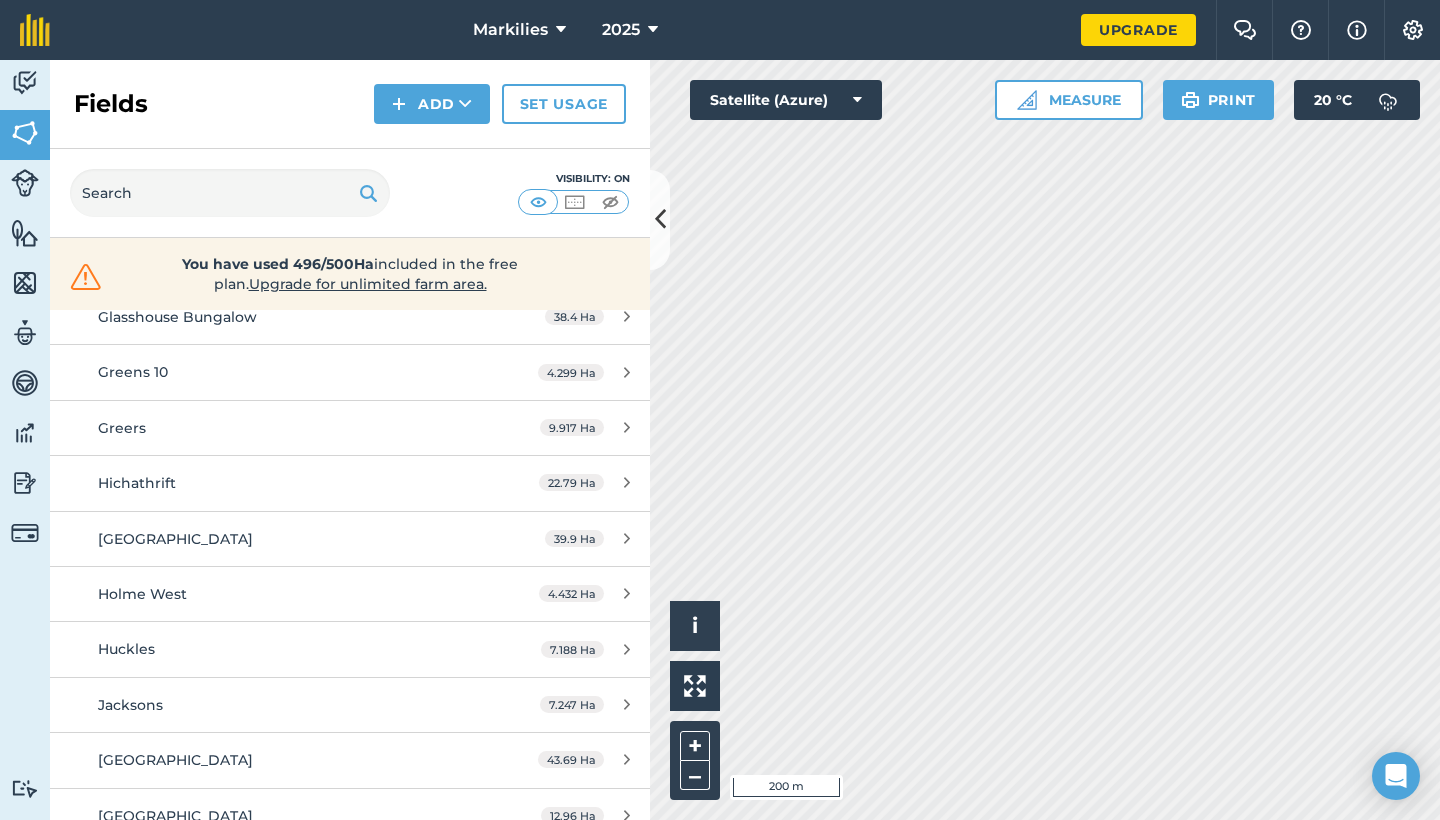 click on "Huckles" at bounding box center [286, 649] 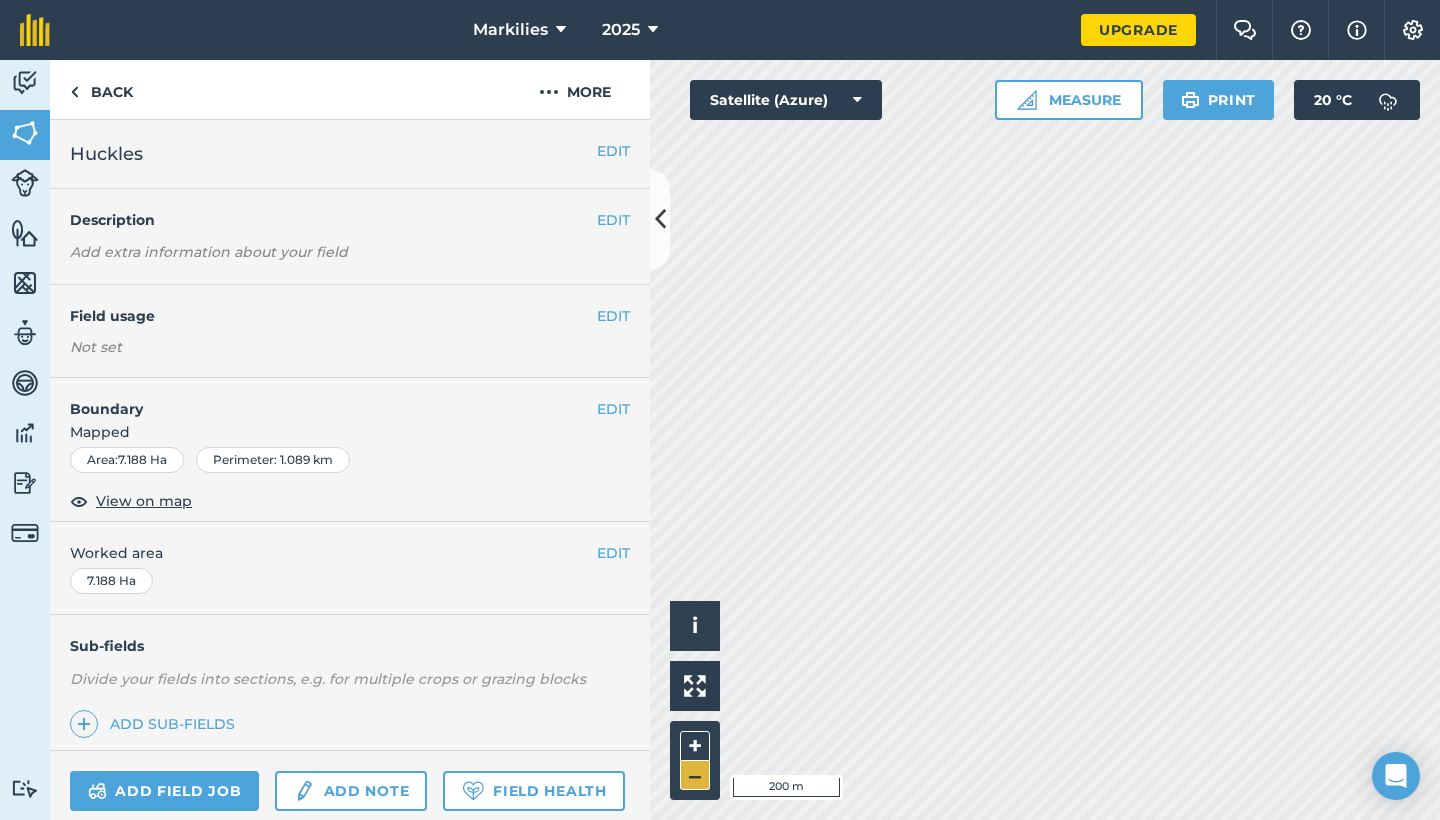 click on "–" at bounding box center (695, 775) 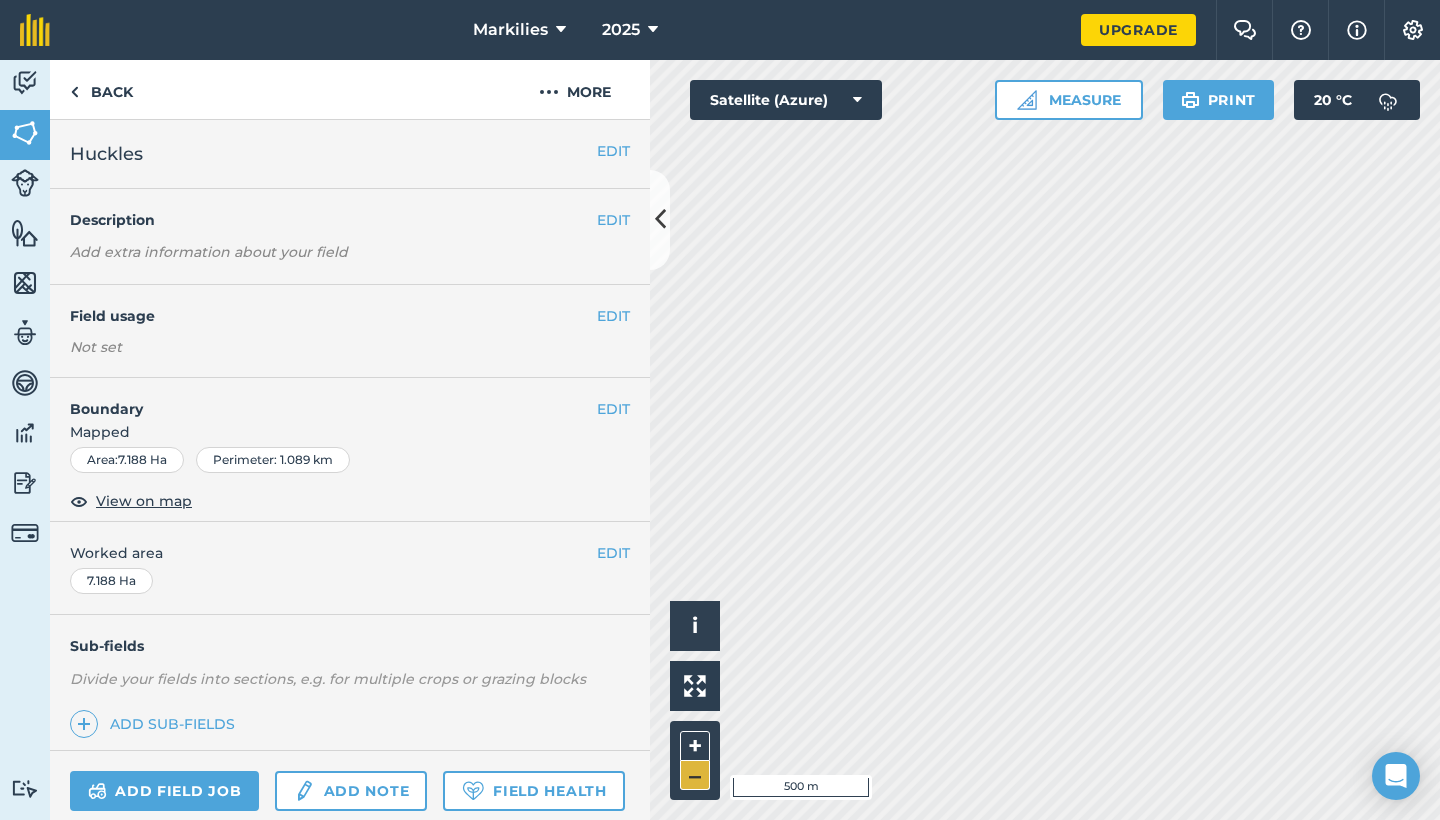 click on "–" at bounding box center [695, 775] 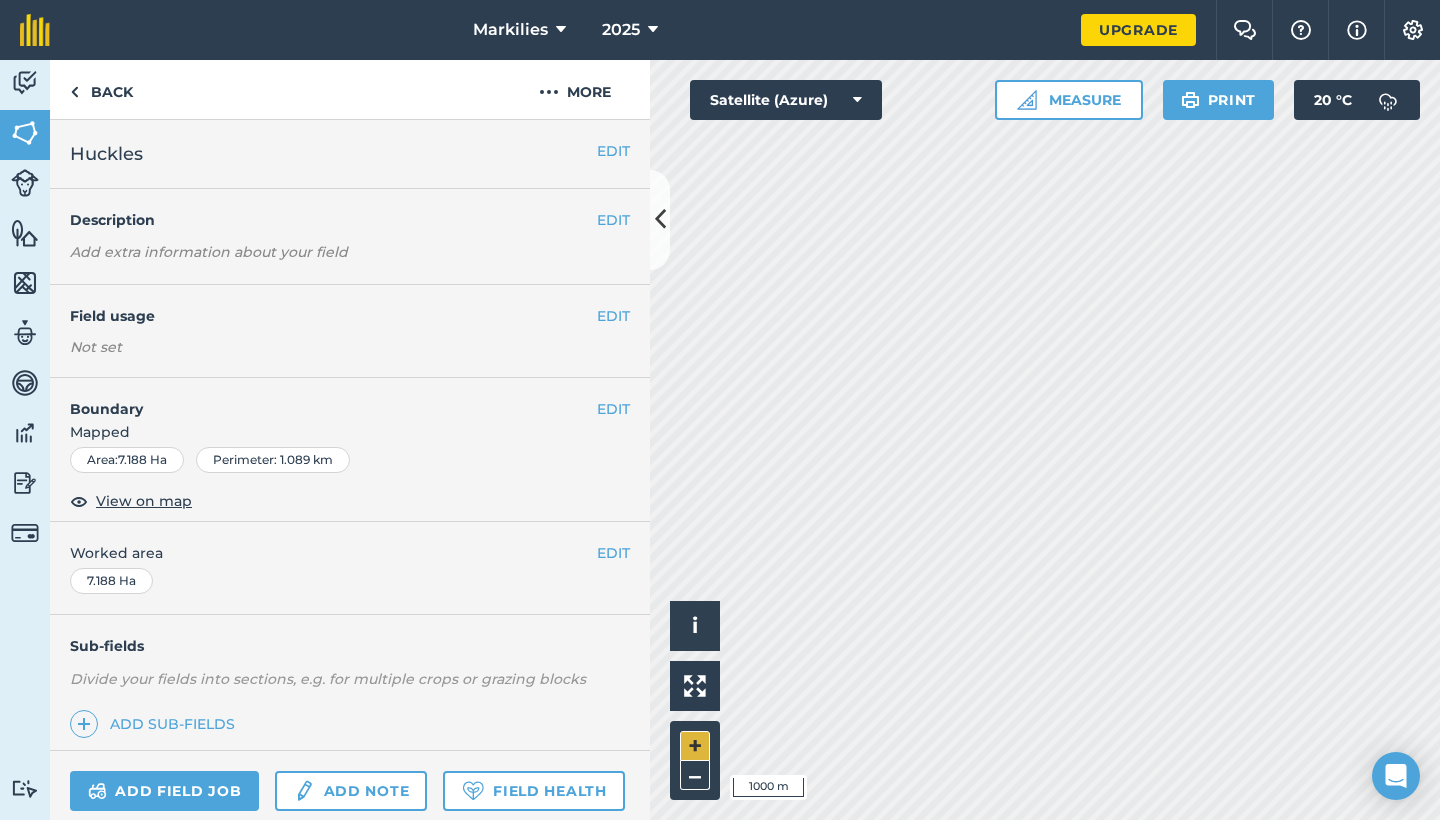 click on "+" at bounding box center (695, 746) 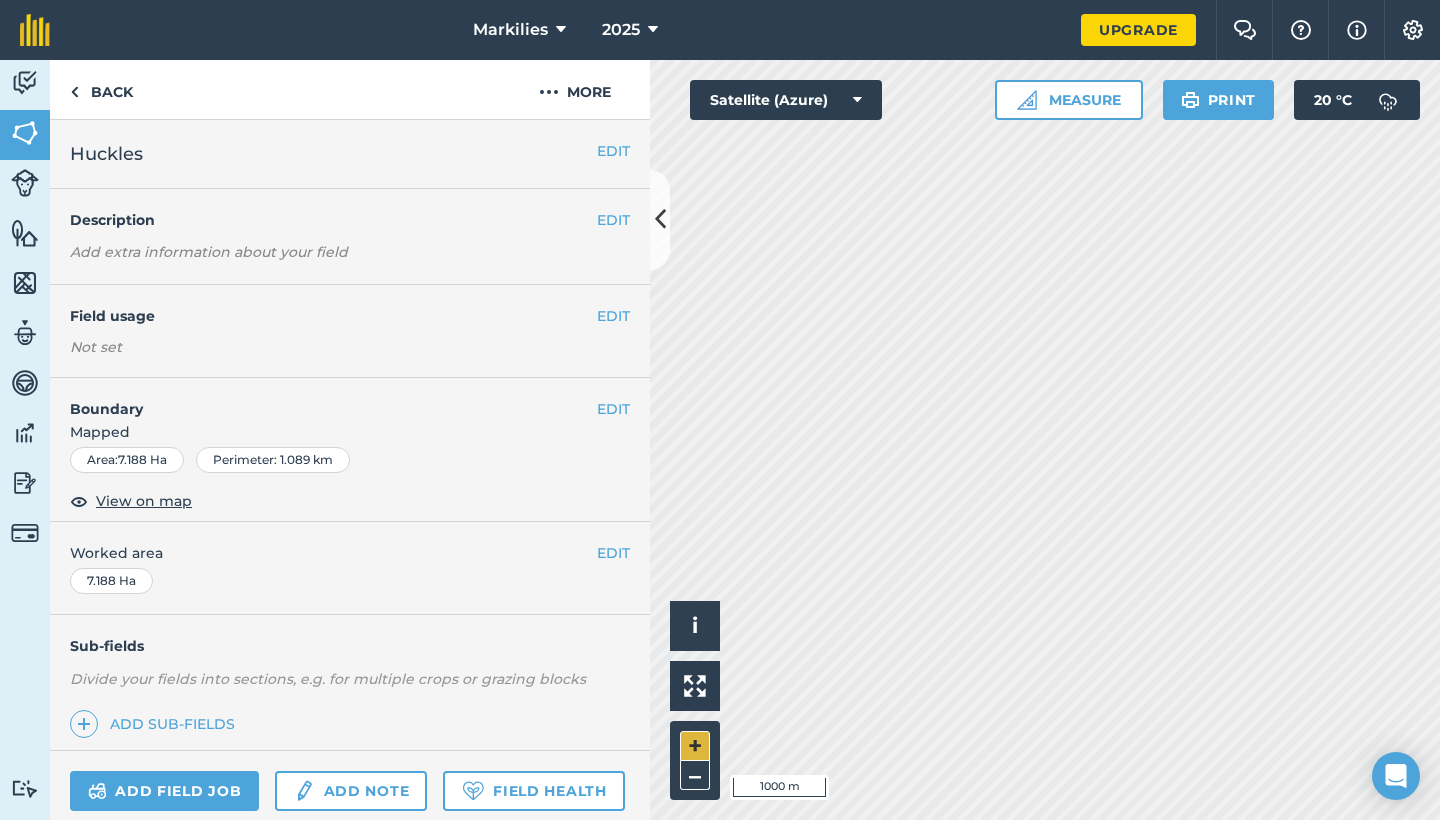 click on "+" at bounding box center (695, 746) 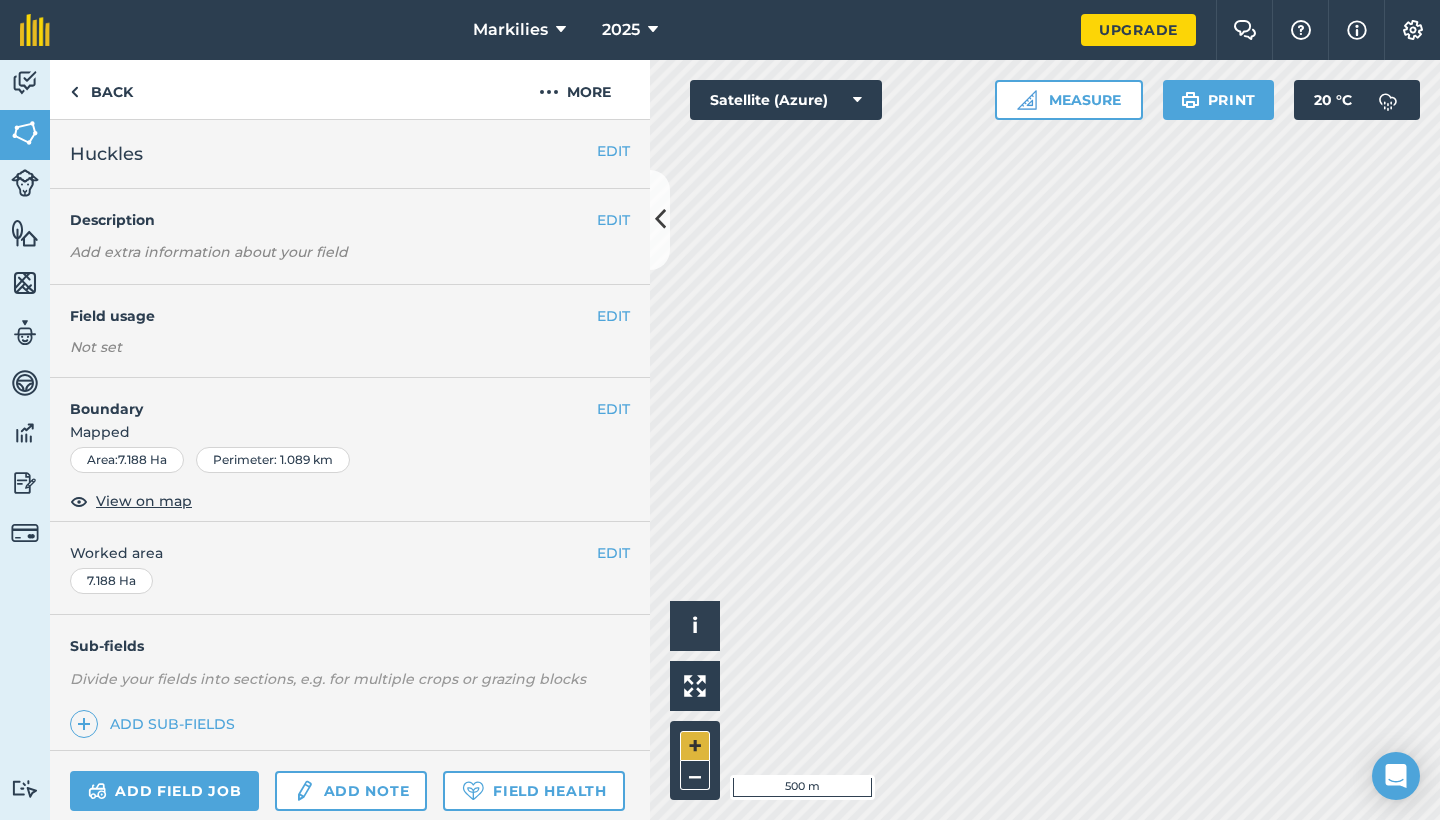 click on "+" at bounding box center [695, 746] 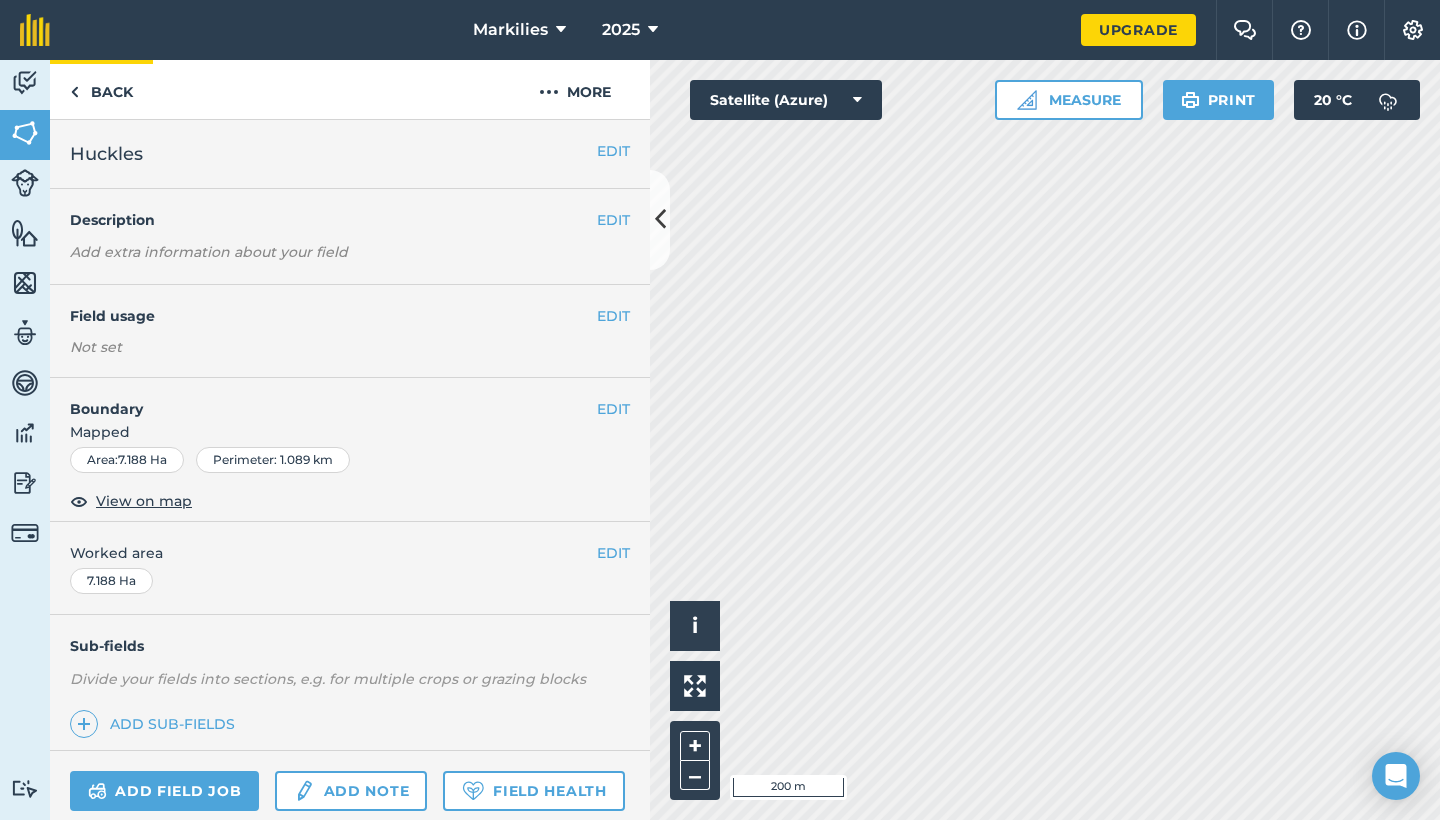 click on "Back" at bounding box center [101, 89] 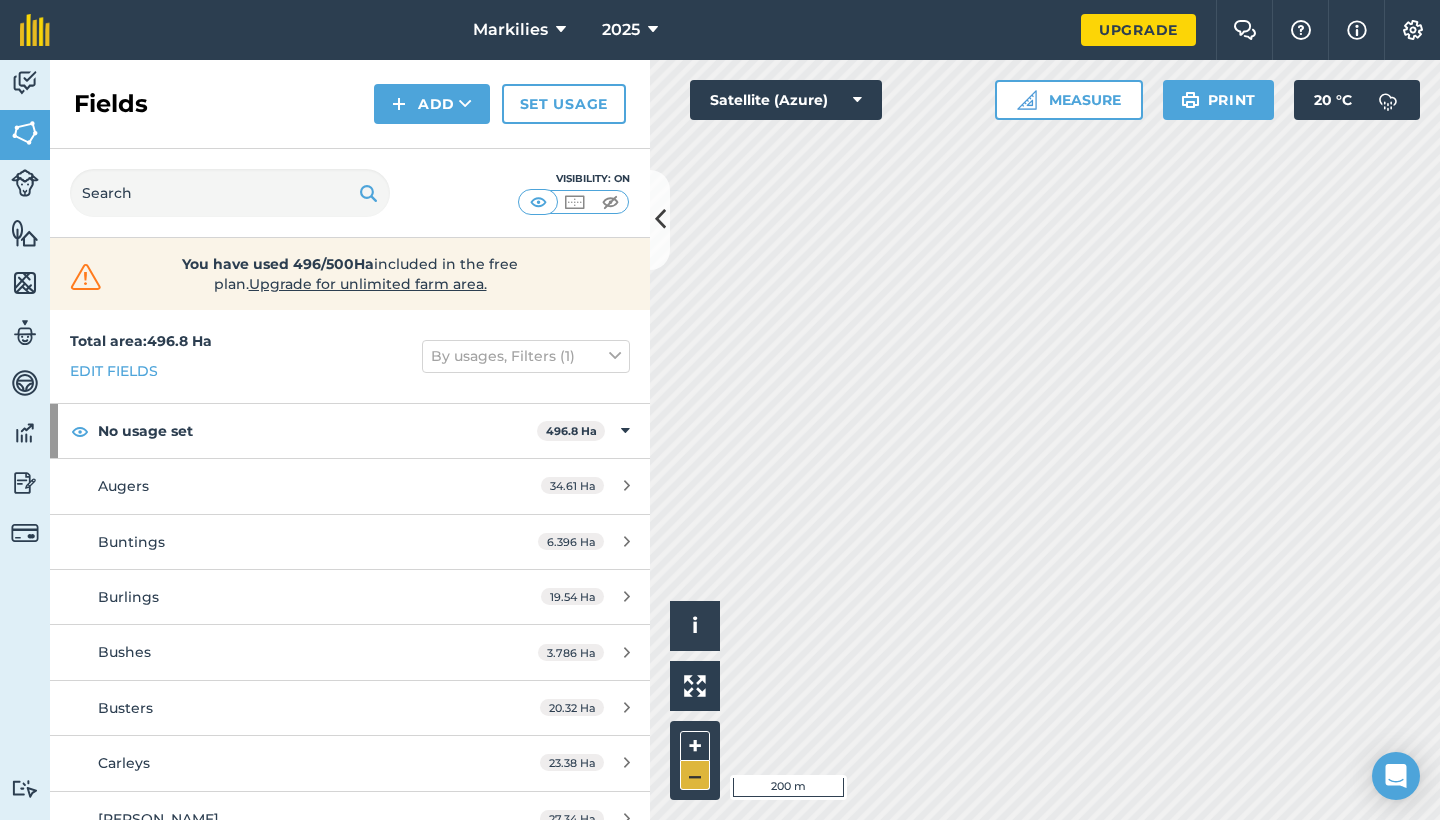 click on "–" at bounding box center [695, 775] 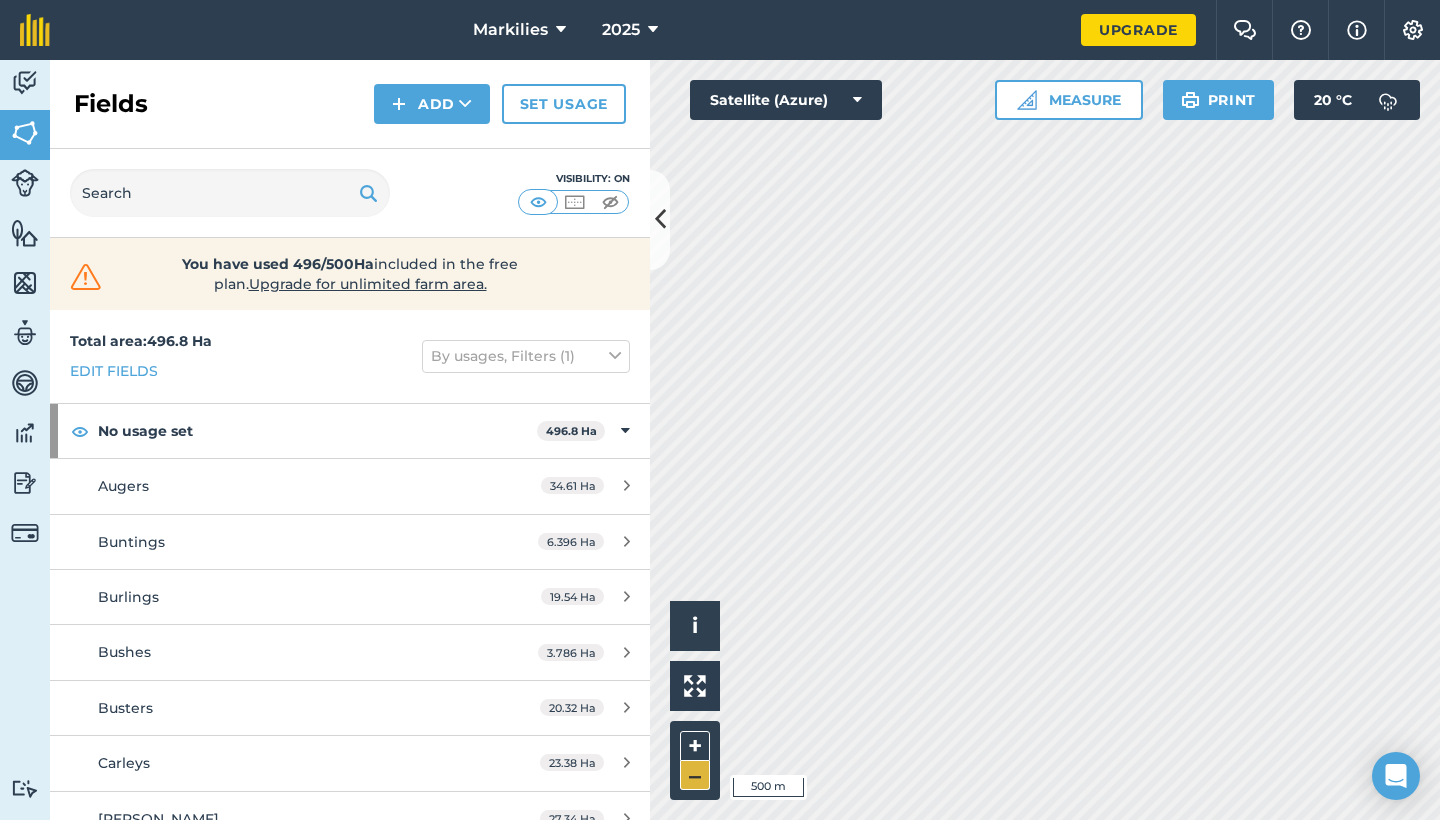 click on "–" at bounding box center (695, 775) 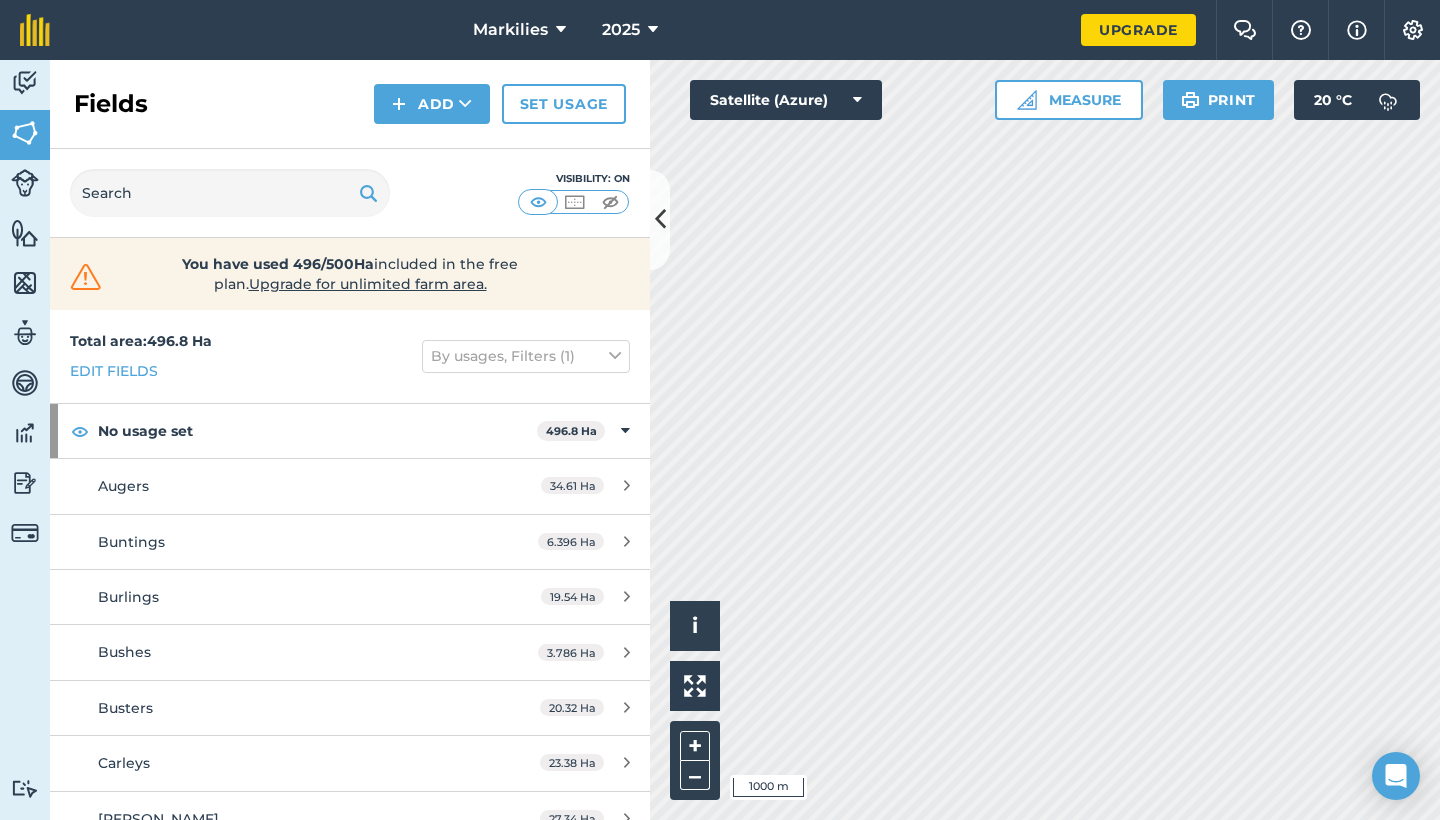 click on "Markilies" at bounding box center [519, 30] 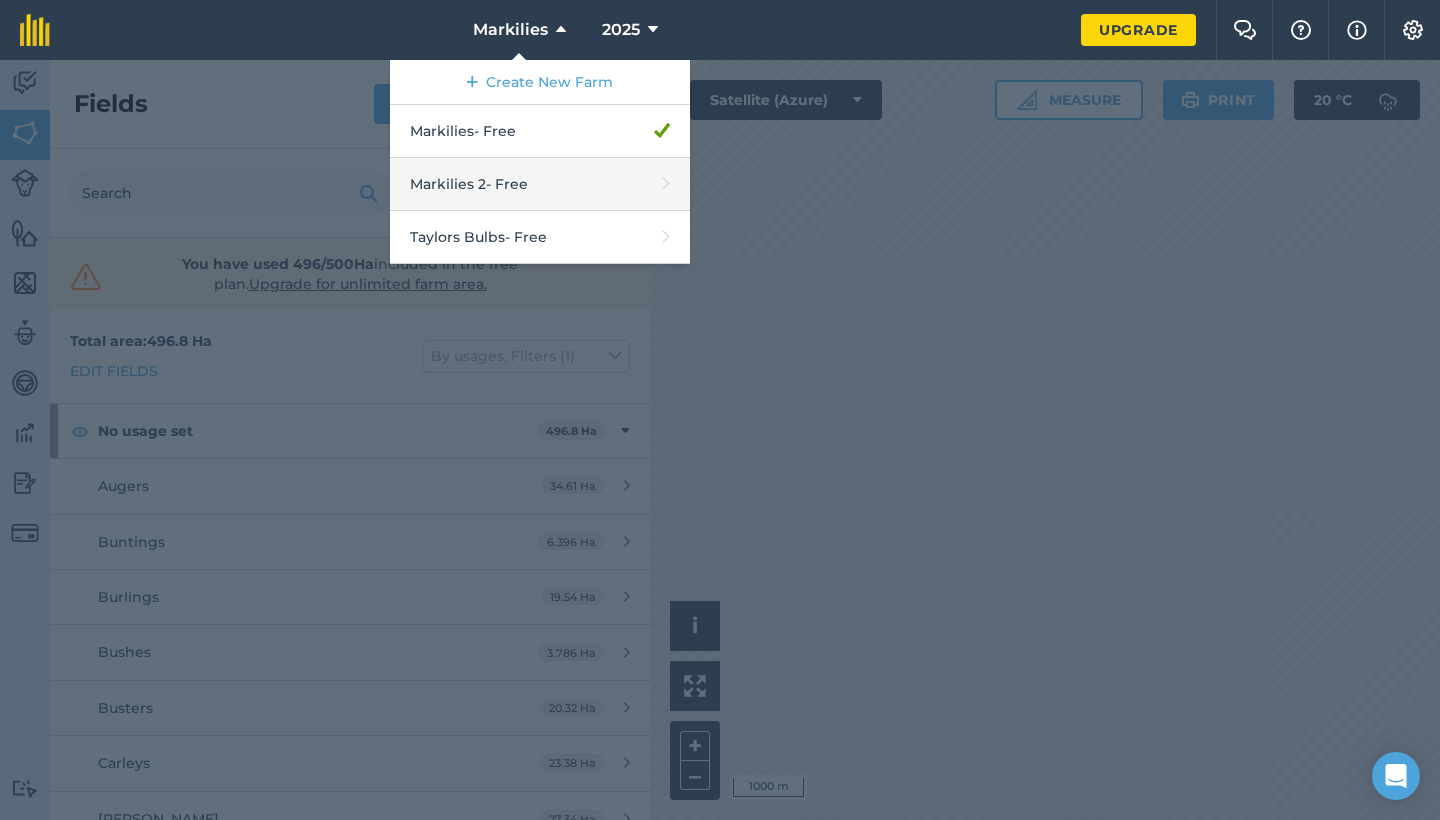 click on "Markilies 2  - Free" at bounding box center [540, 184] 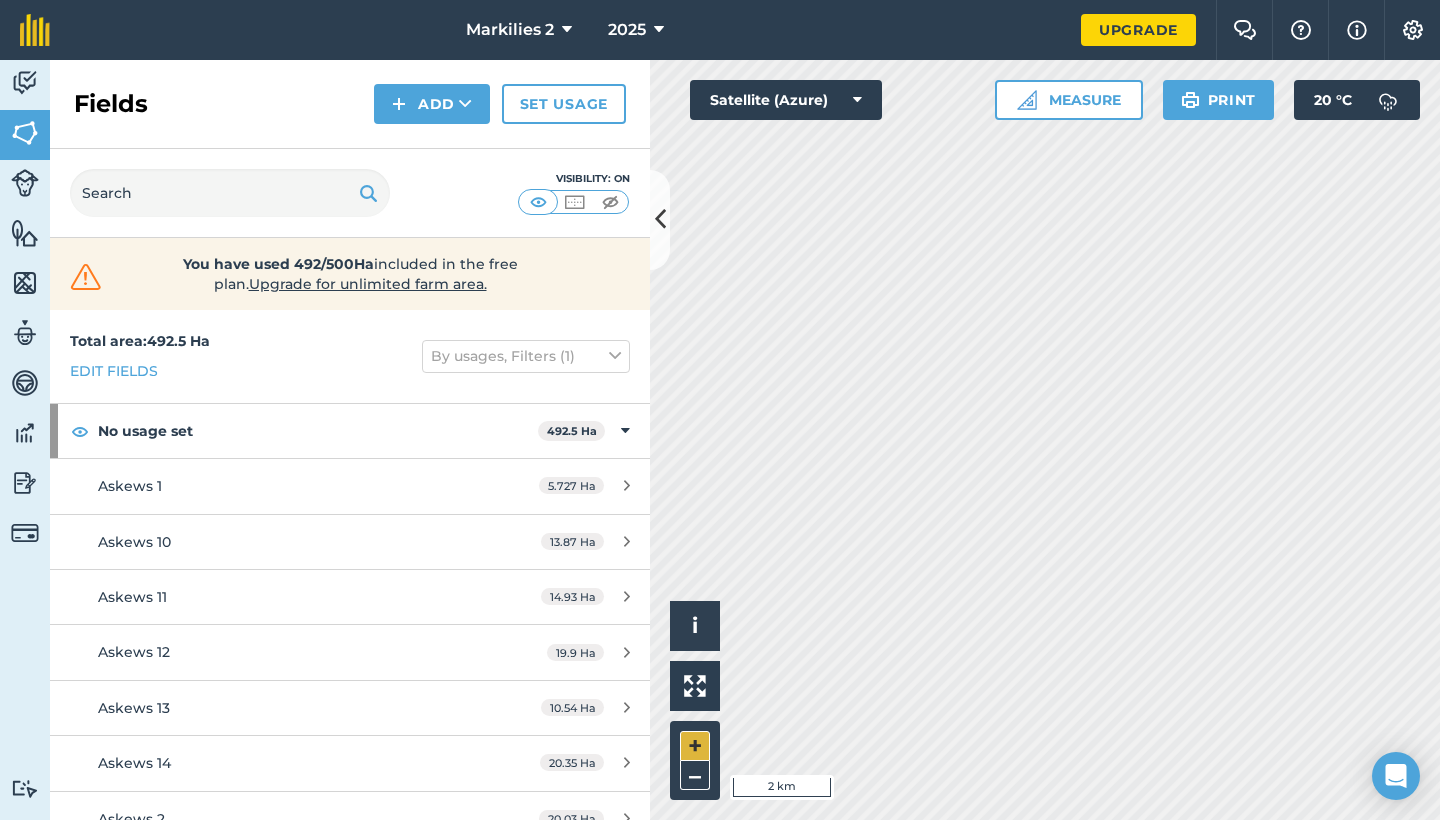 click on "+" at bounding box center [695, 746] 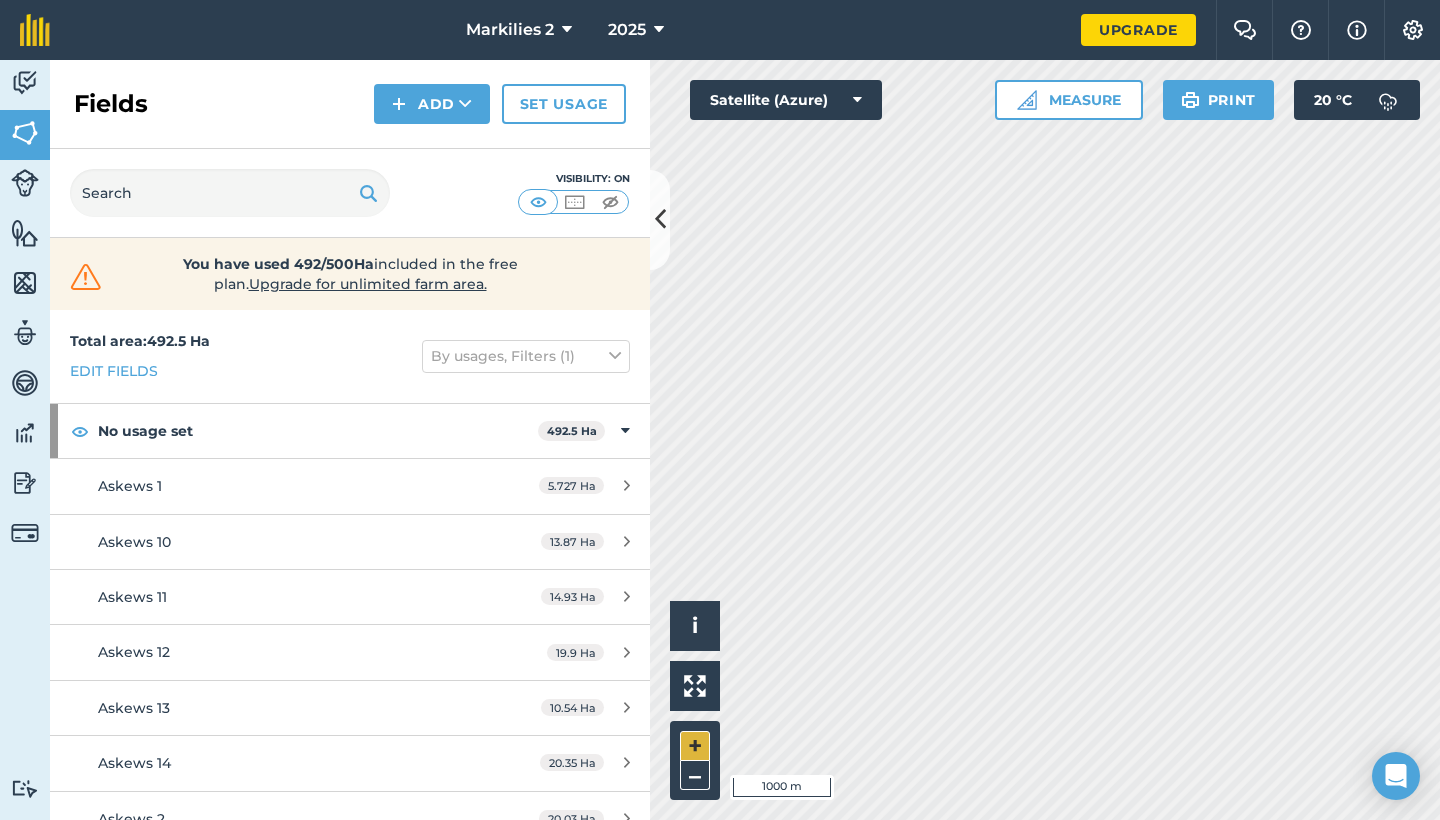 click on "+" at bounding box center (695, 746) 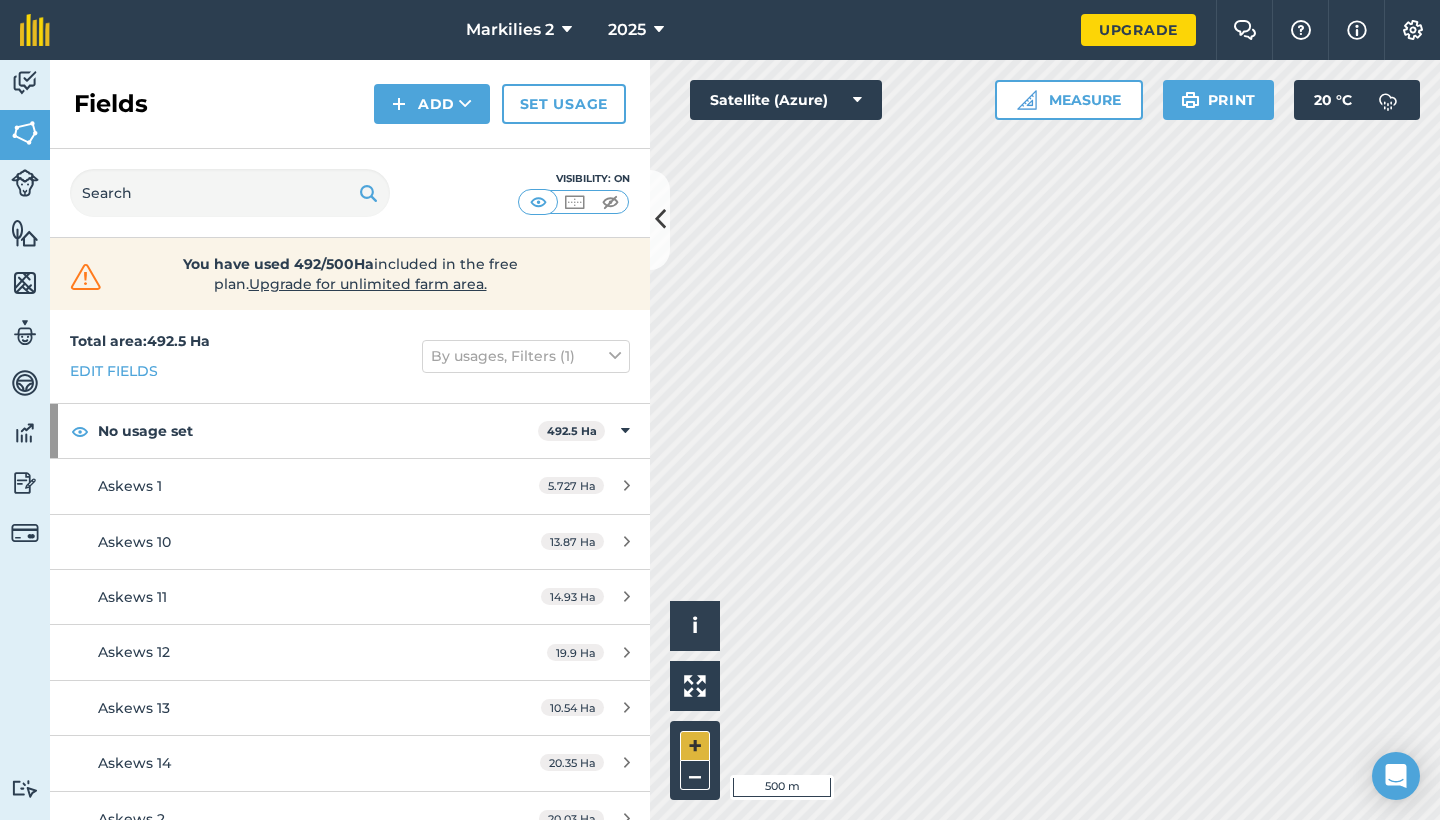 click on "+" at bounding box center (695, 746) 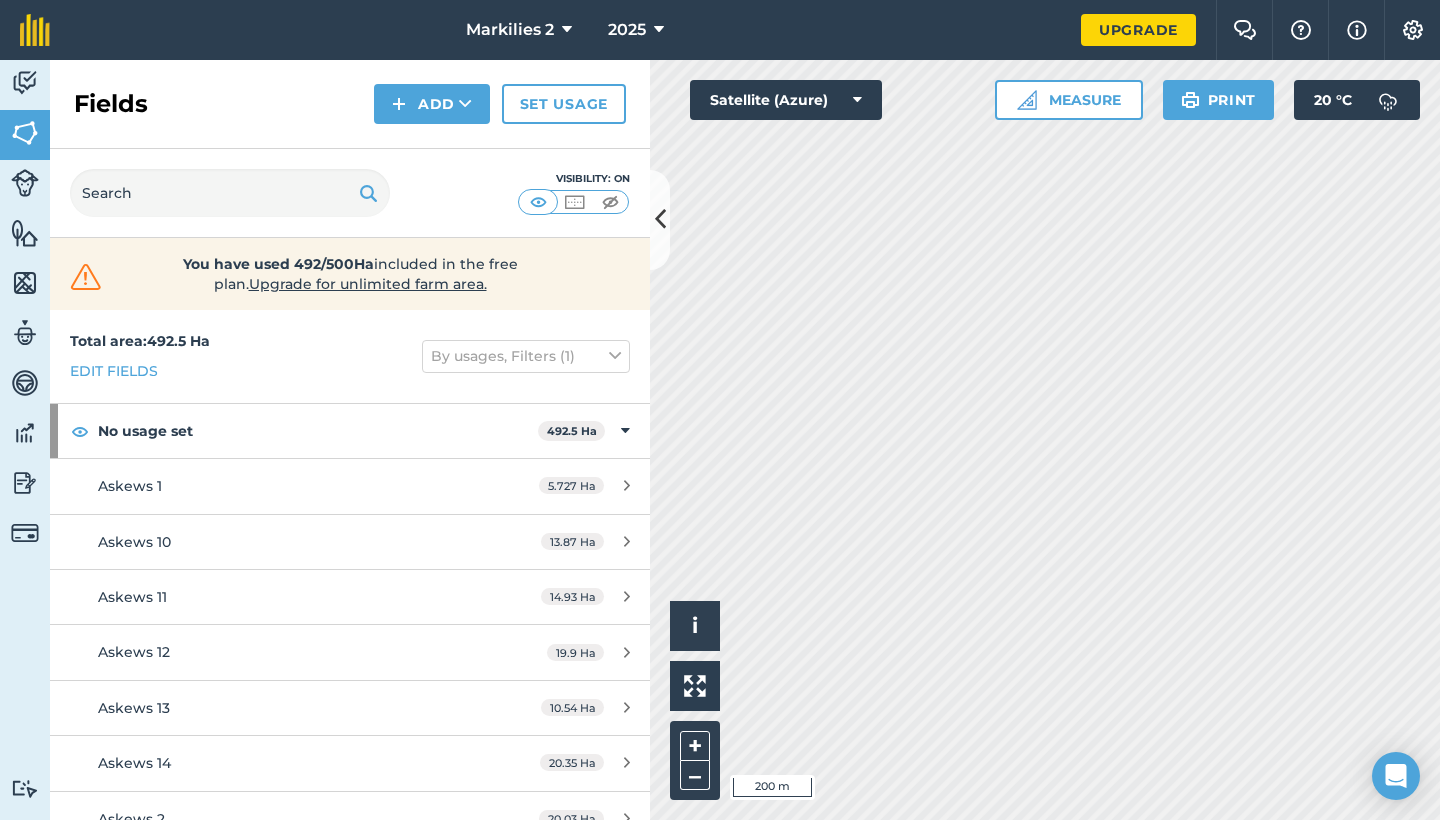 scroll, scrollTop: 0, scrollLeft: 0, axis: both 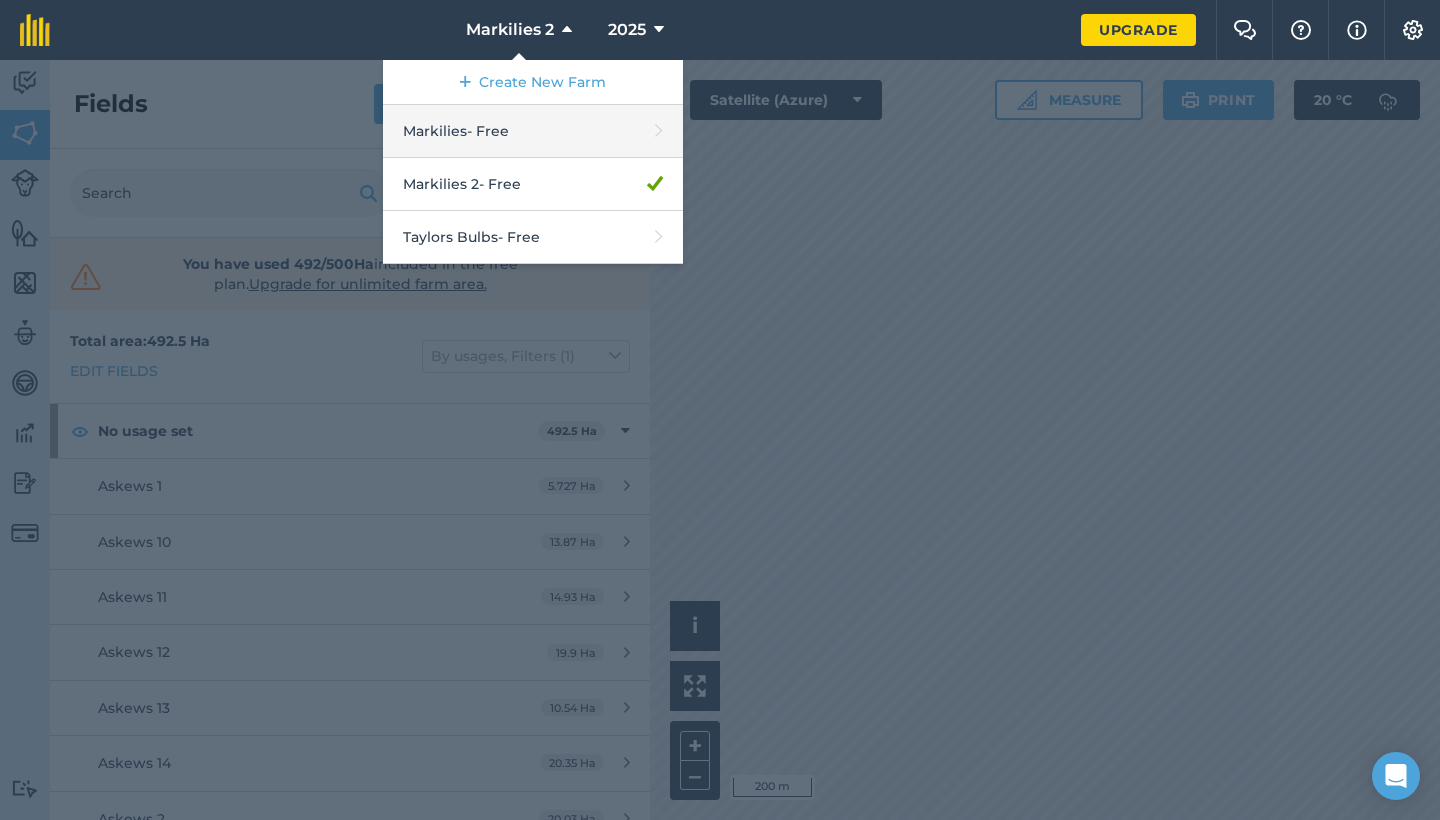 click on "Markilies  - Free" at bounding box center (533, 131) 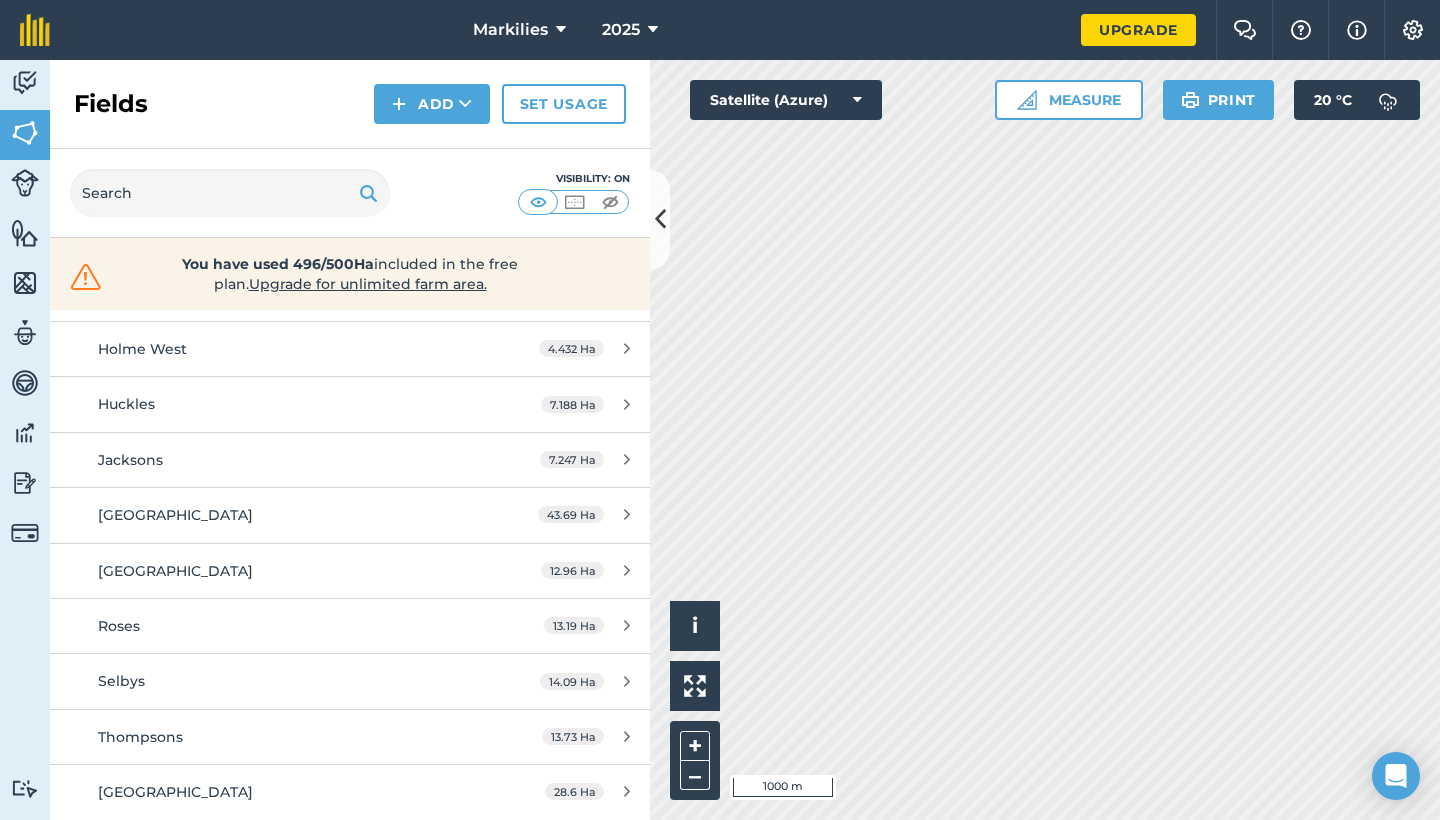scroll, scrollTop: 1026, scrollLeft: 0, axis: vertical 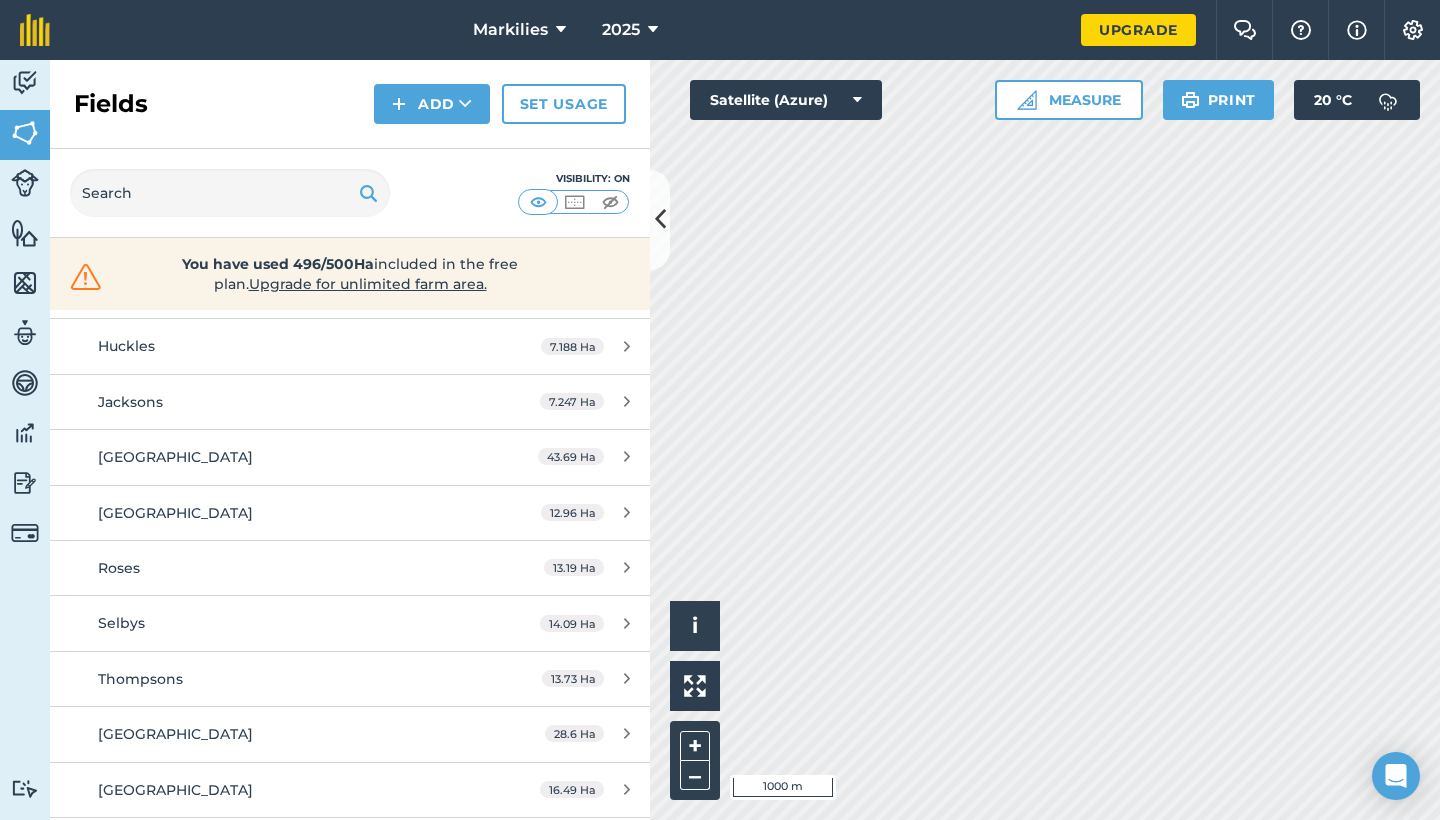 click on "Roses" at bounding box center (286, 568) 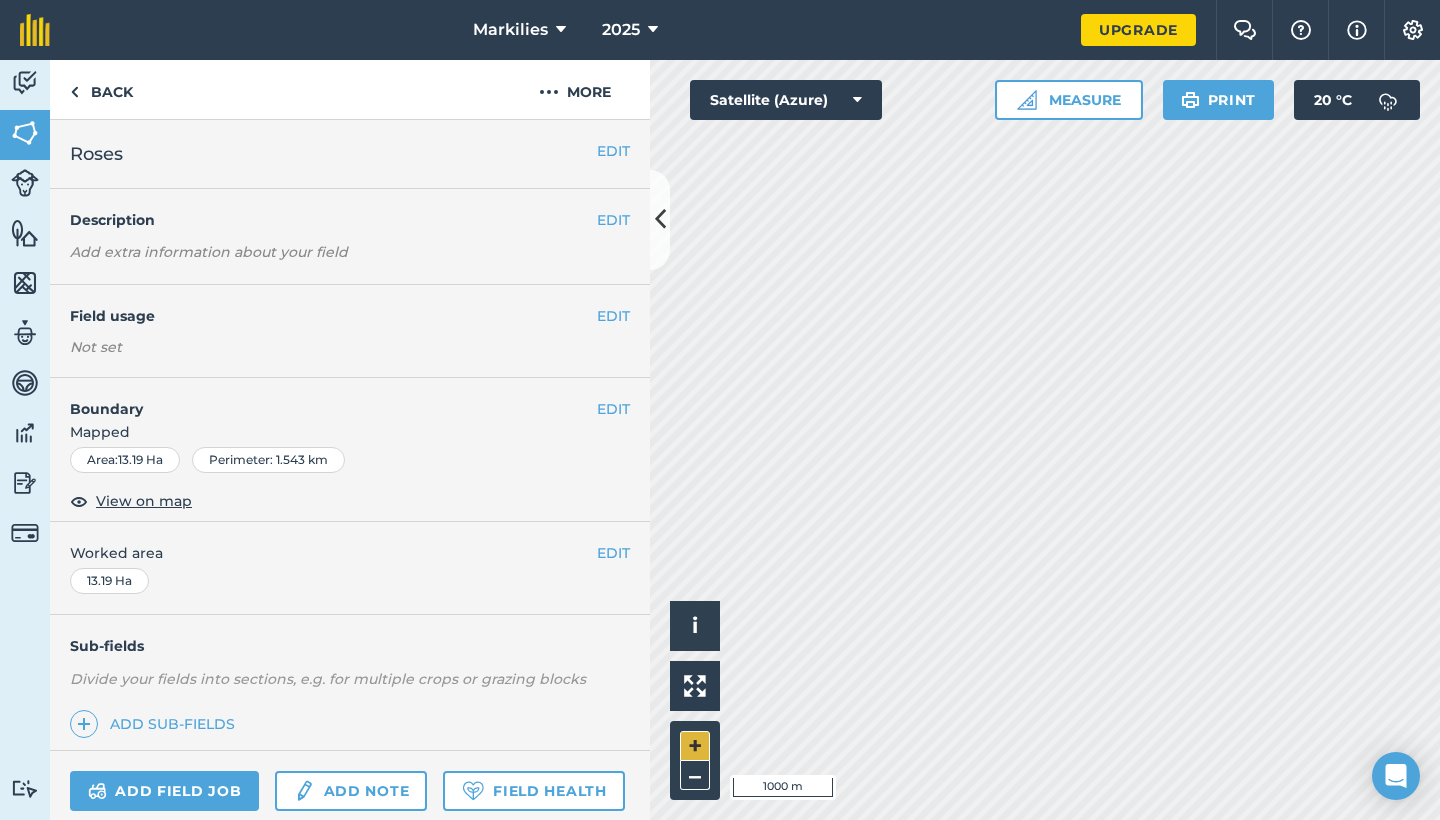 click on "+" at bounding box center (695, 746) 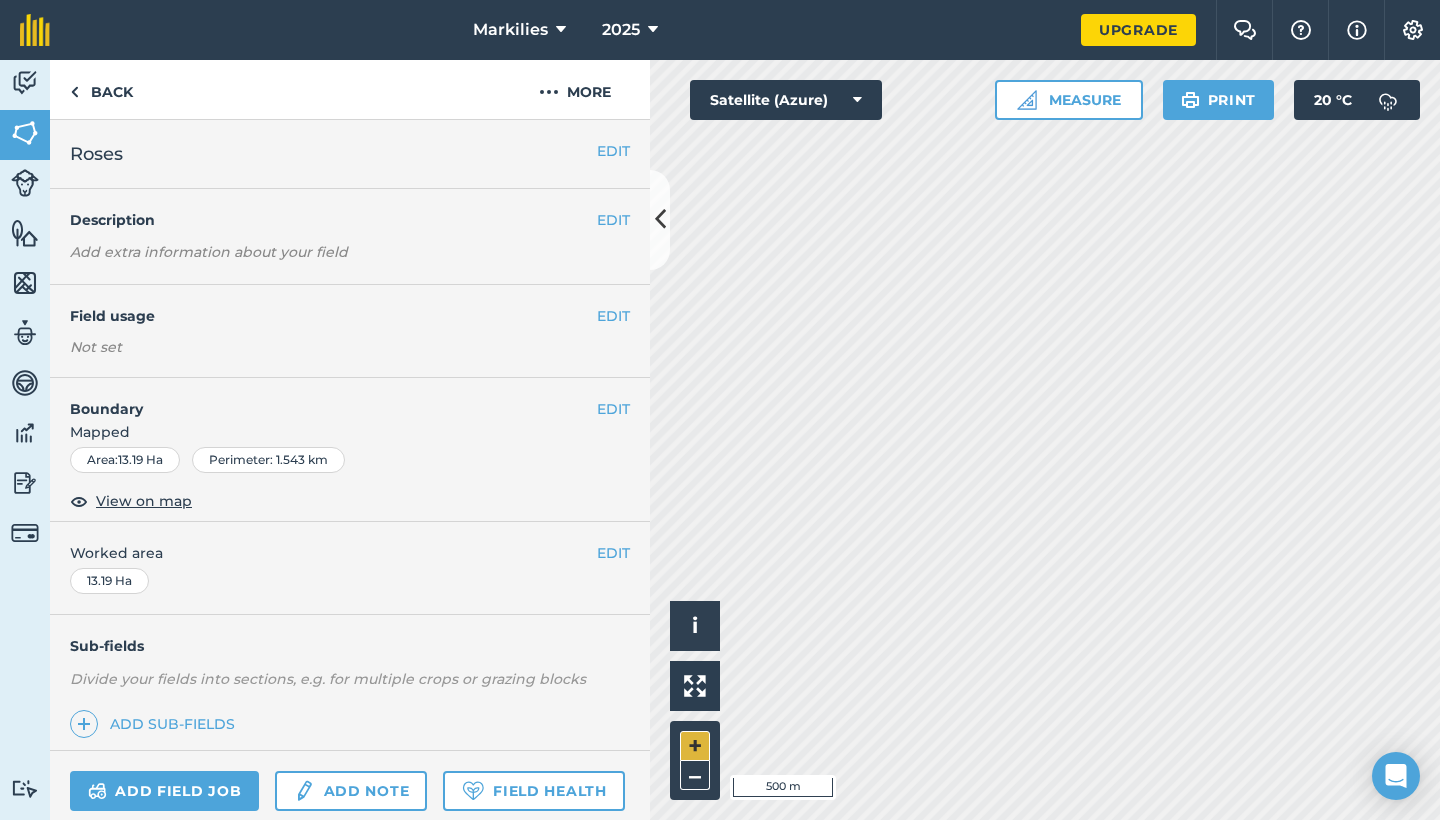 click on "+" at bounding box center [695, 746] 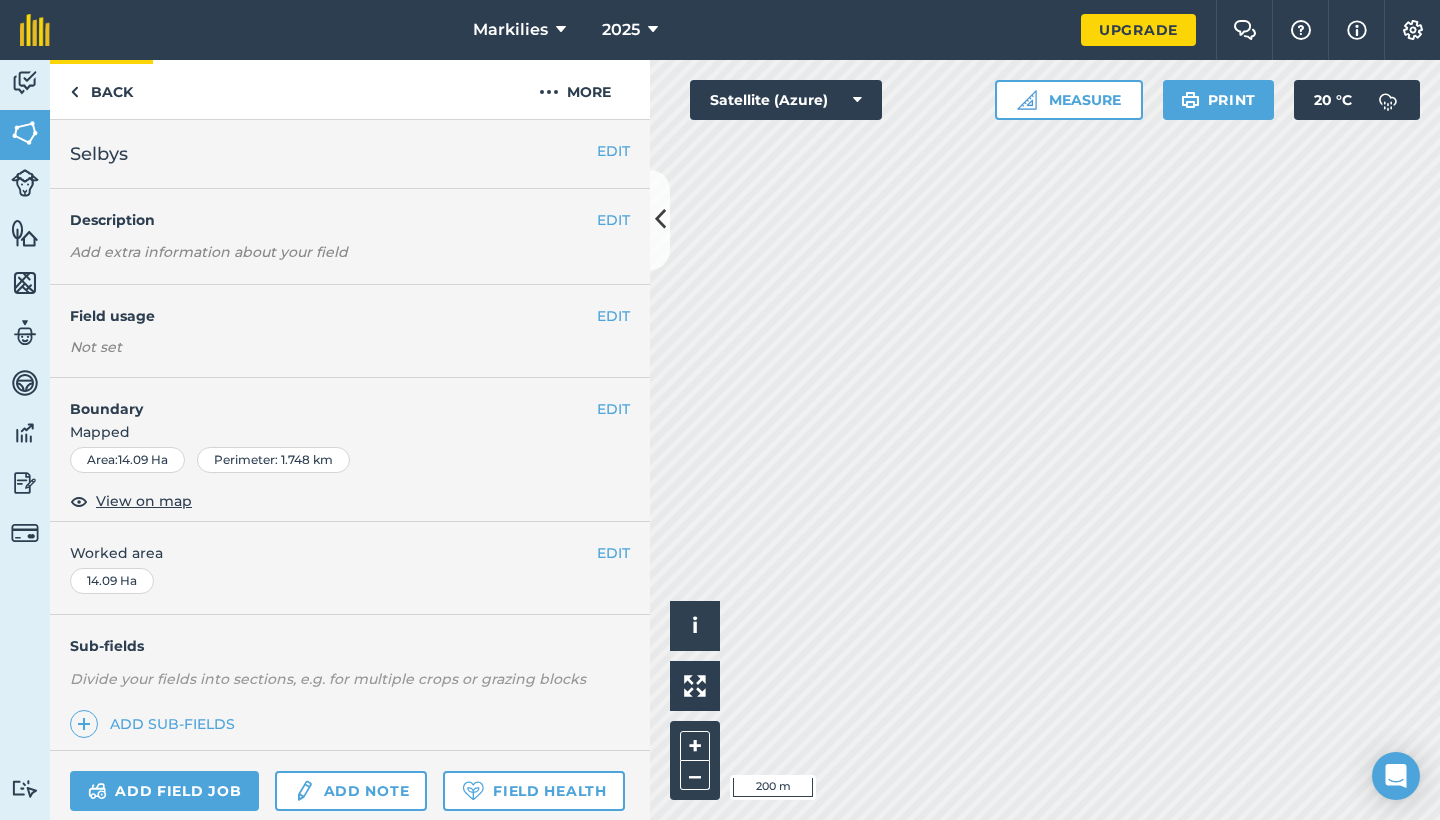click on "Back" at bounding box center [101, 89] 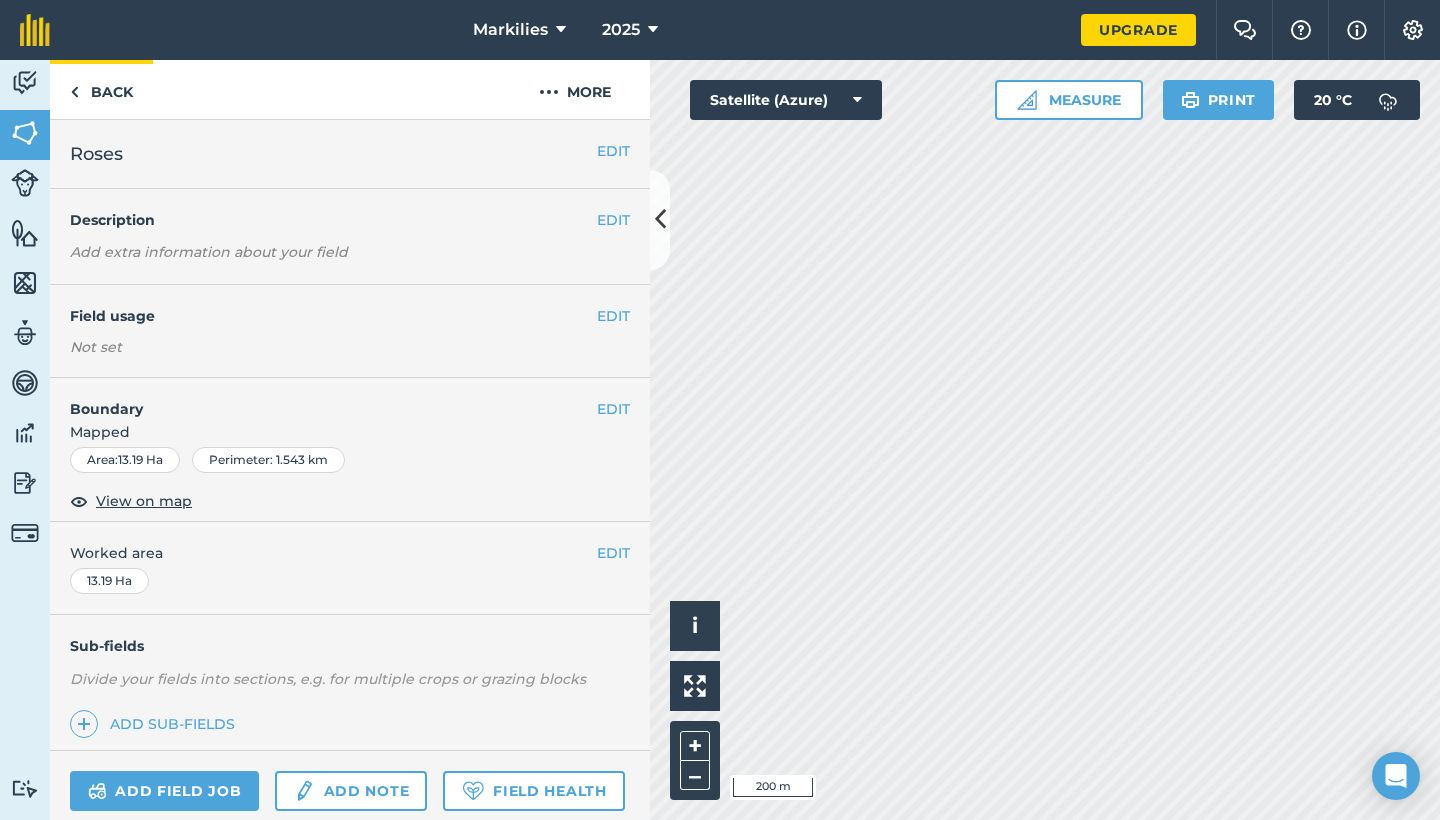 click on "Back" at bounding box center [101, 89] 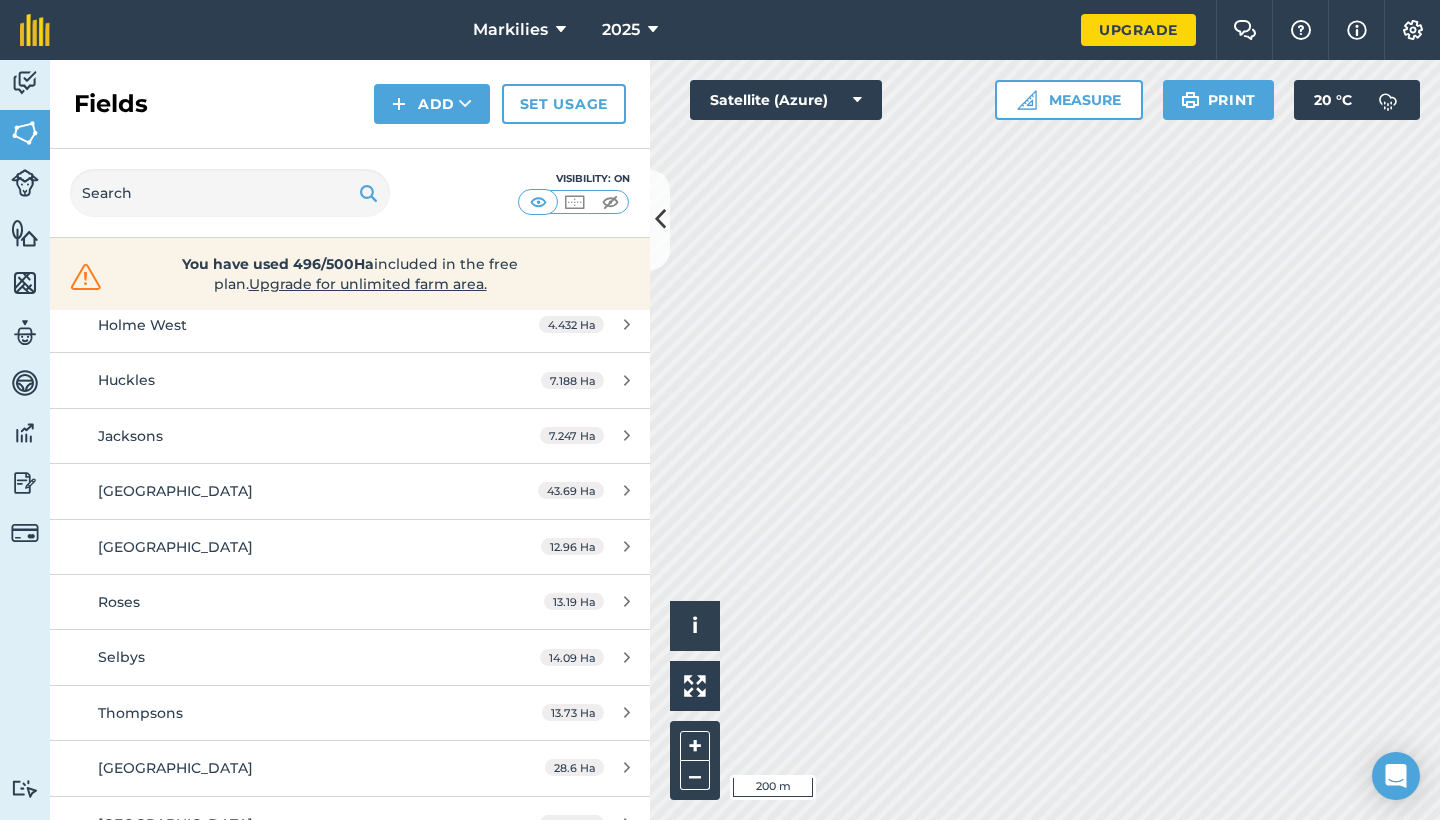 scroll, scrollTop: 999, scrollLeft: 0, axis: vertical 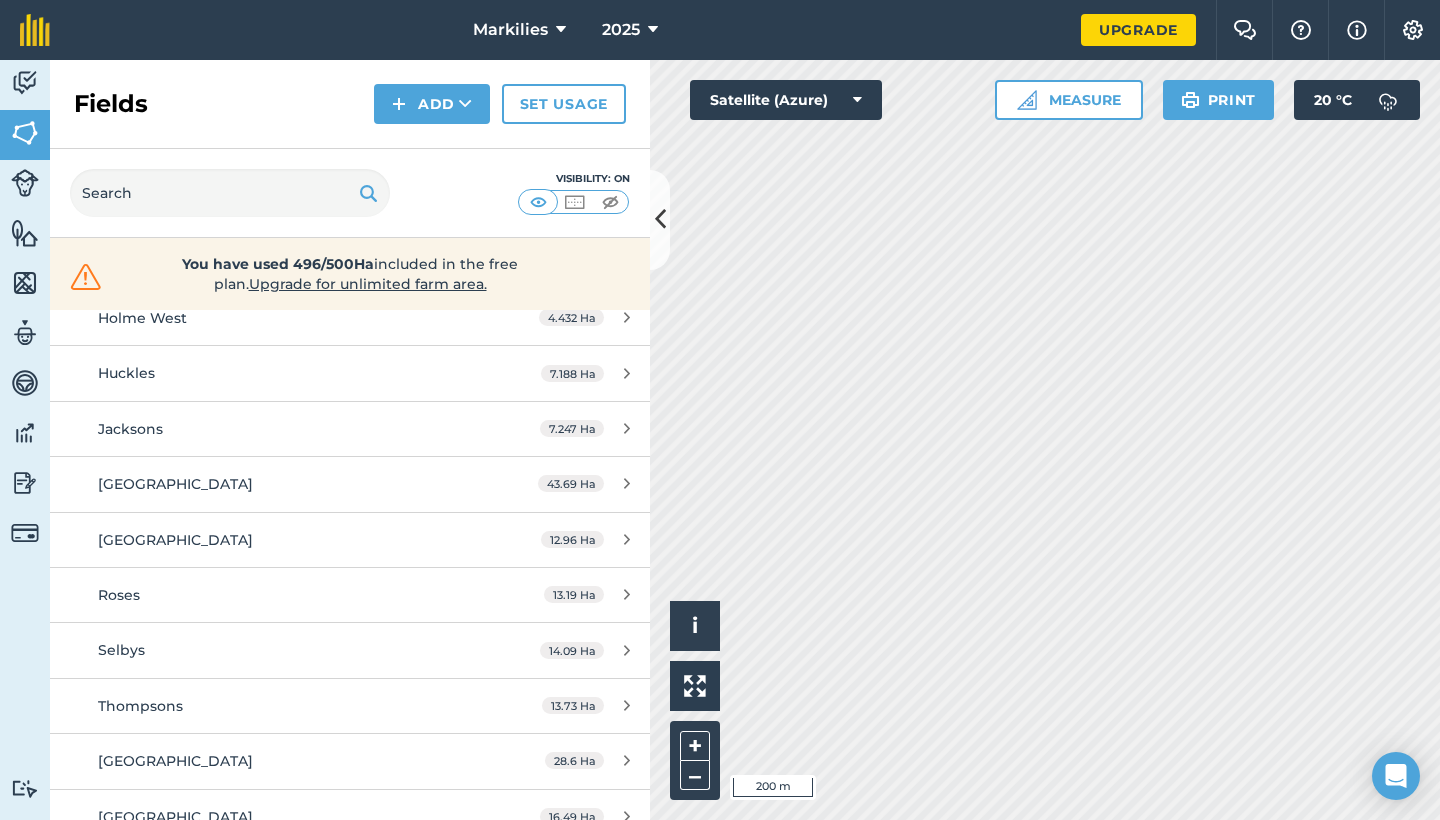 click at bounding box center (561, 30) 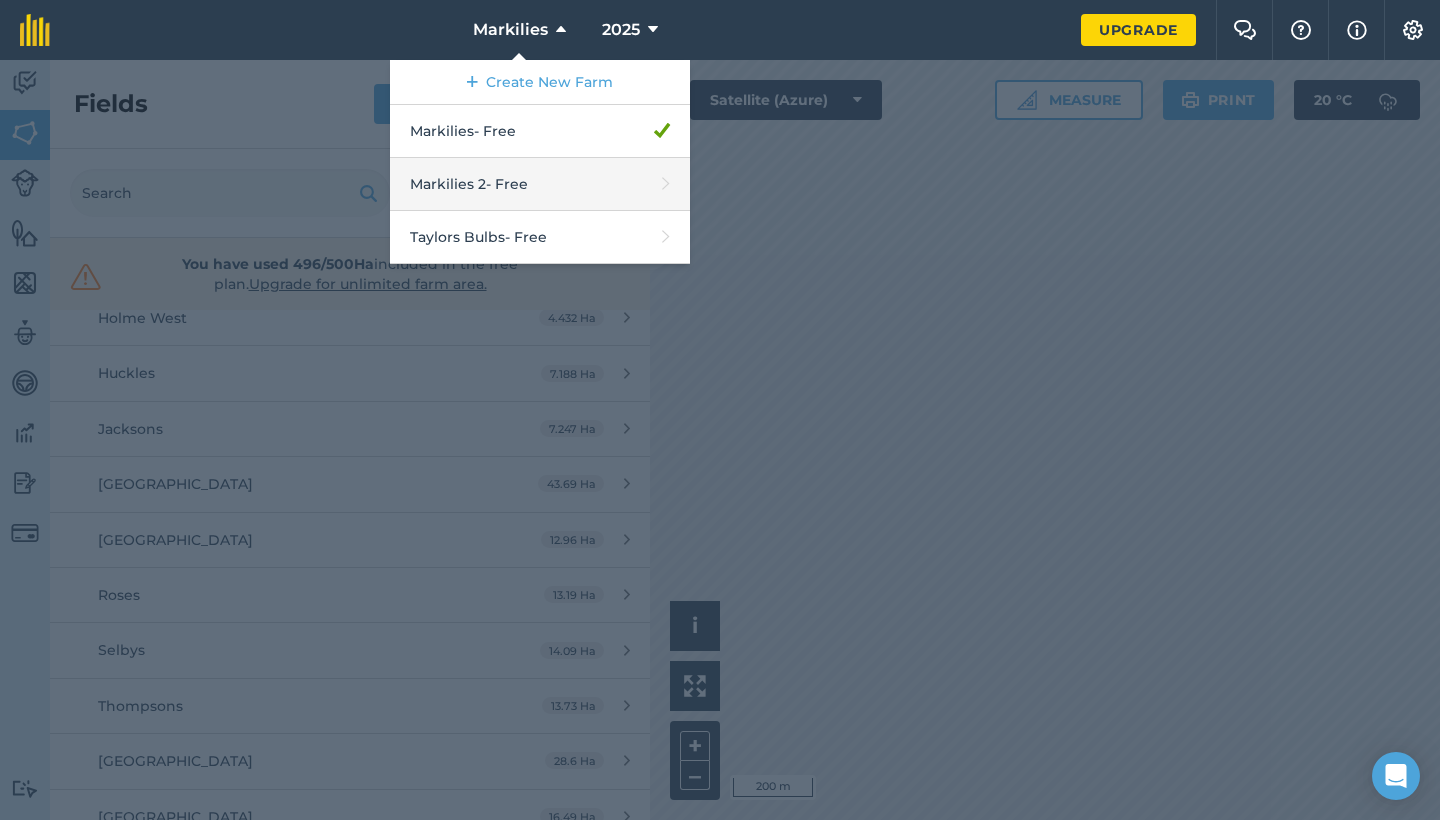 click on "Markilies 2  - Free" at bounding box center (540, 184) 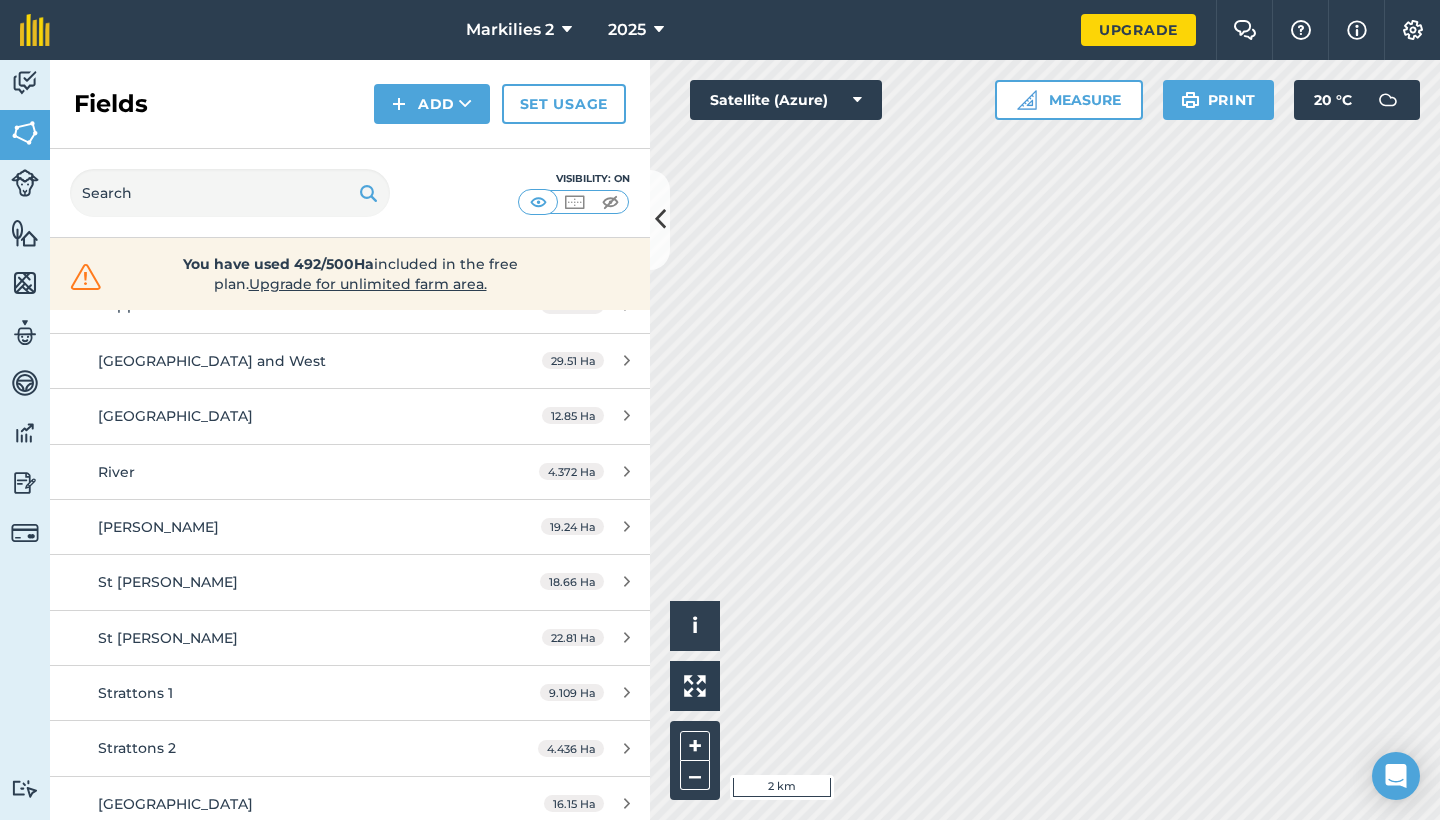 scroll, scrollTop: 1625, scrollLeft: 0, axis: vertical 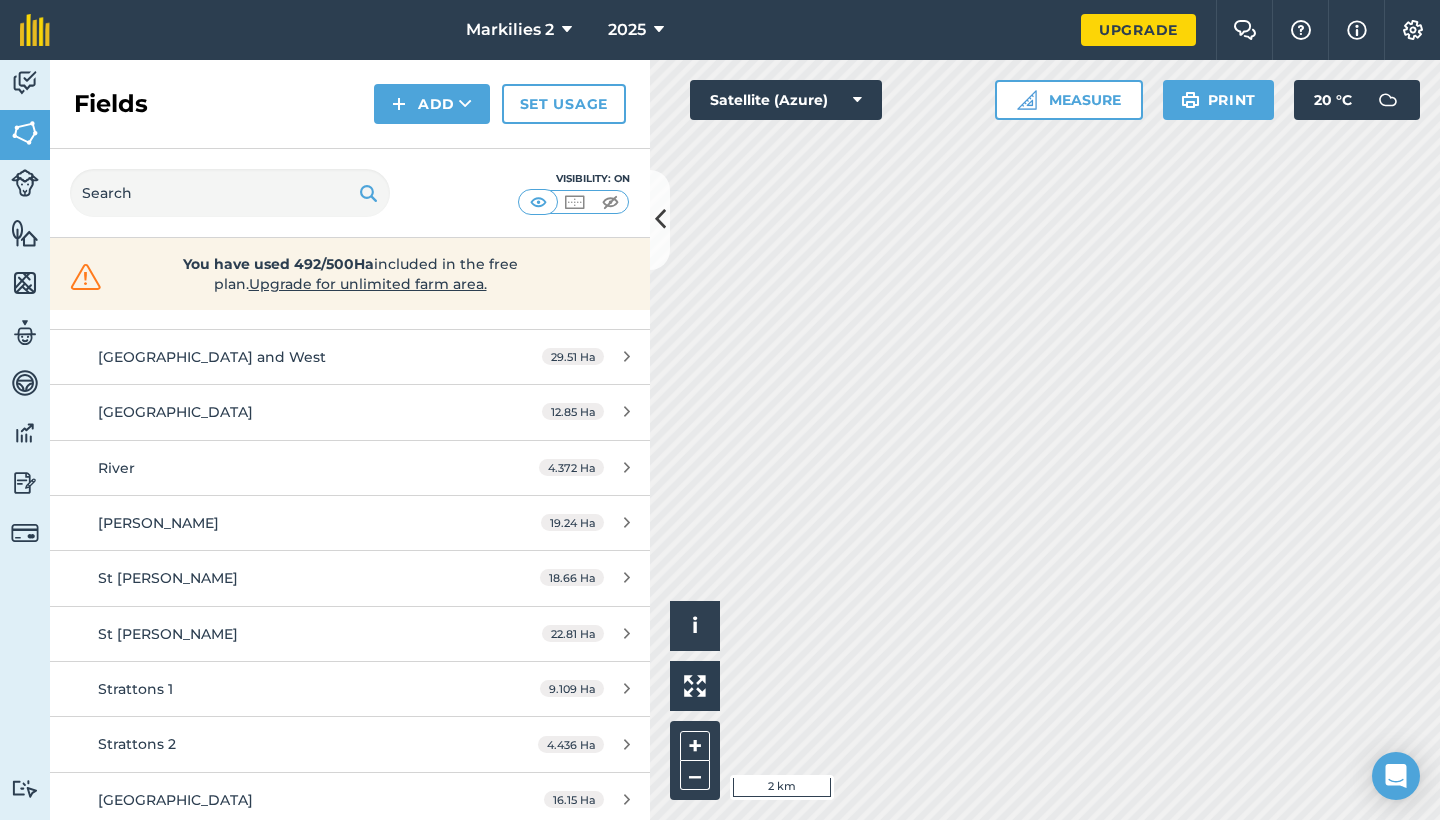 click on "St [PERSON_NAME]" at bounding box center (286, 634) 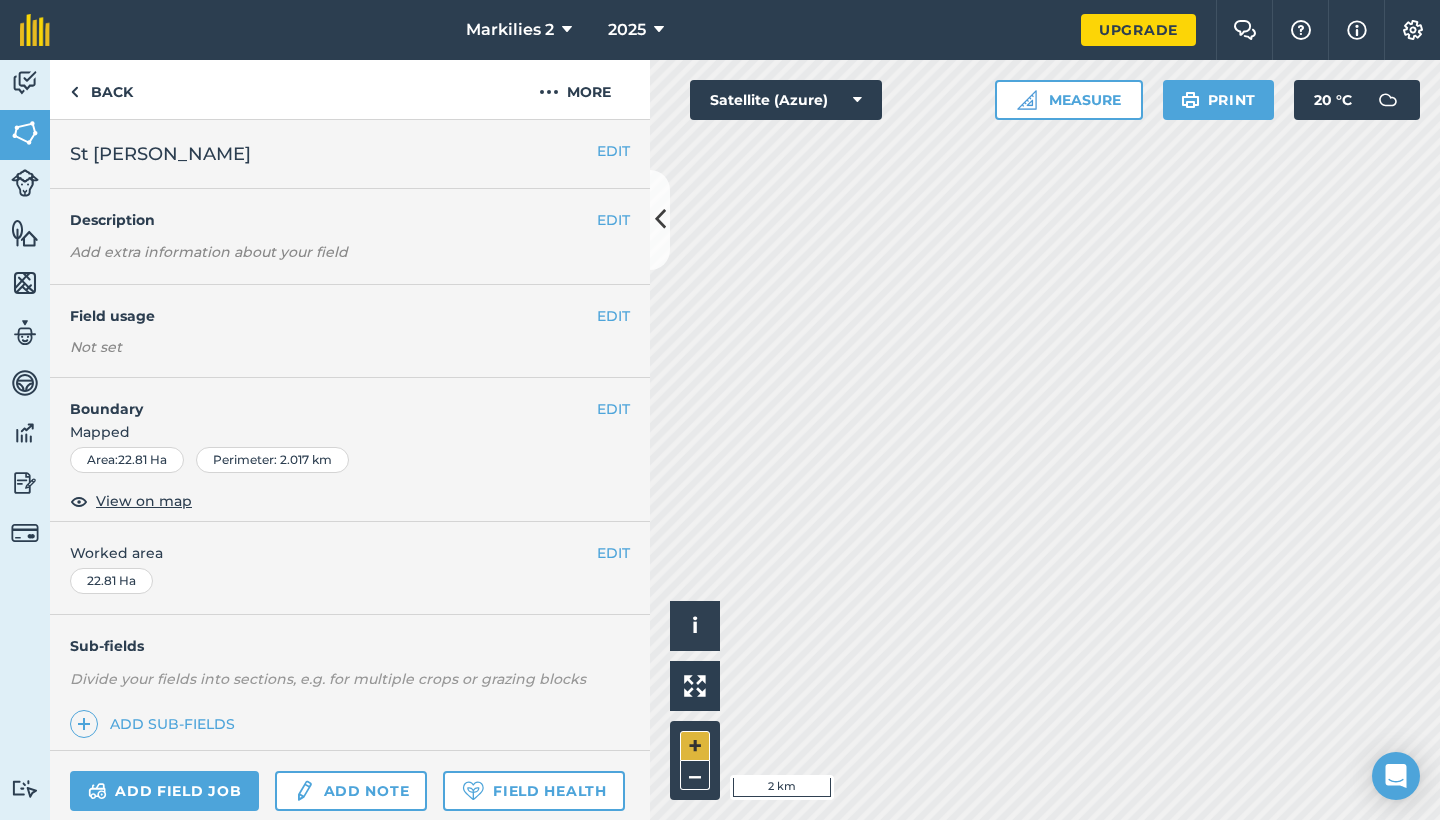 click on "+" at bounding box center [695, 746] 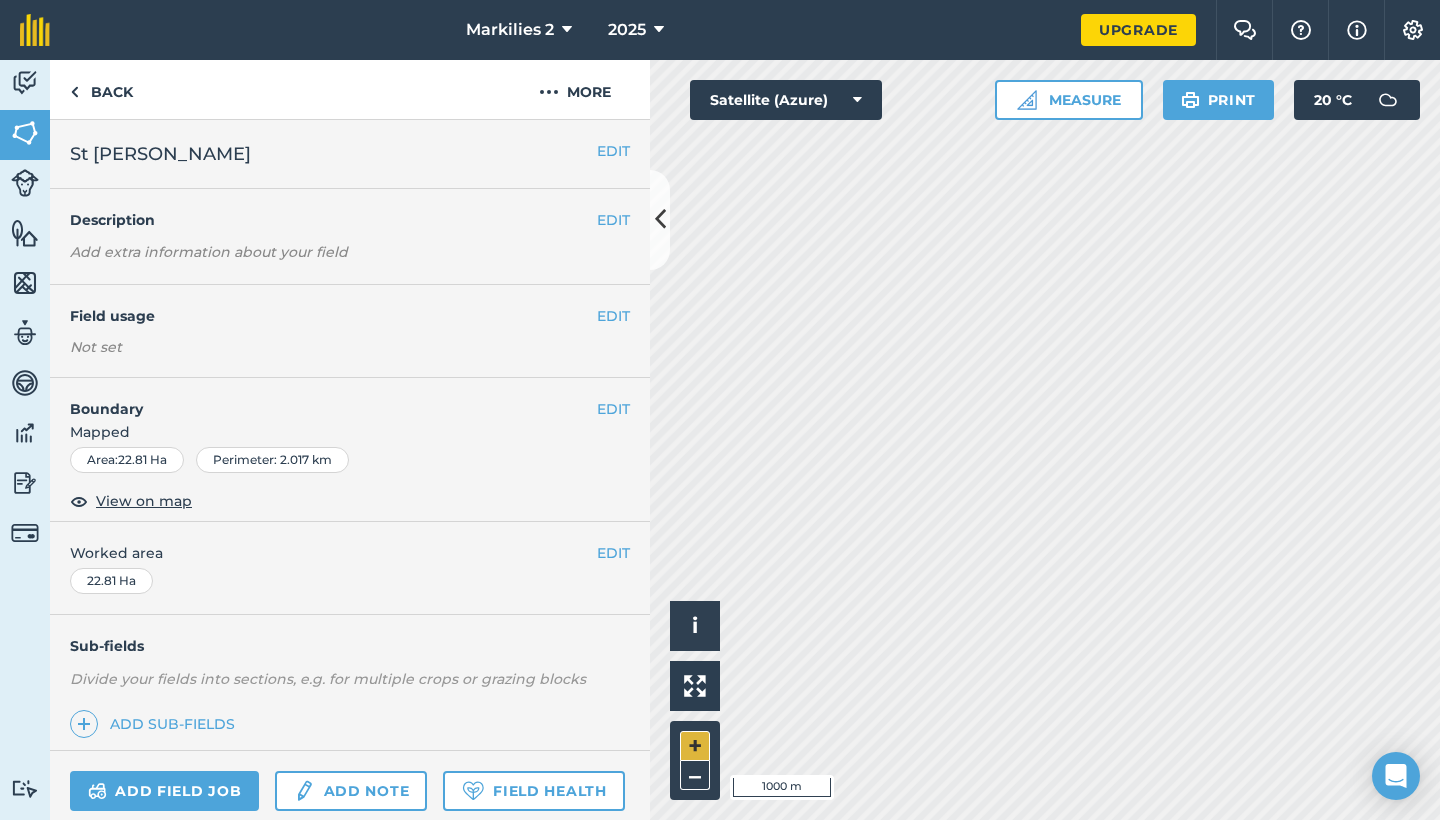 click on "+" at bounding box center (695, 746) 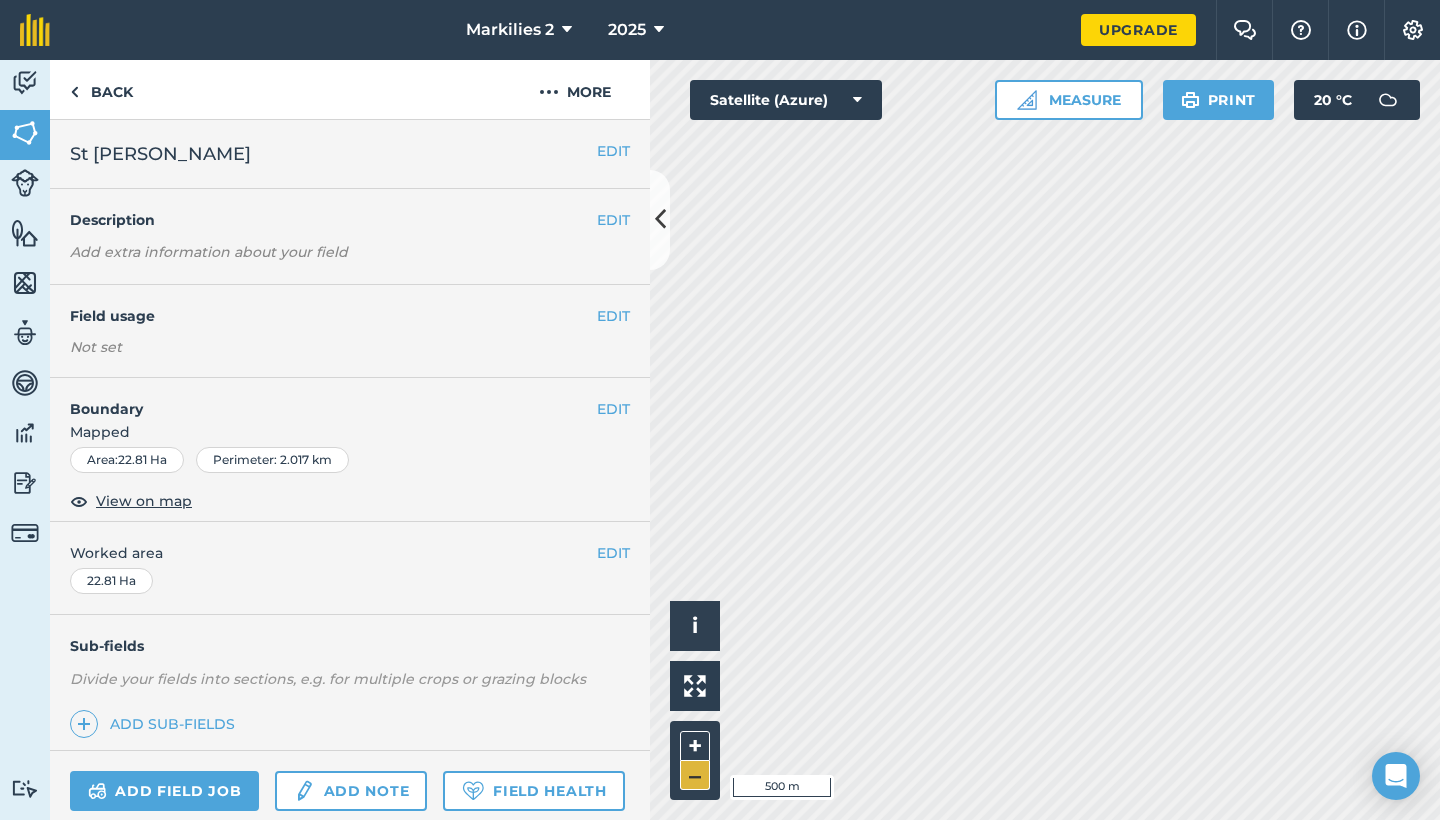 click on "–" at bounding box center [695, 775] 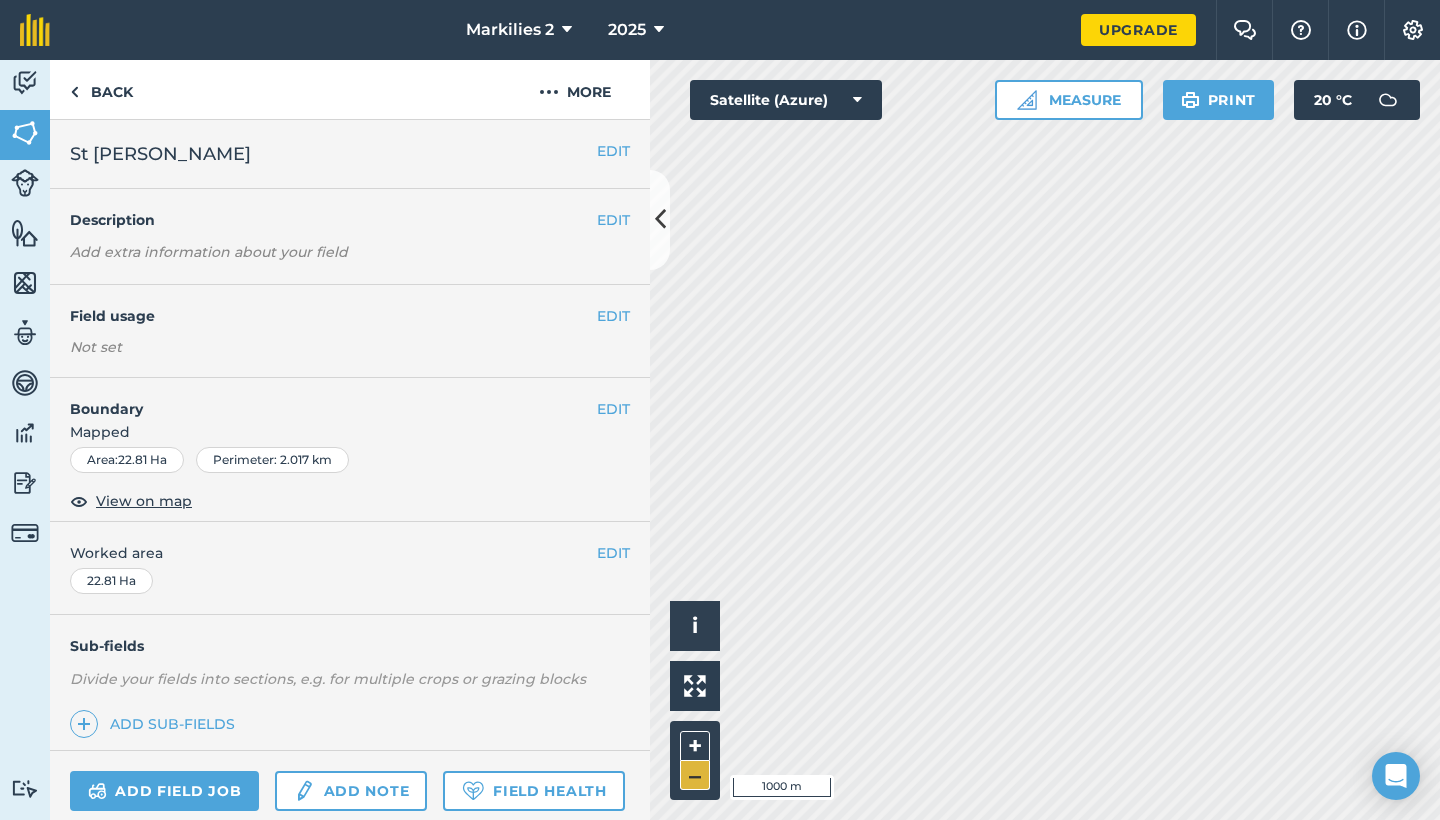click on "–" at bounding box center [695, 775] 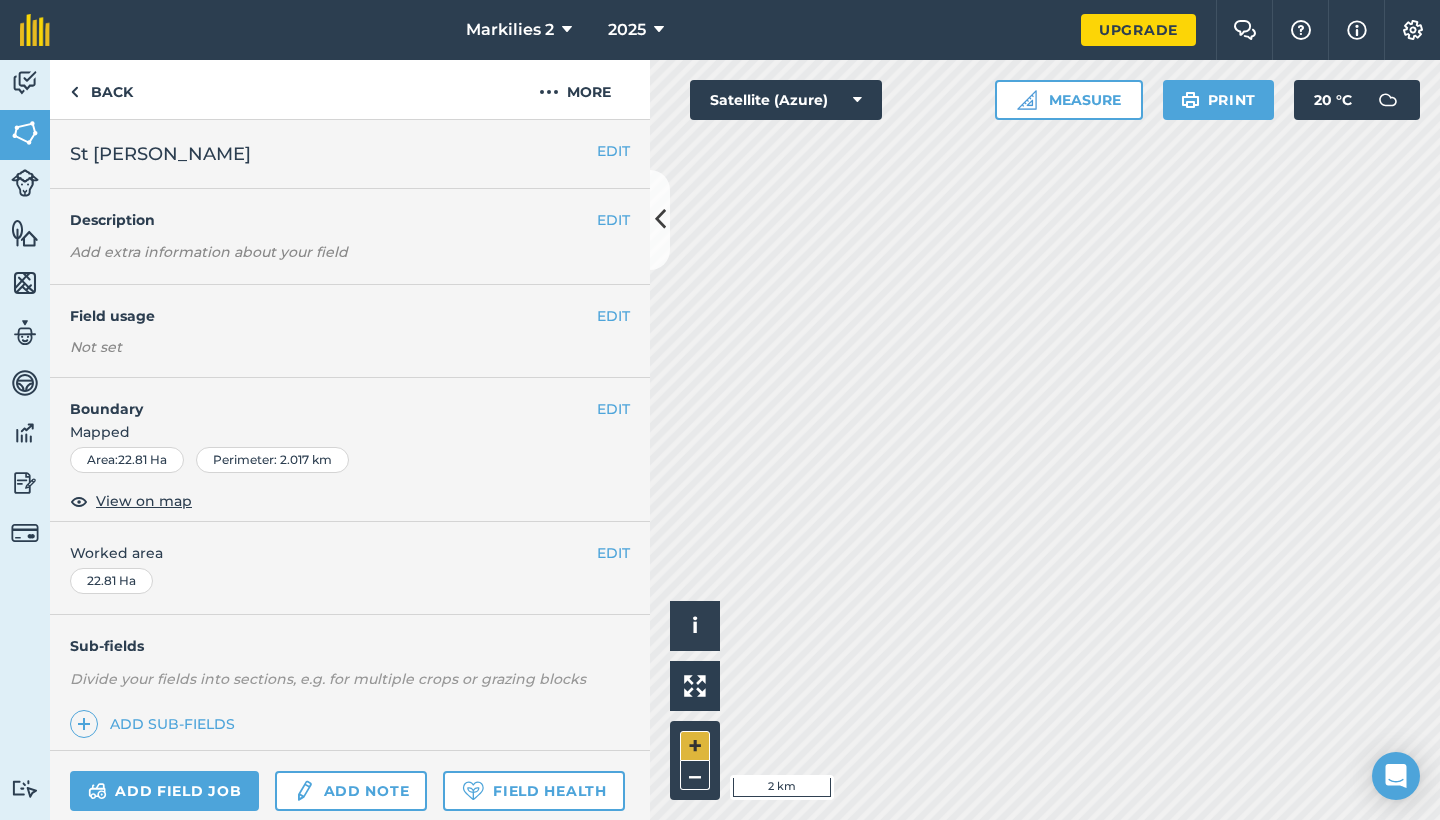 click on "+" at bounding box center [695, 746] 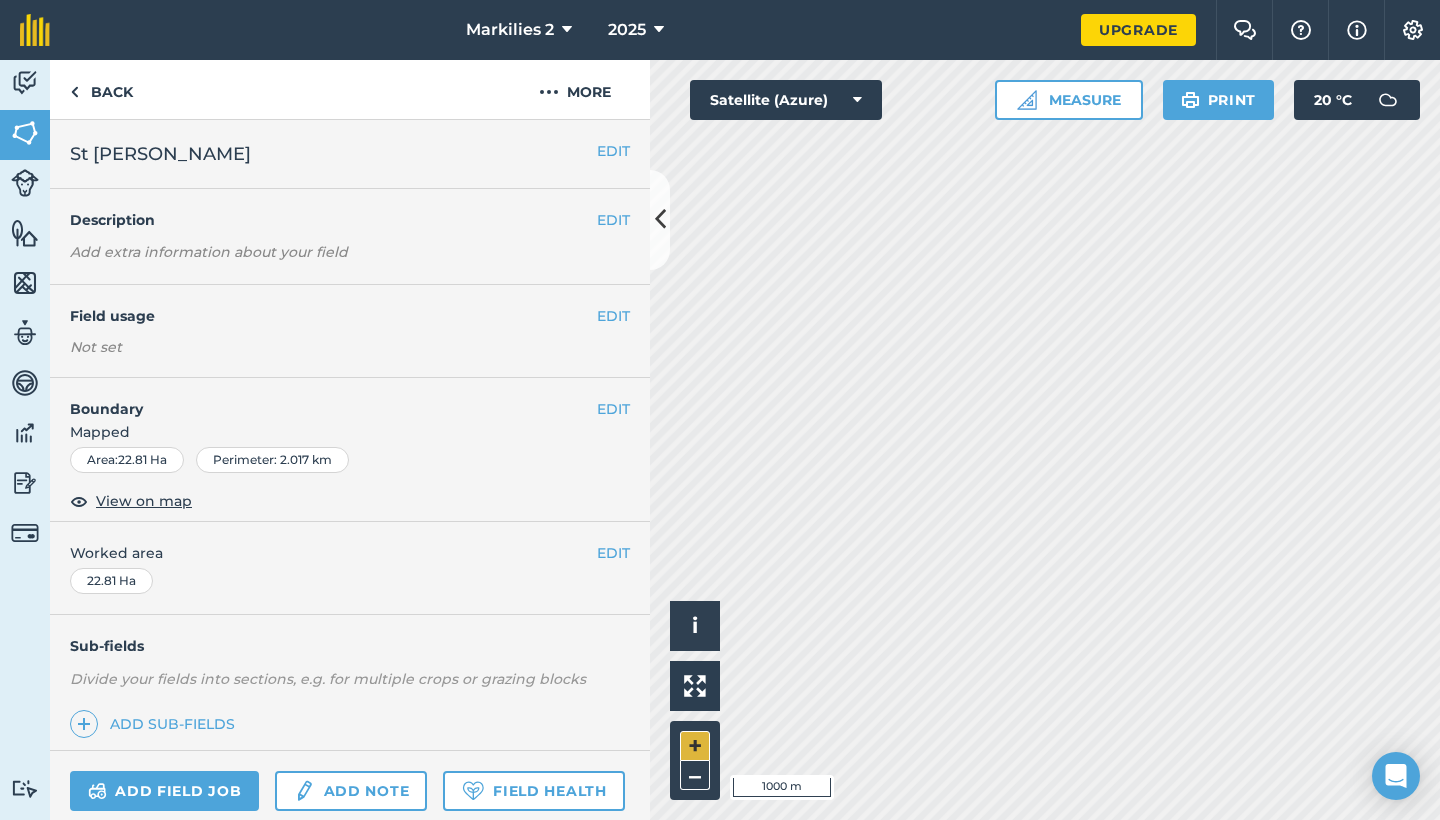 click on "+" at bounding box center (695, 746) 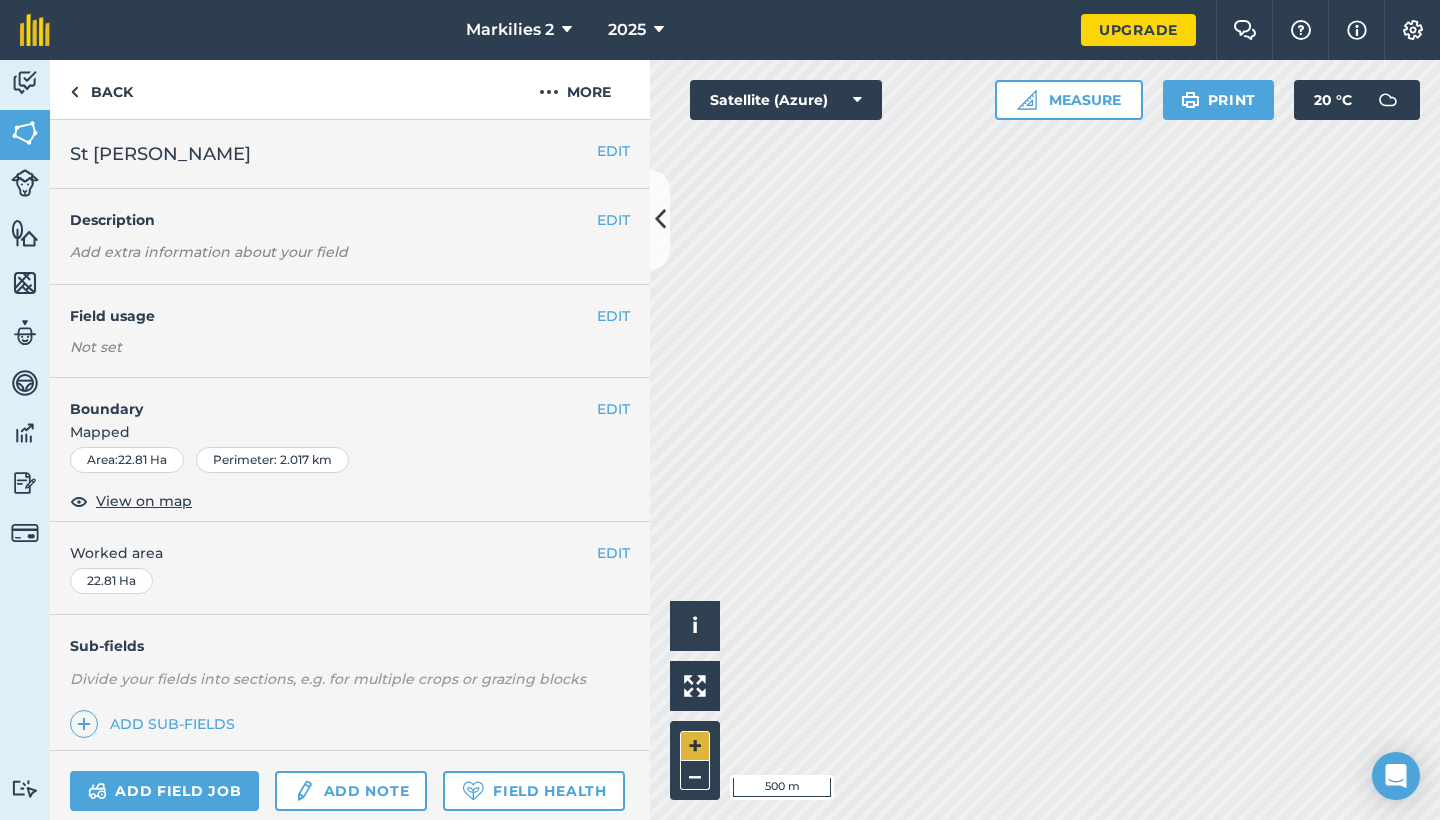 click on "+" at bounding box center (695, 746) 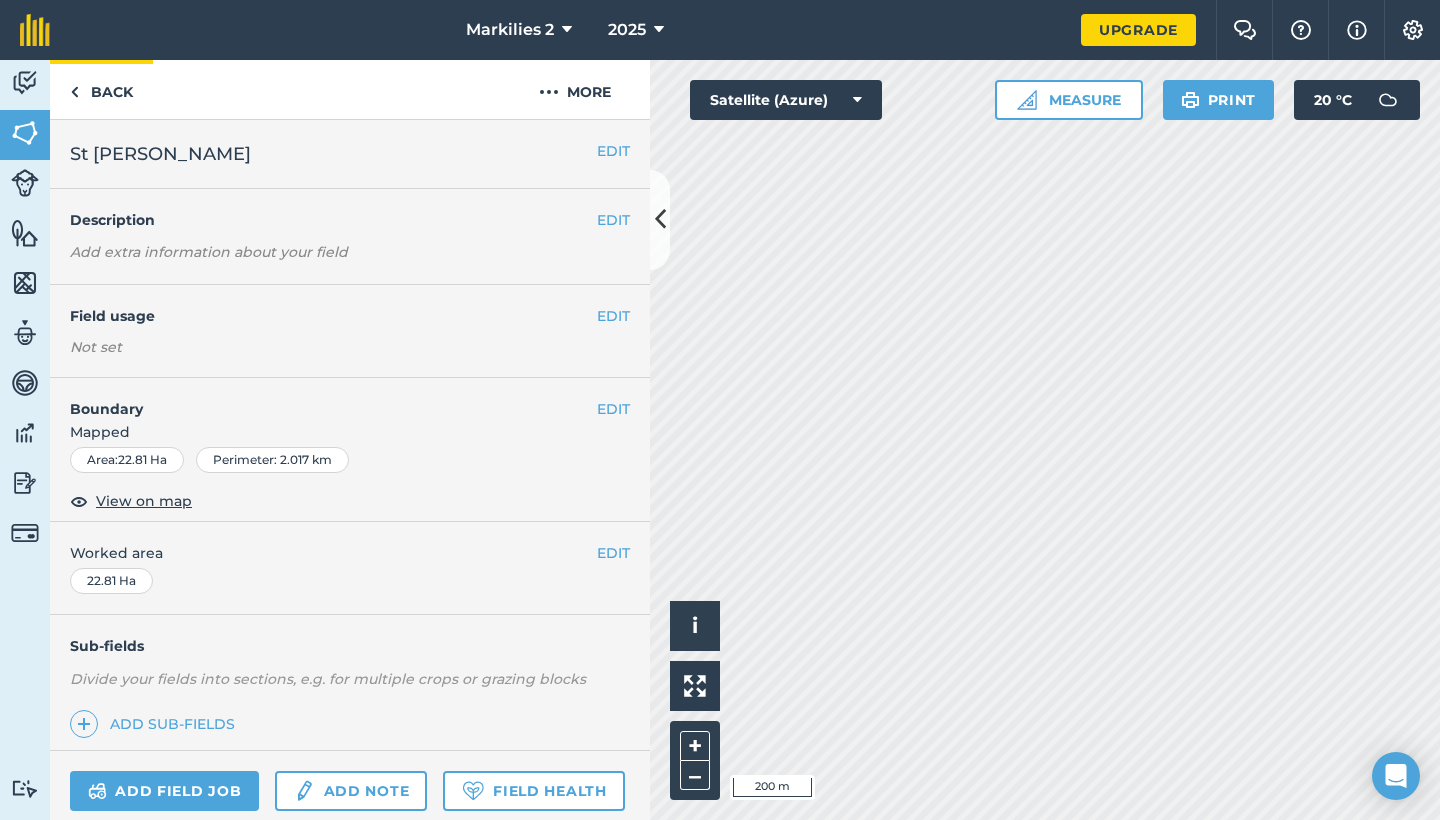 click on "Back" at bounding box center (101, 89) 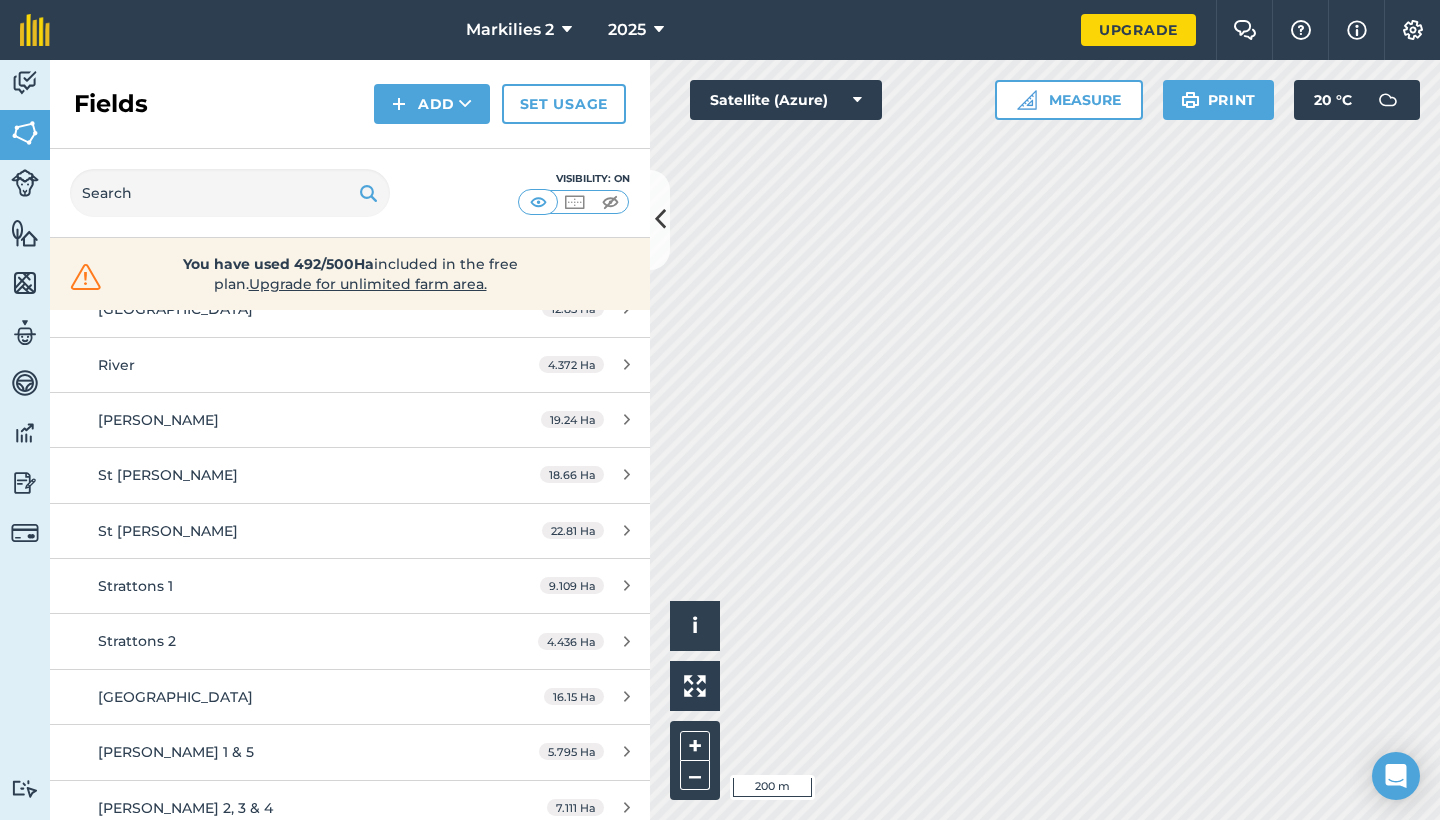 scroll, scrollTop: 1727, scrollLeft: 0, axis: vertical 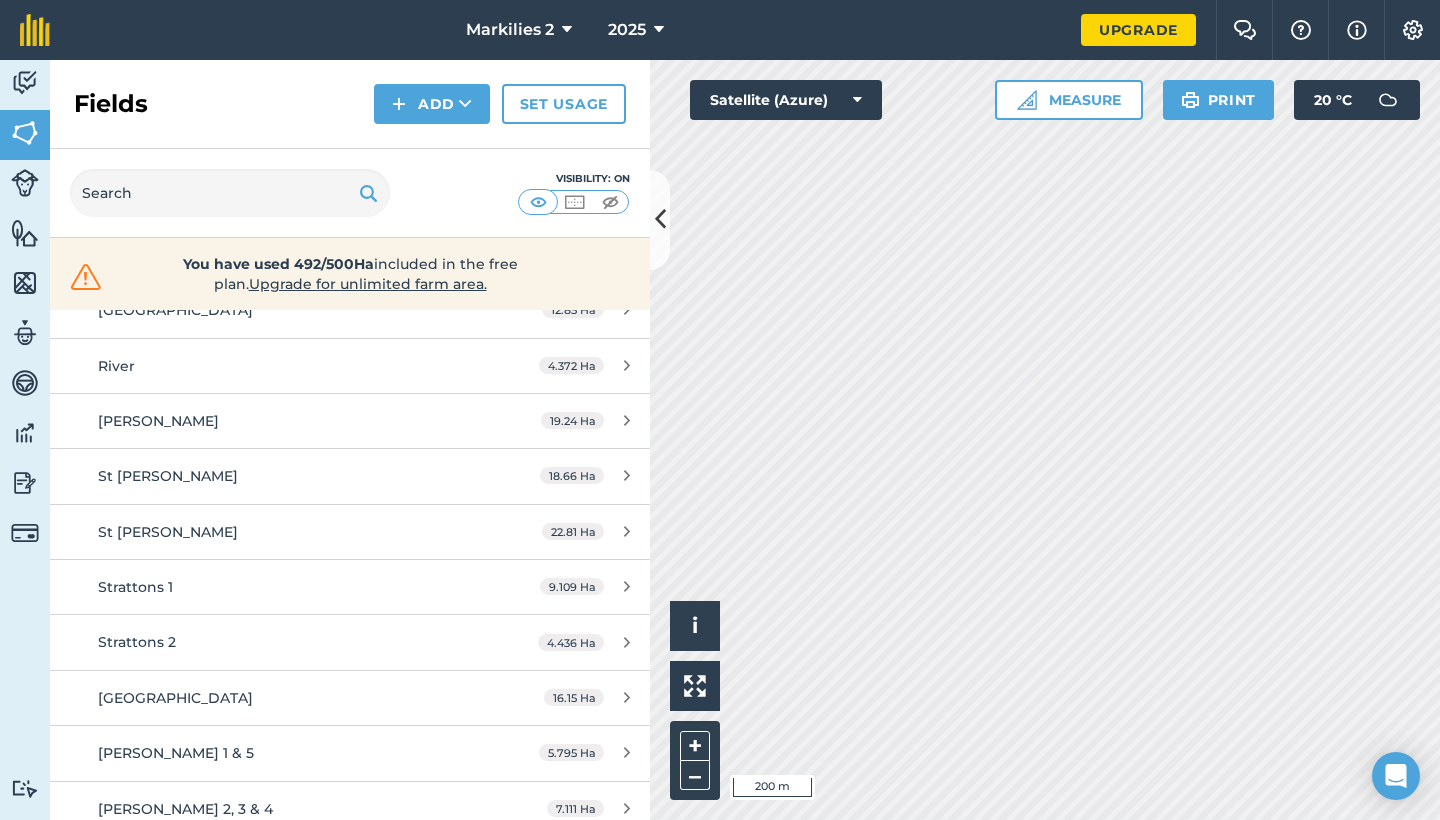 click on "Strattons 1" at bounding box center [286, 587] 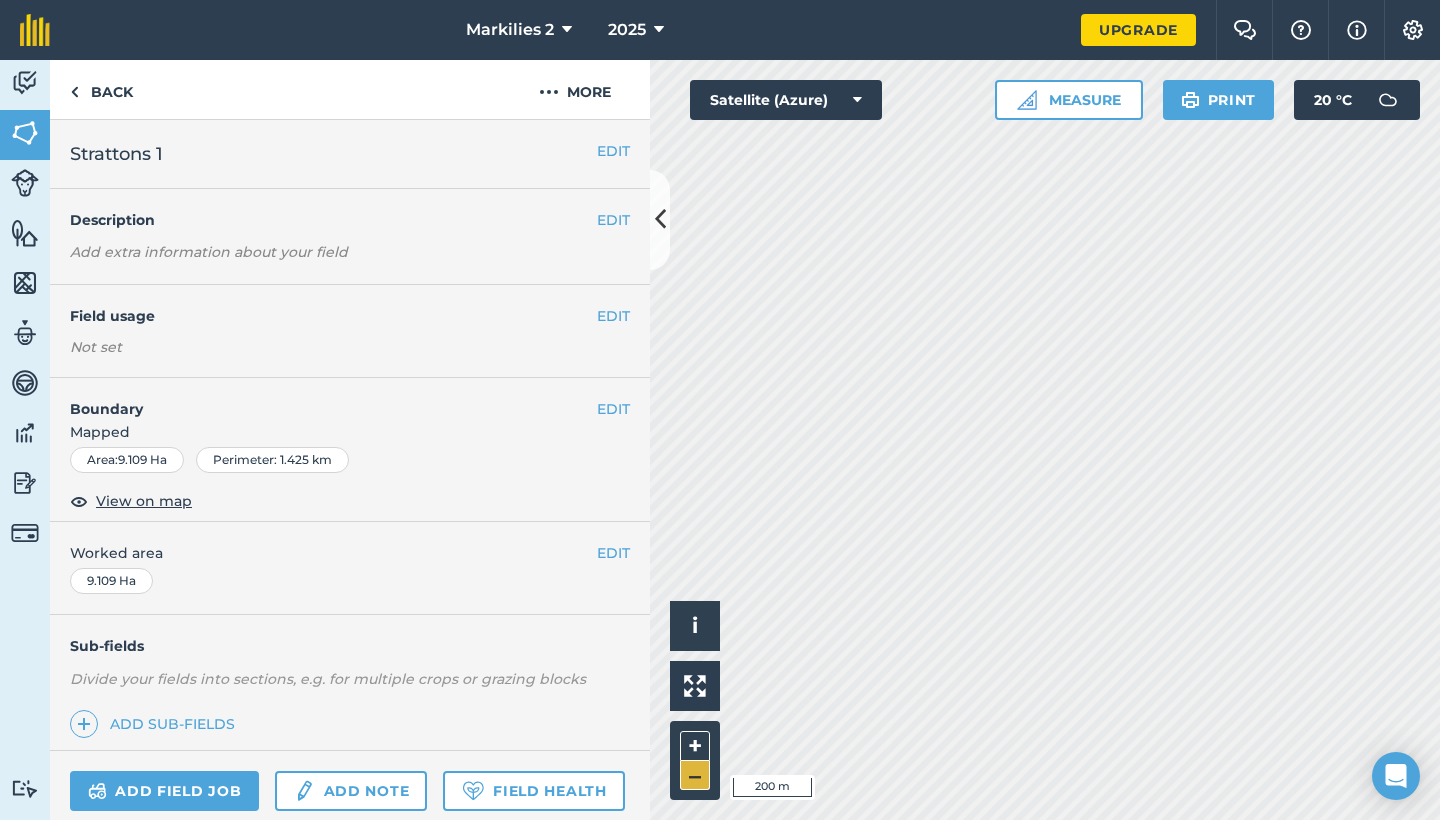 click on "–" at bounding box center (695, 775) 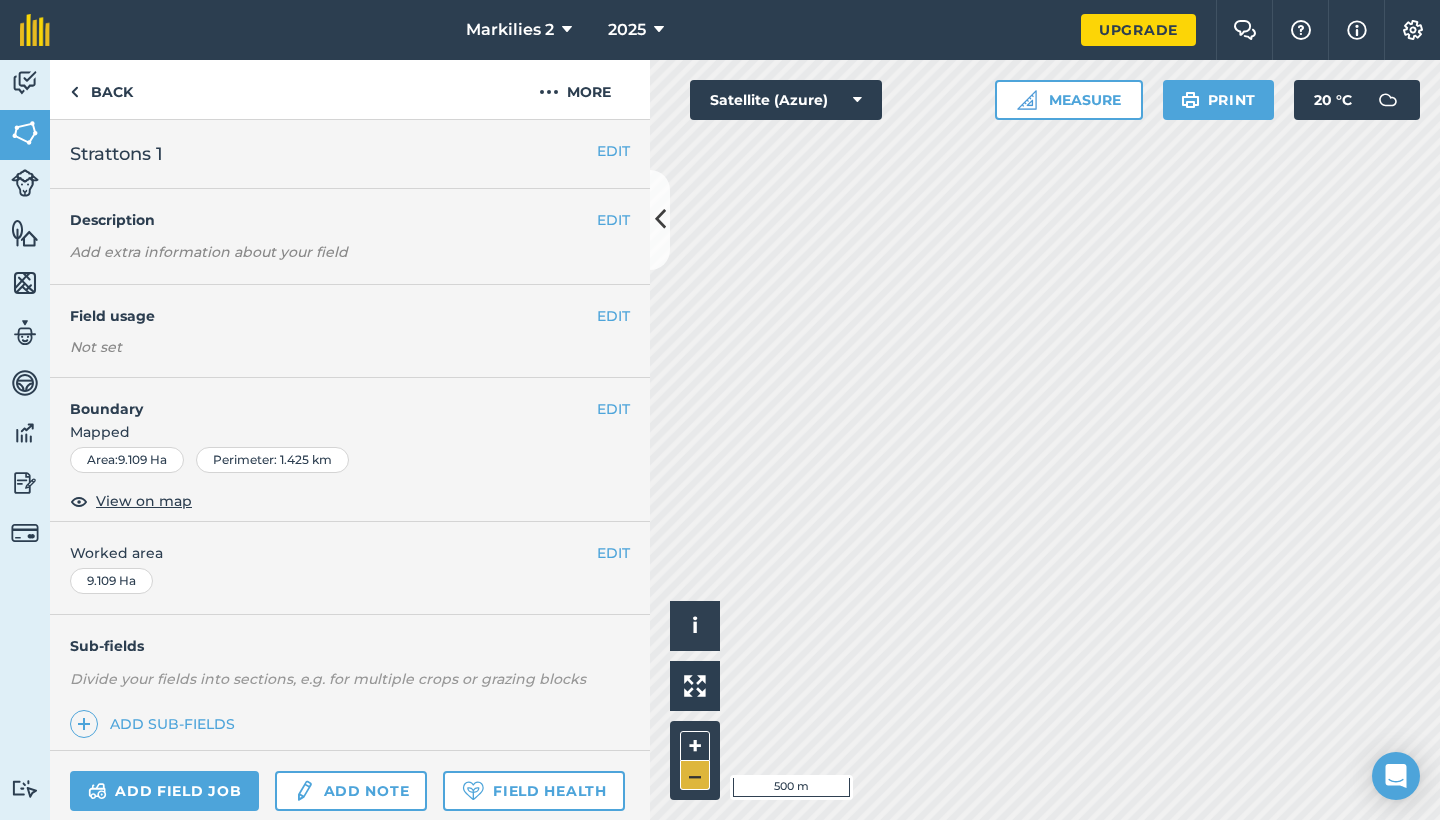 click on "–" at bounding box center [695, 775] 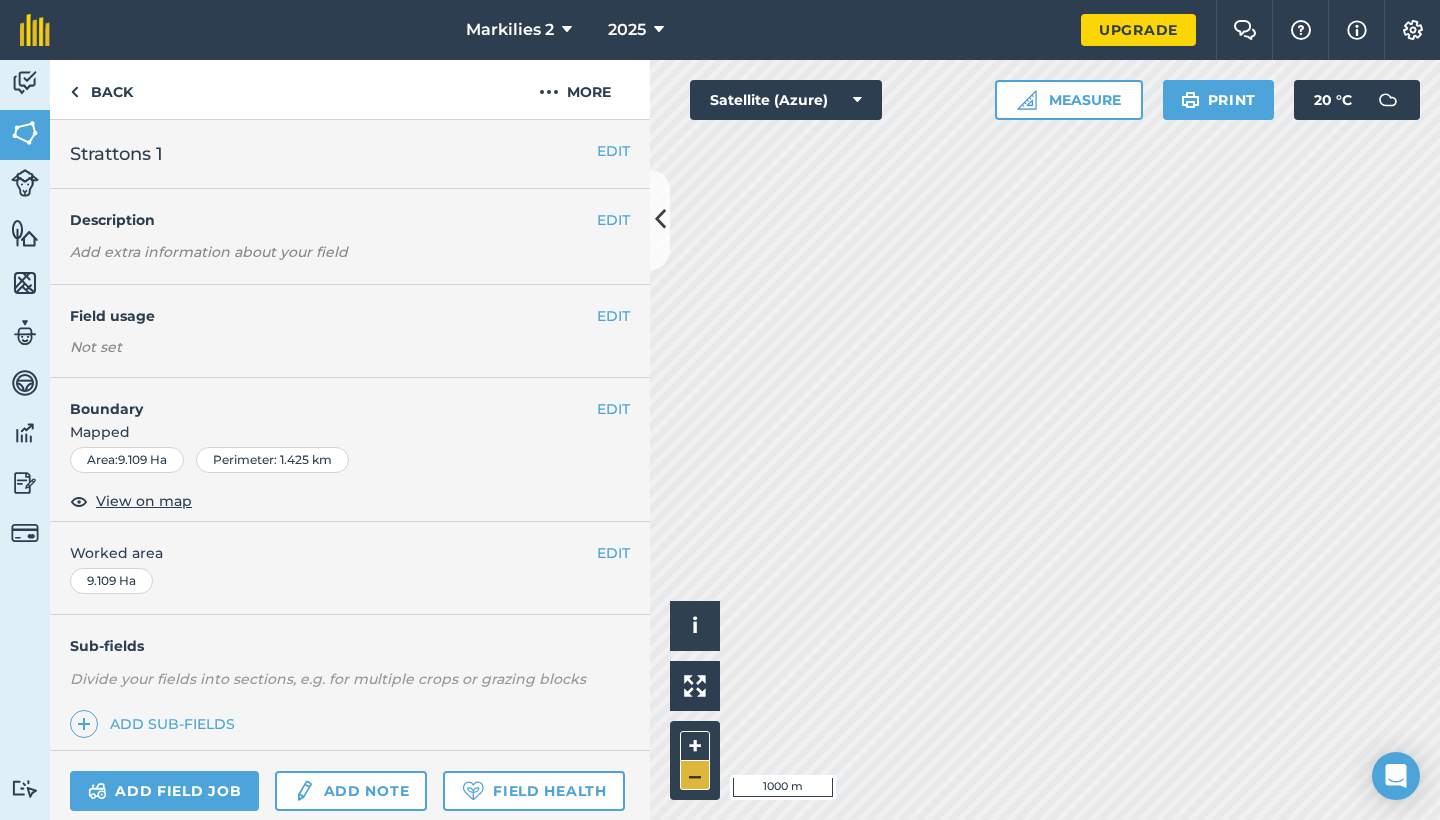 click on "–" at bounding box center [695, 775] 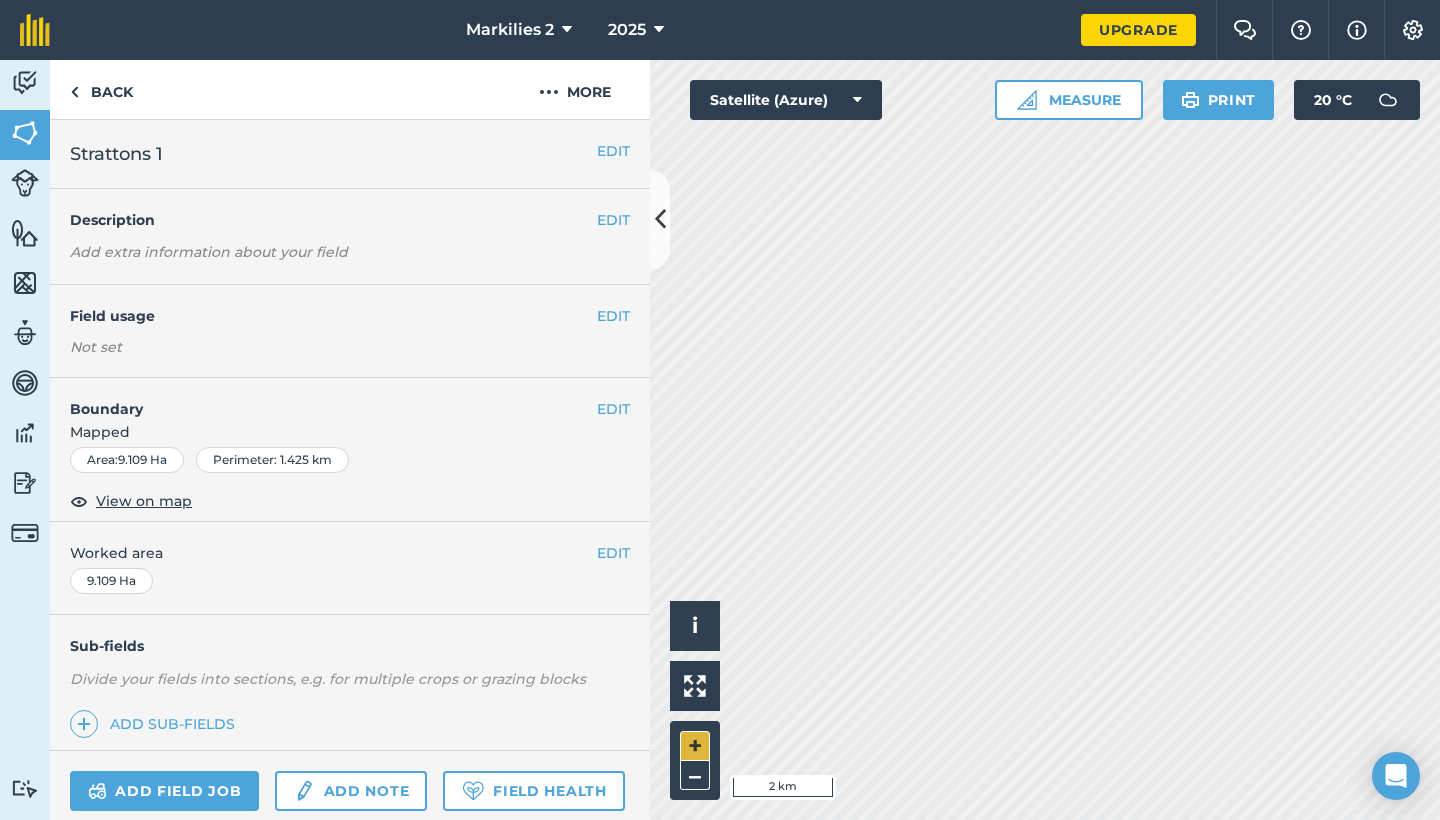 click on "+" at bounding box center (695, 746) 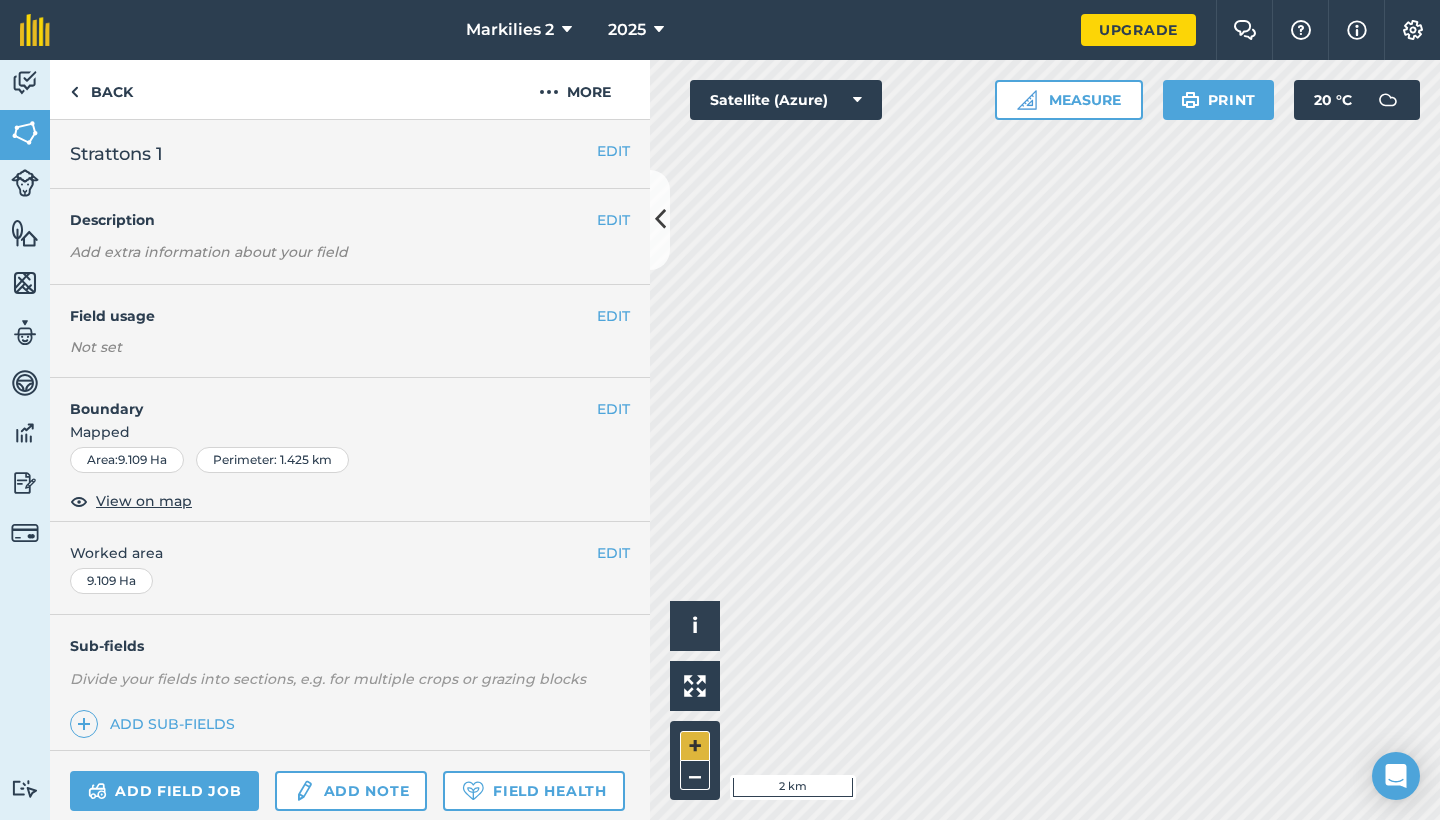 click on "+" at bounding box center [695, 746] 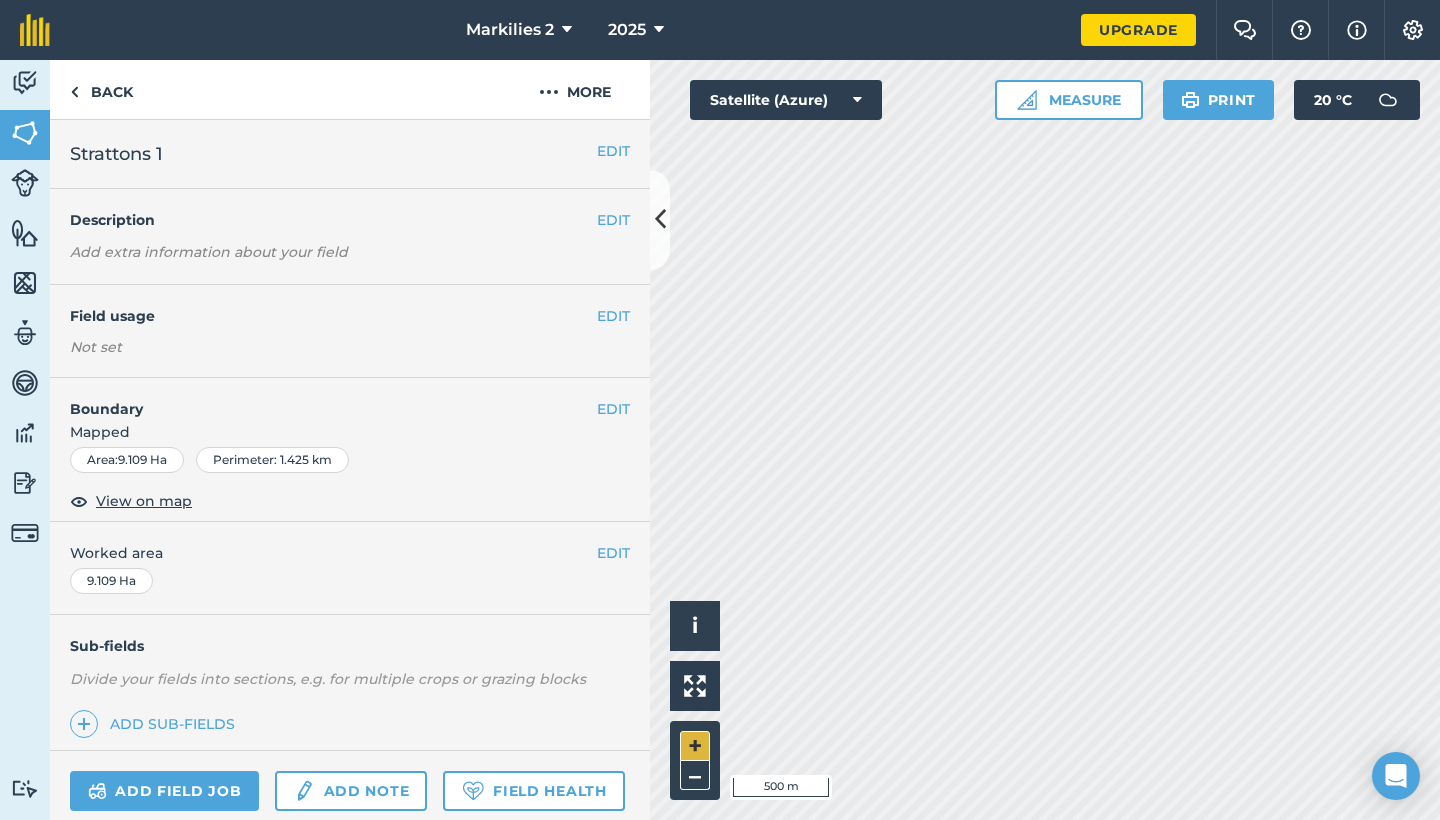 click on "+" at bounding box center (695, 746) 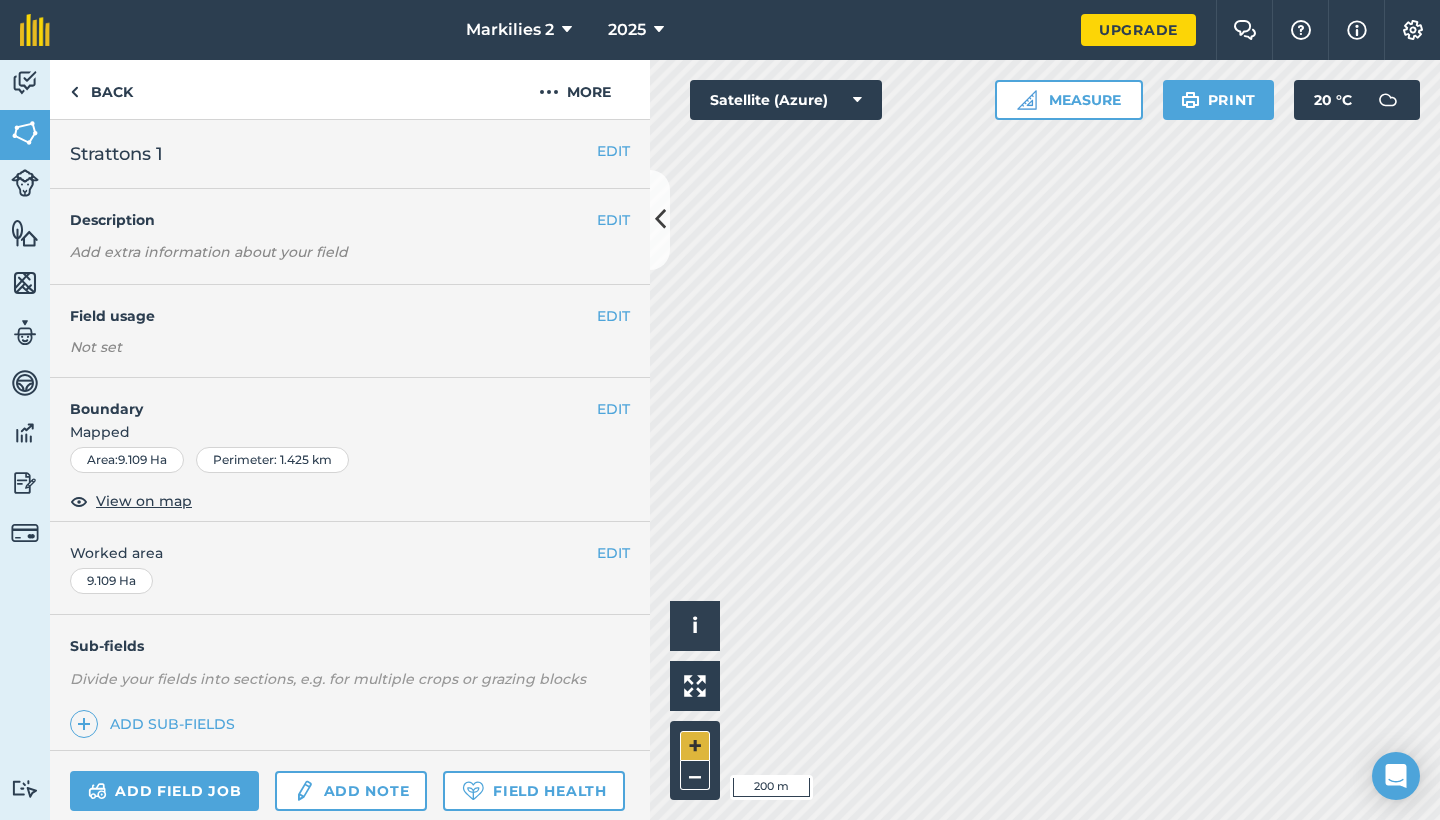 click on "+" at bounding box center [695, 746] 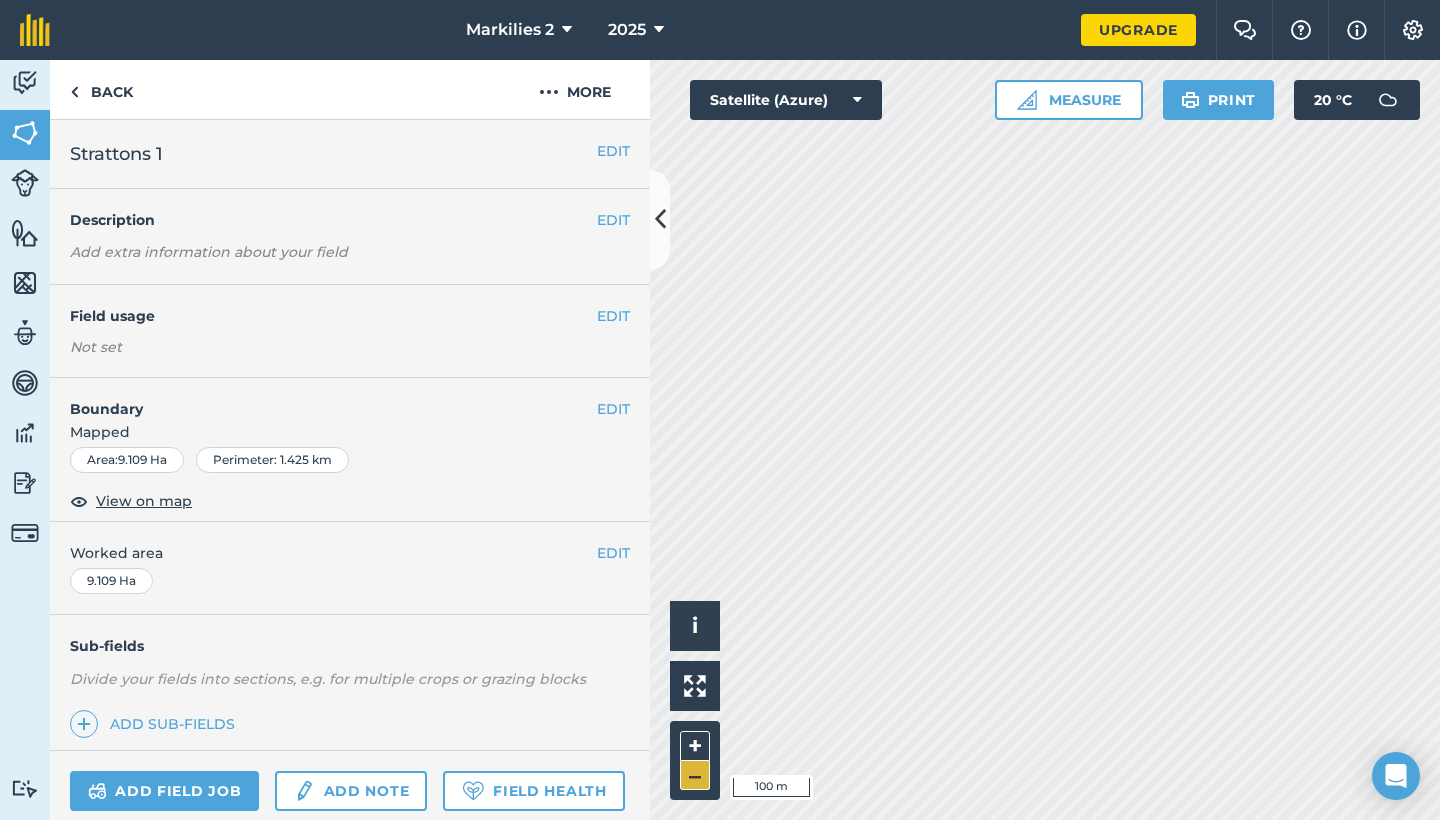 click on "–" at bounding box center (695, 775) 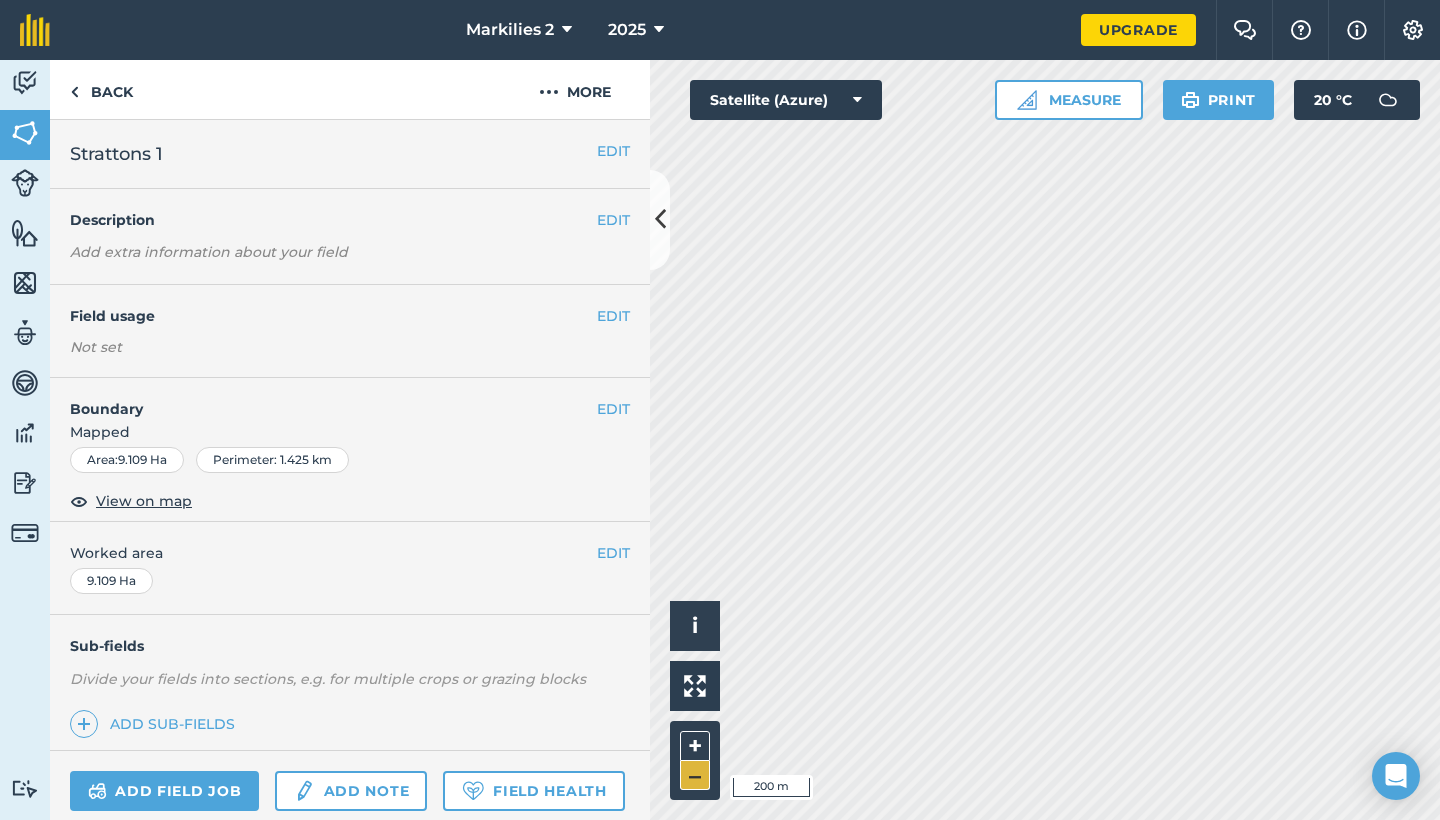 click on "–" at bounding box center [695, 775] 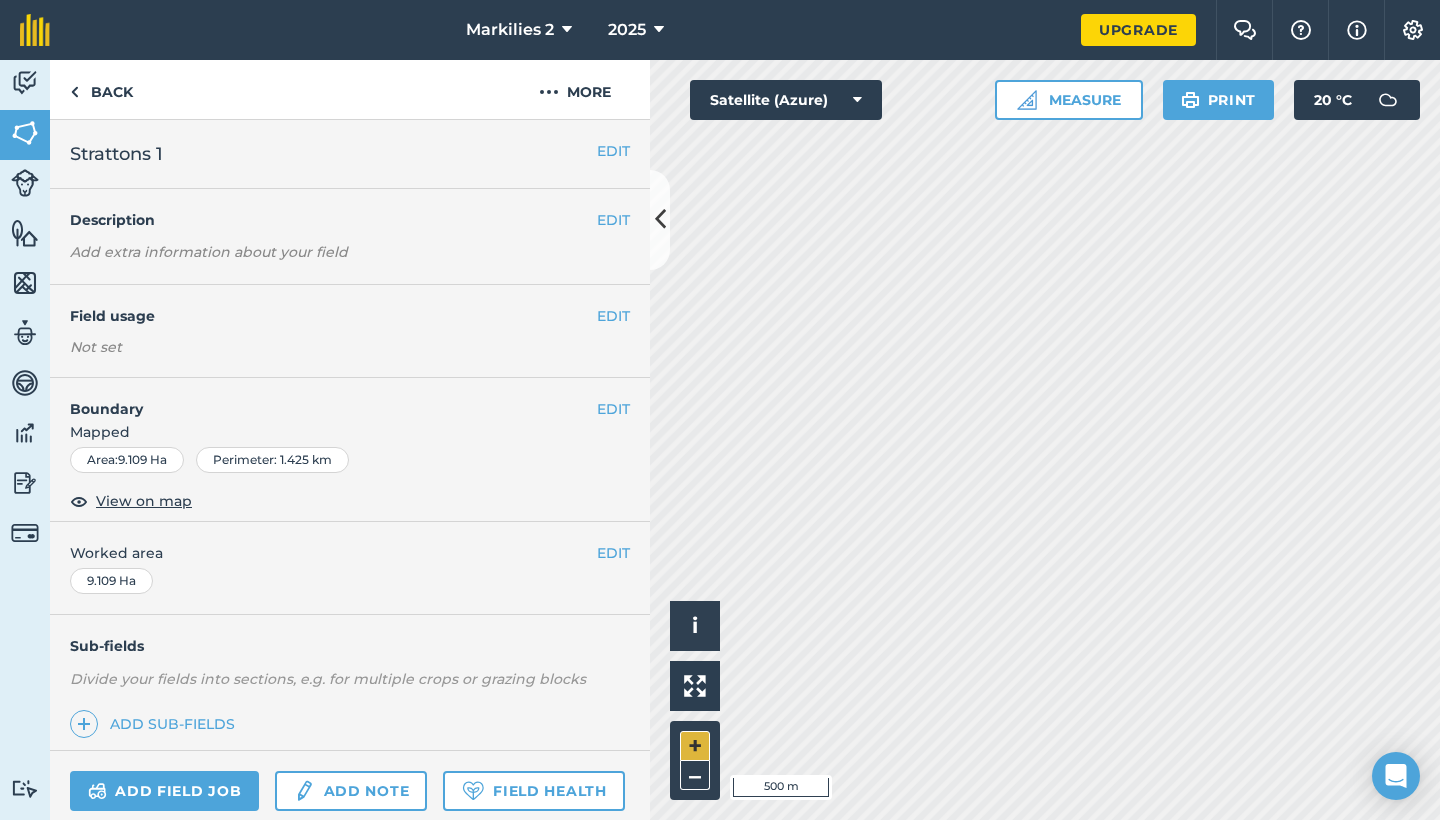 click on "+" at bounding box center [695, 746] 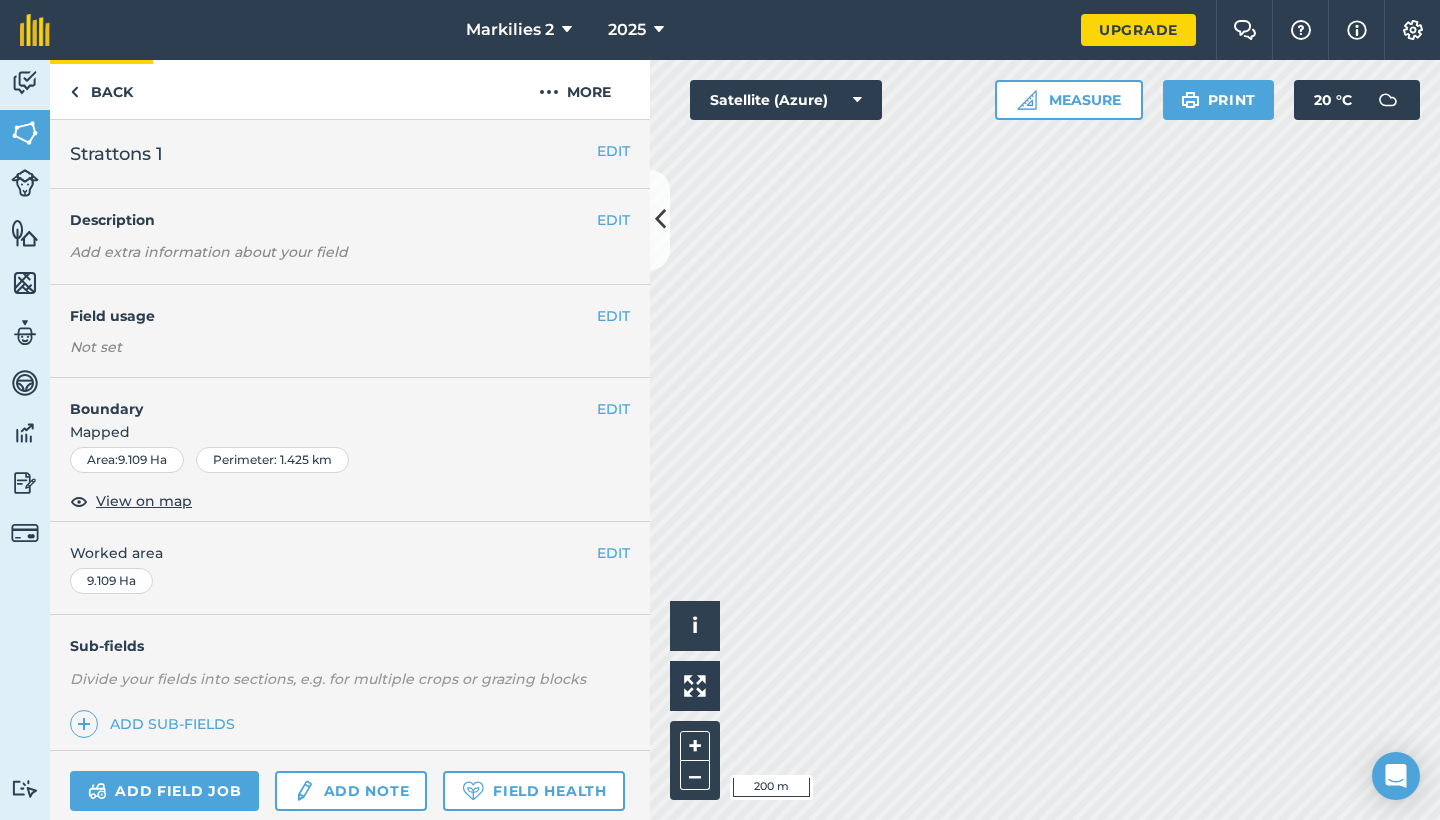 click on "Back" at bounding box center [101, 89] 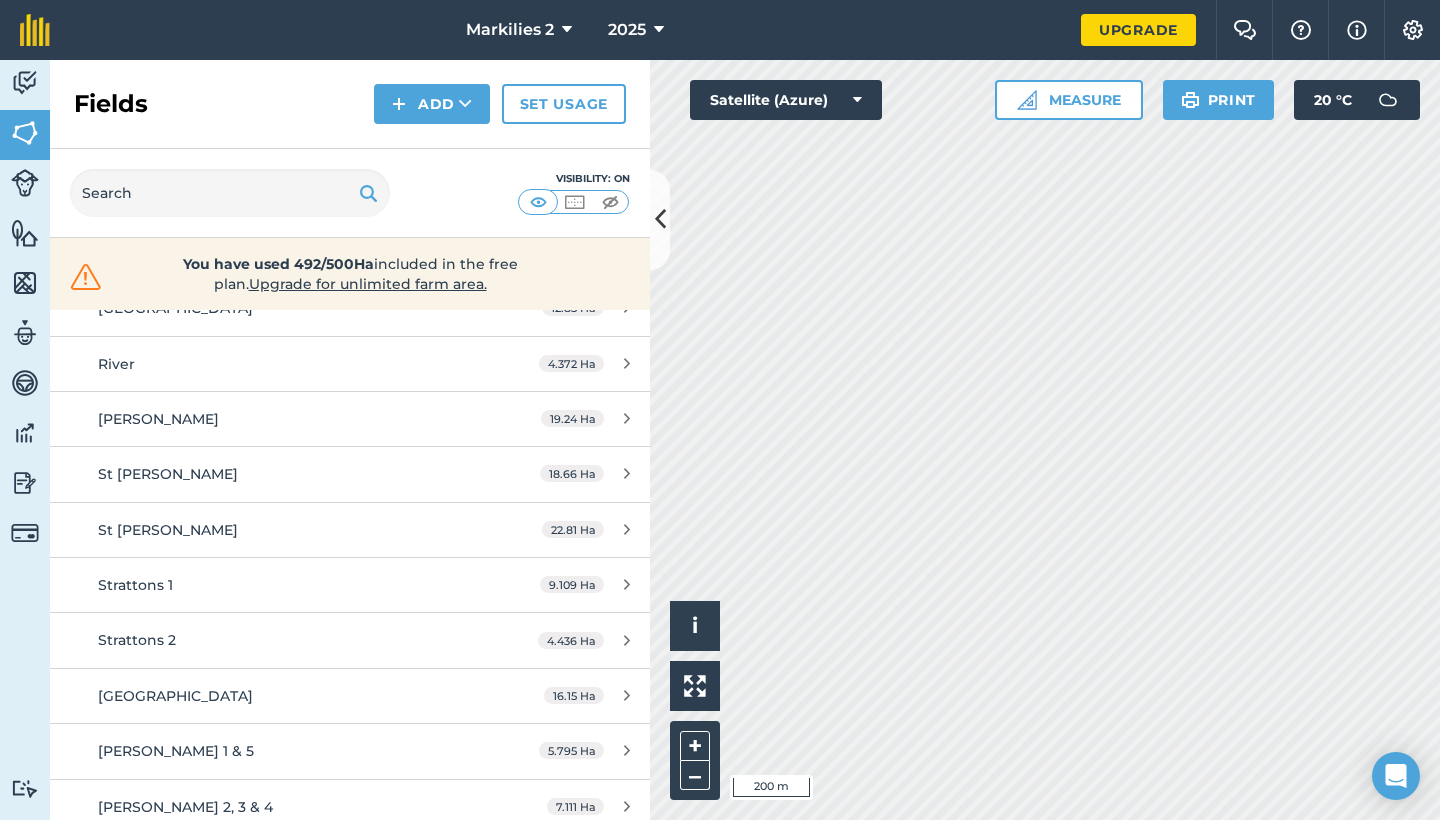 scroll, scrollTop: 1727, scrollLeft: 0, axis: vertical 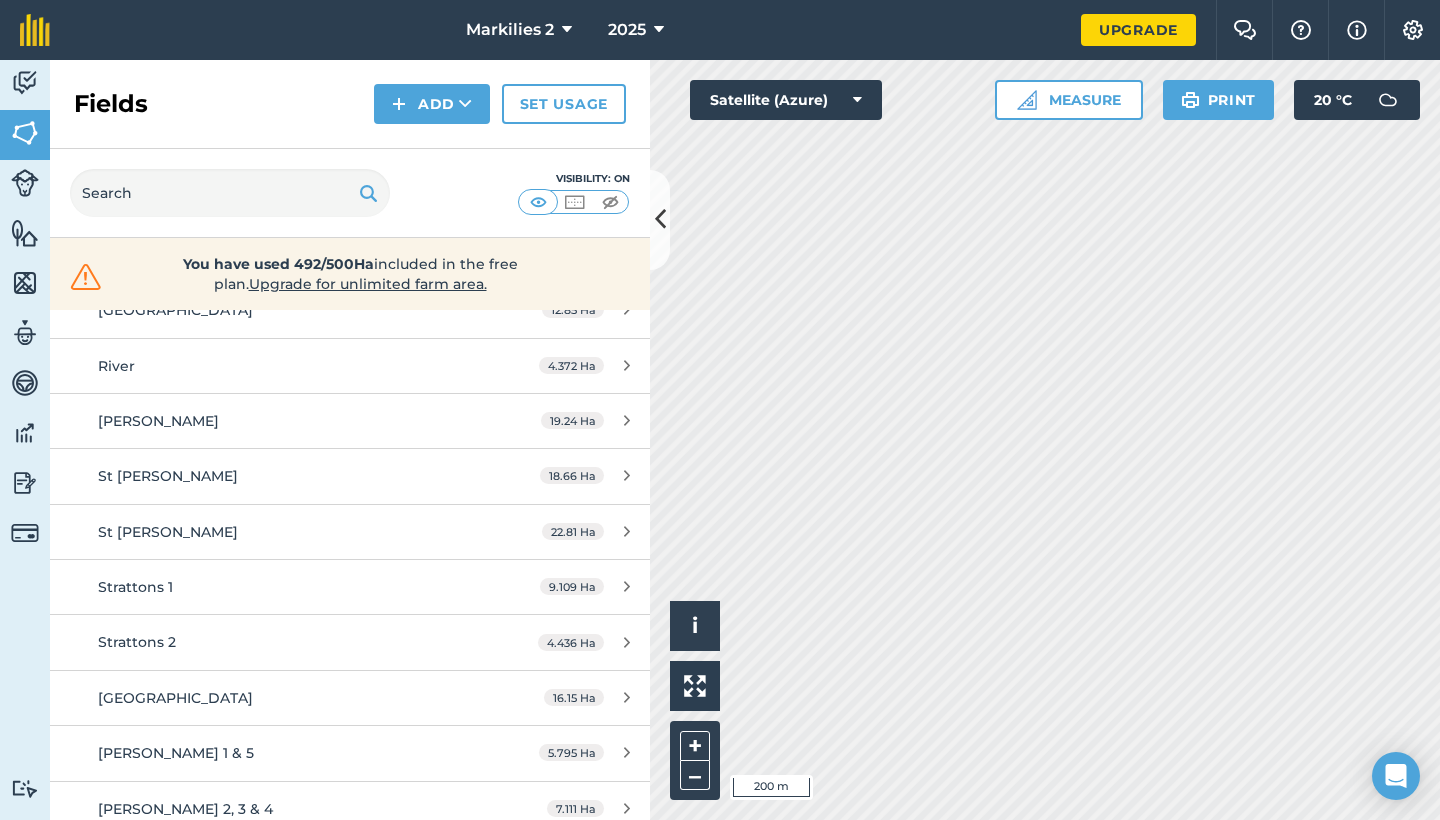 click on "Markilies 2" at bounding box center [519, 30] 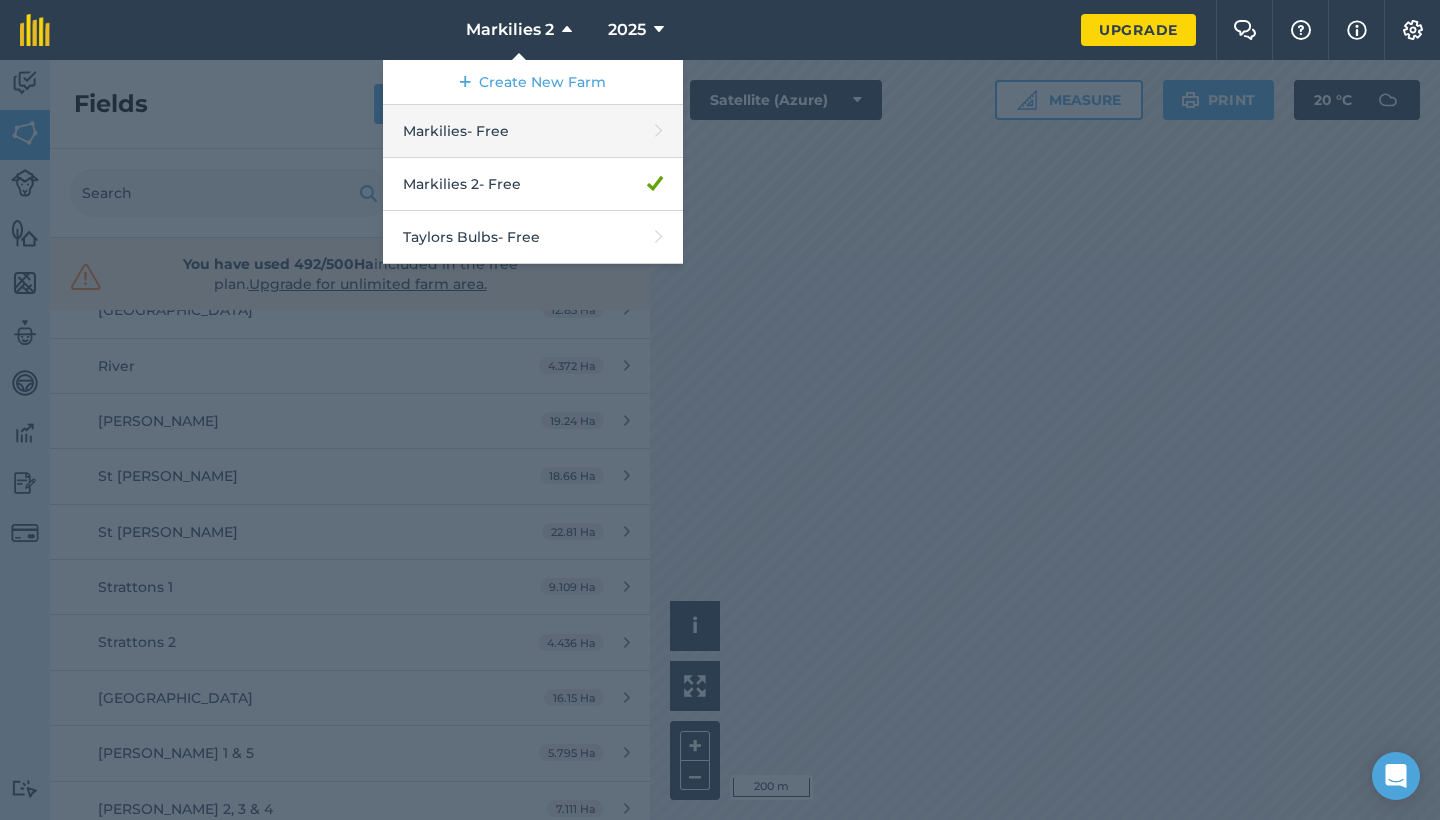 click on "Markilies  - Free" at bounding box center [533, 131] 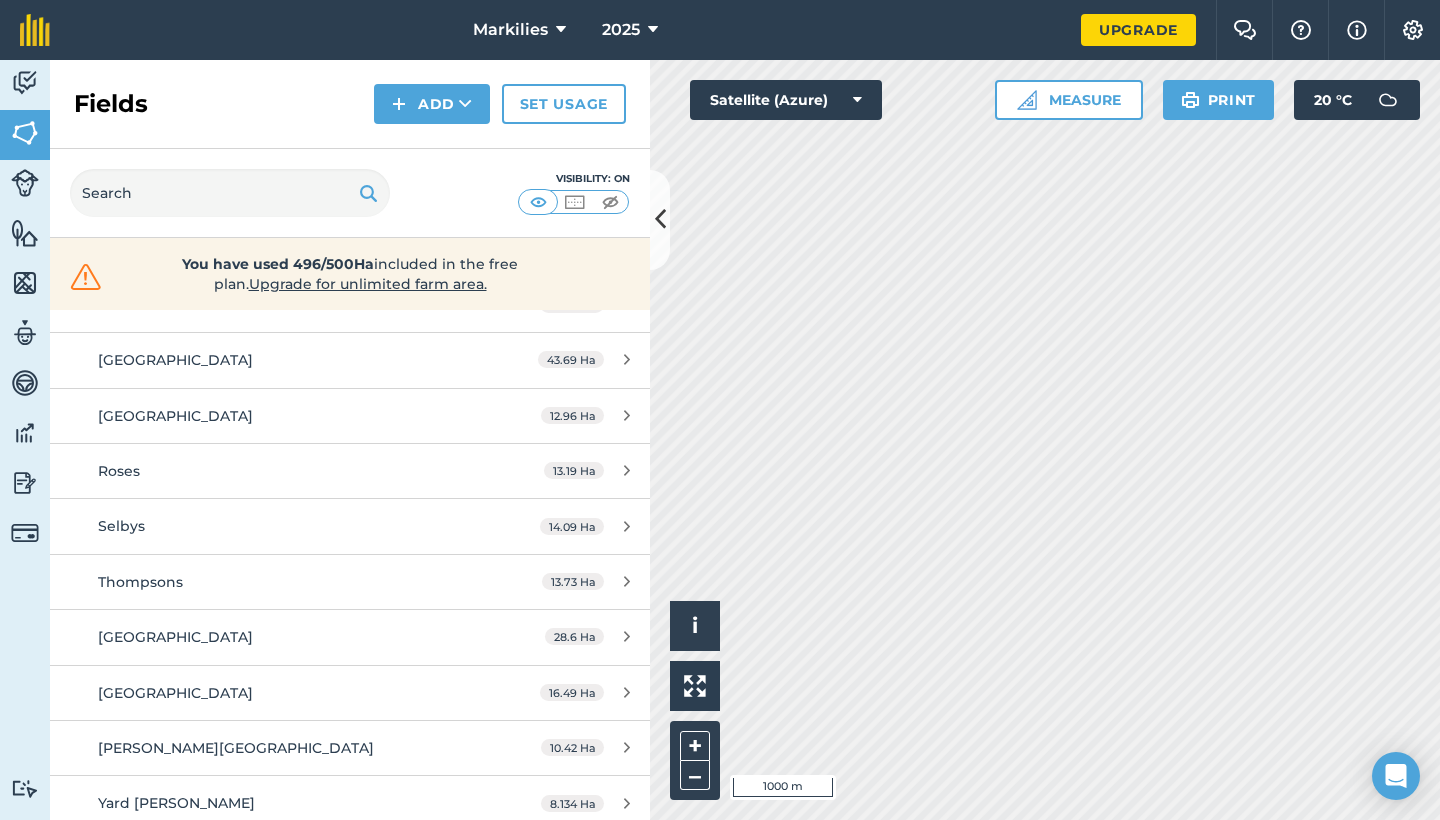 scroll, scrollTop: 1122, scrollLeft: 0, axis: vertical 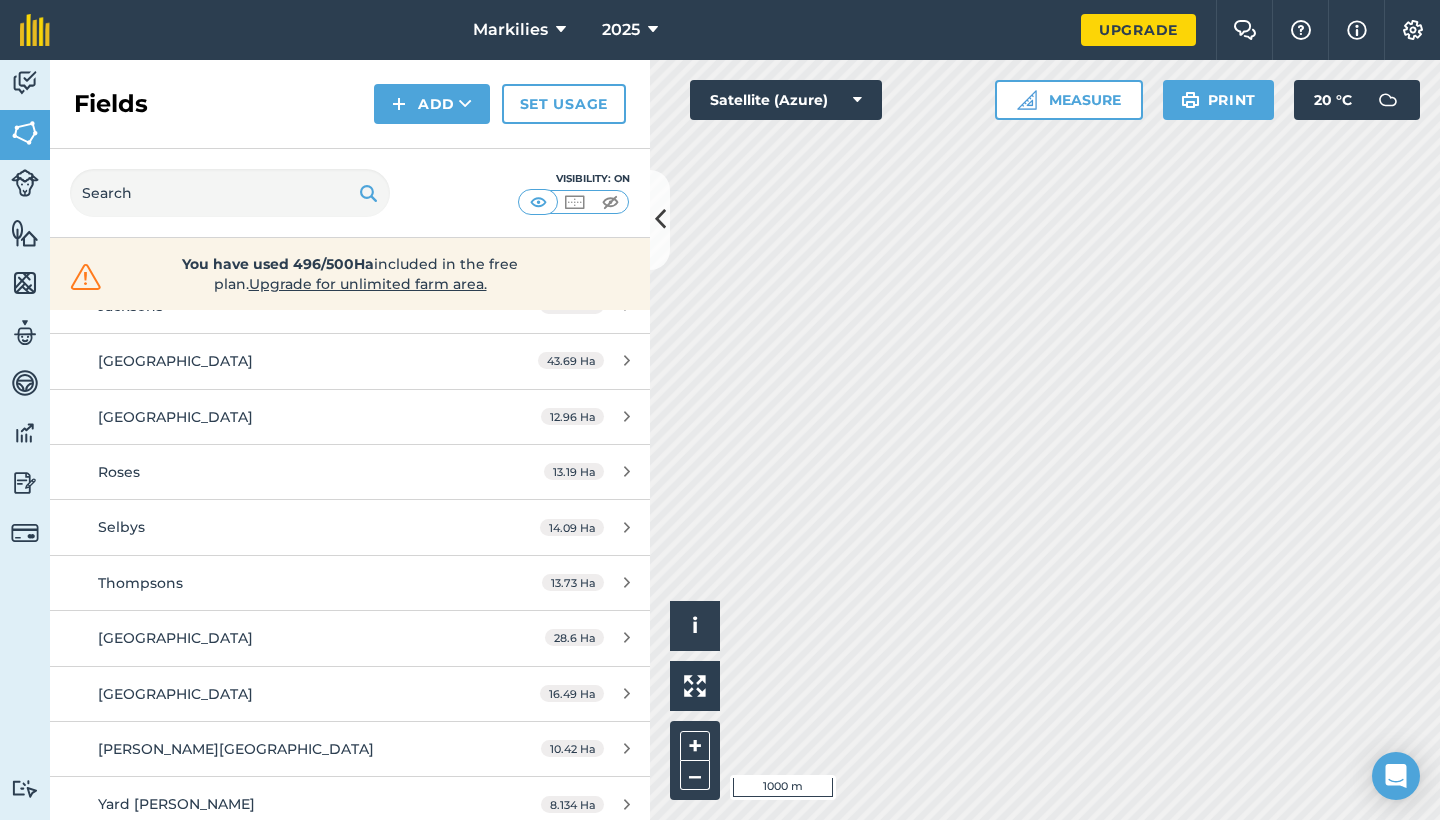 click on "Thompsons" at bounding box center [286, 583] 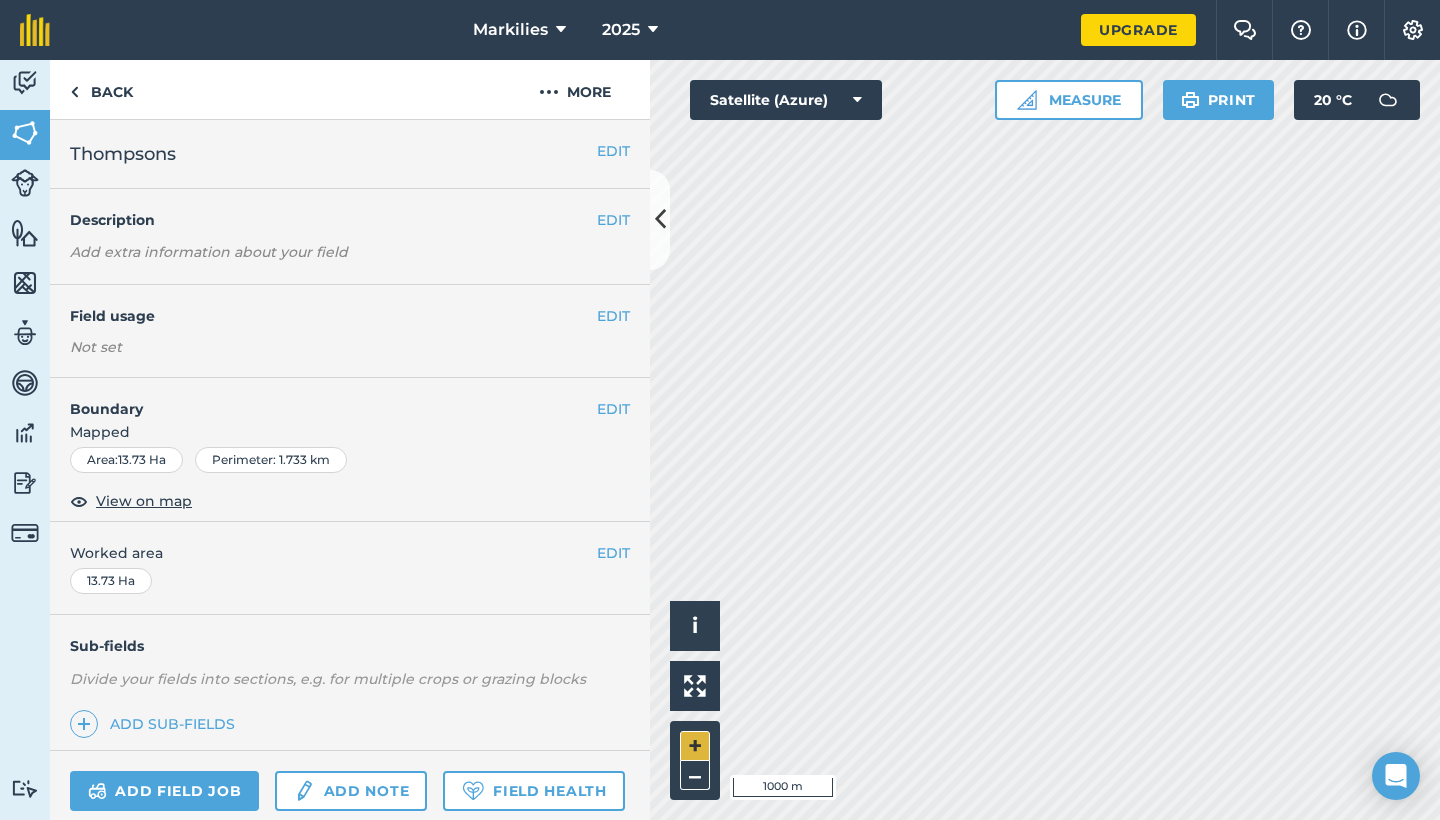 click on "+" at bounding box center [695, 746] 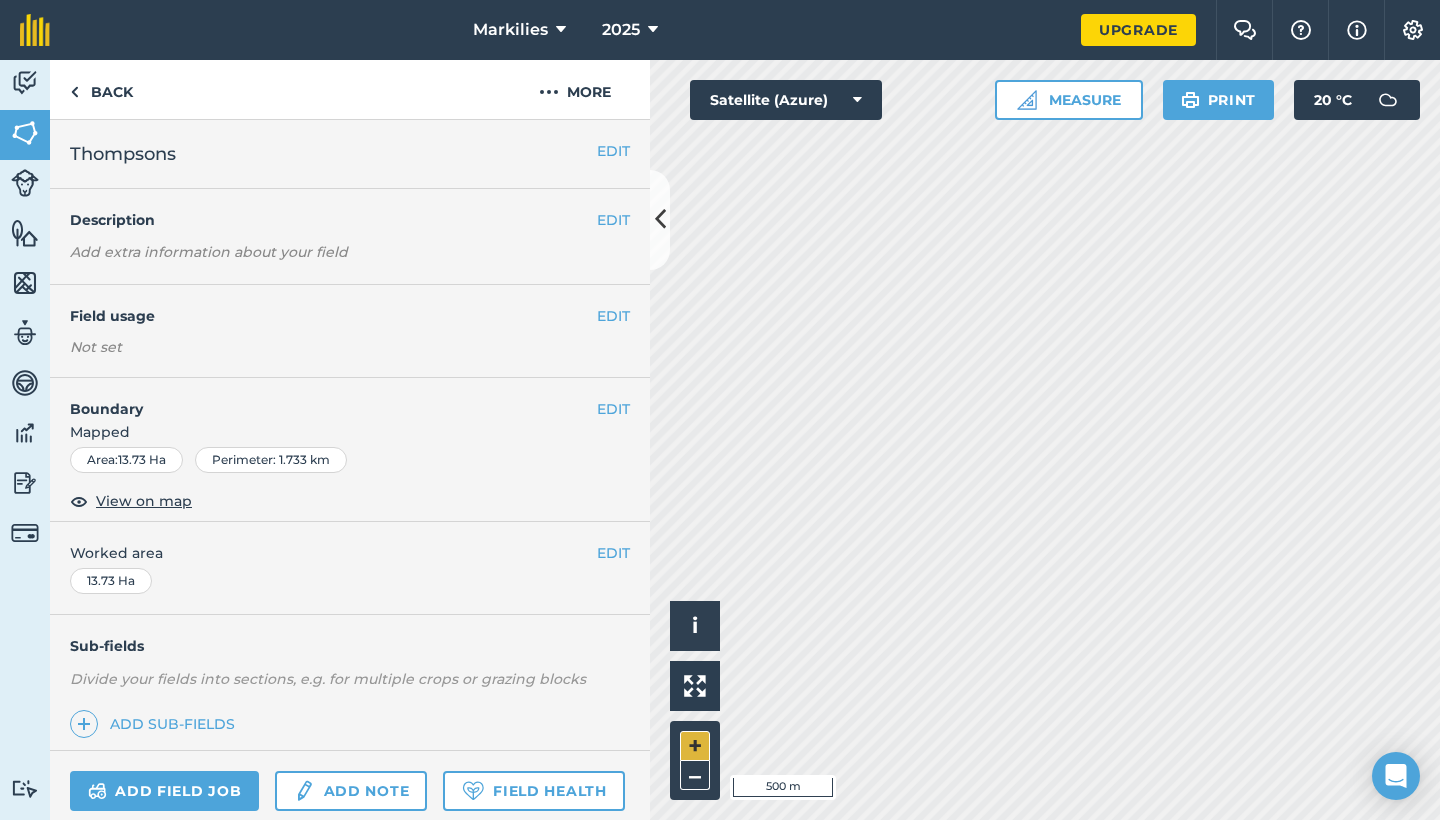 click on "+" at bounding box center [695, 746] 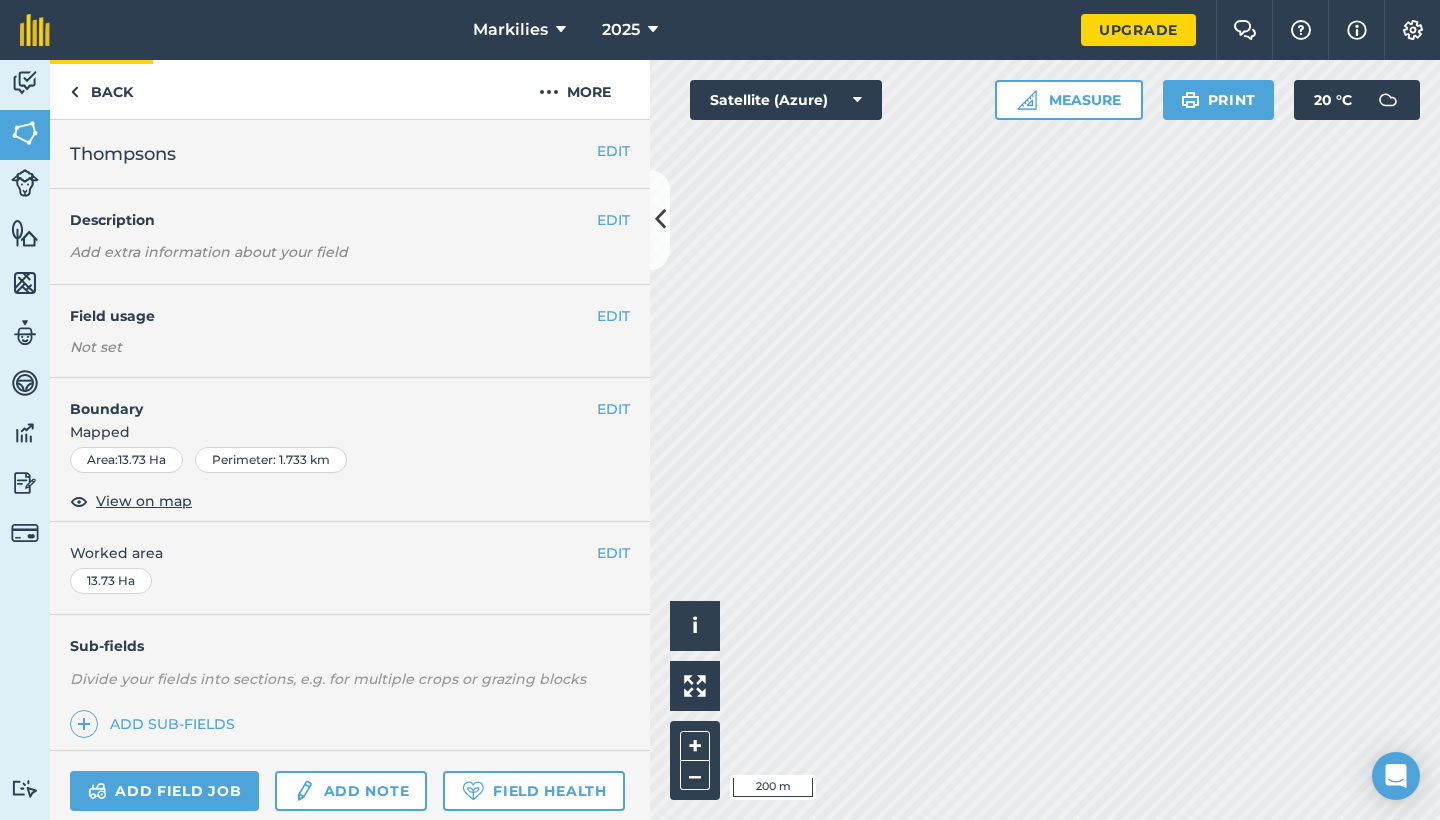 click on "Back" at bounding box center (101, 89) 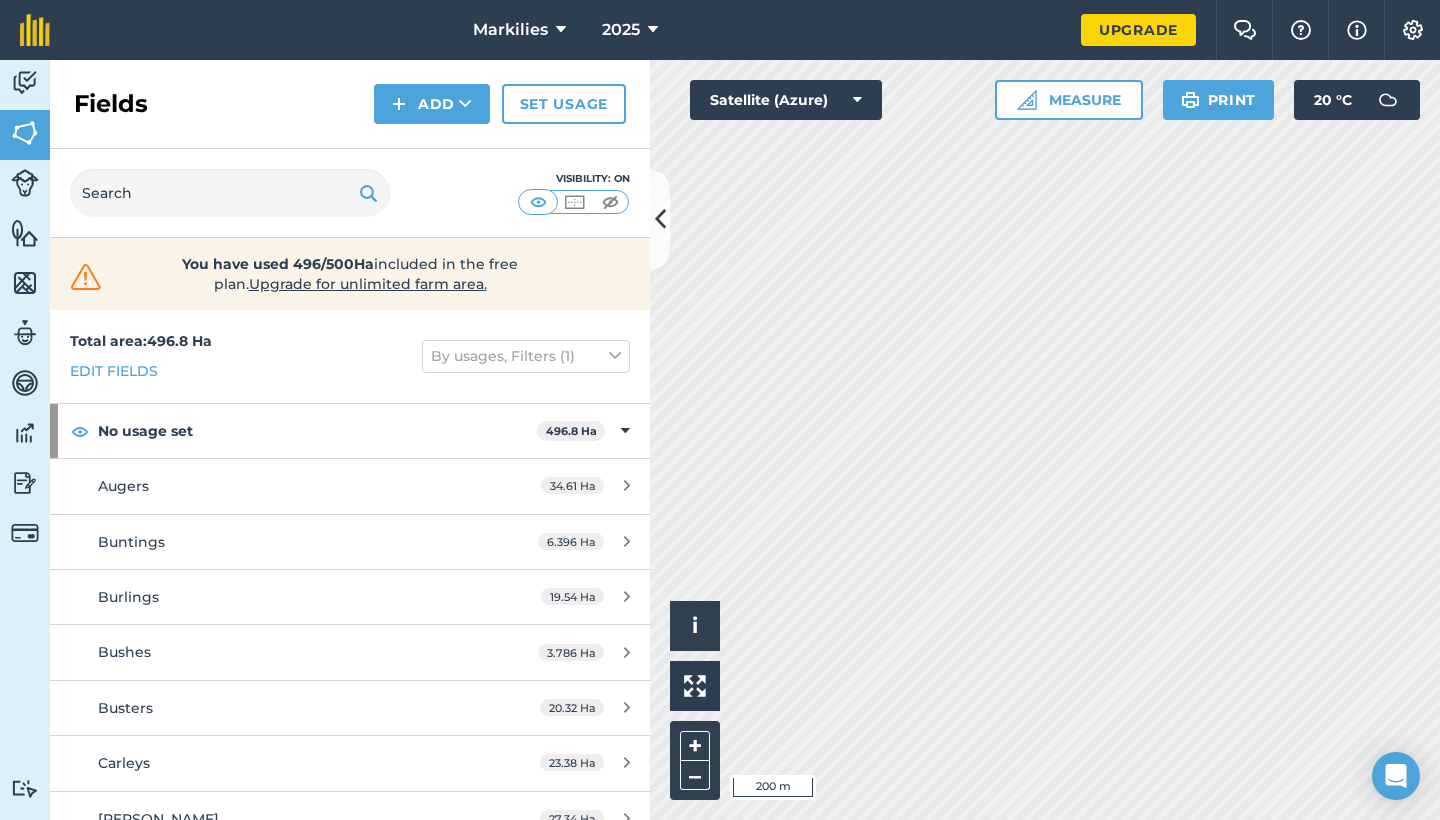 click on "Markilies" at bounding box center [519, 30] 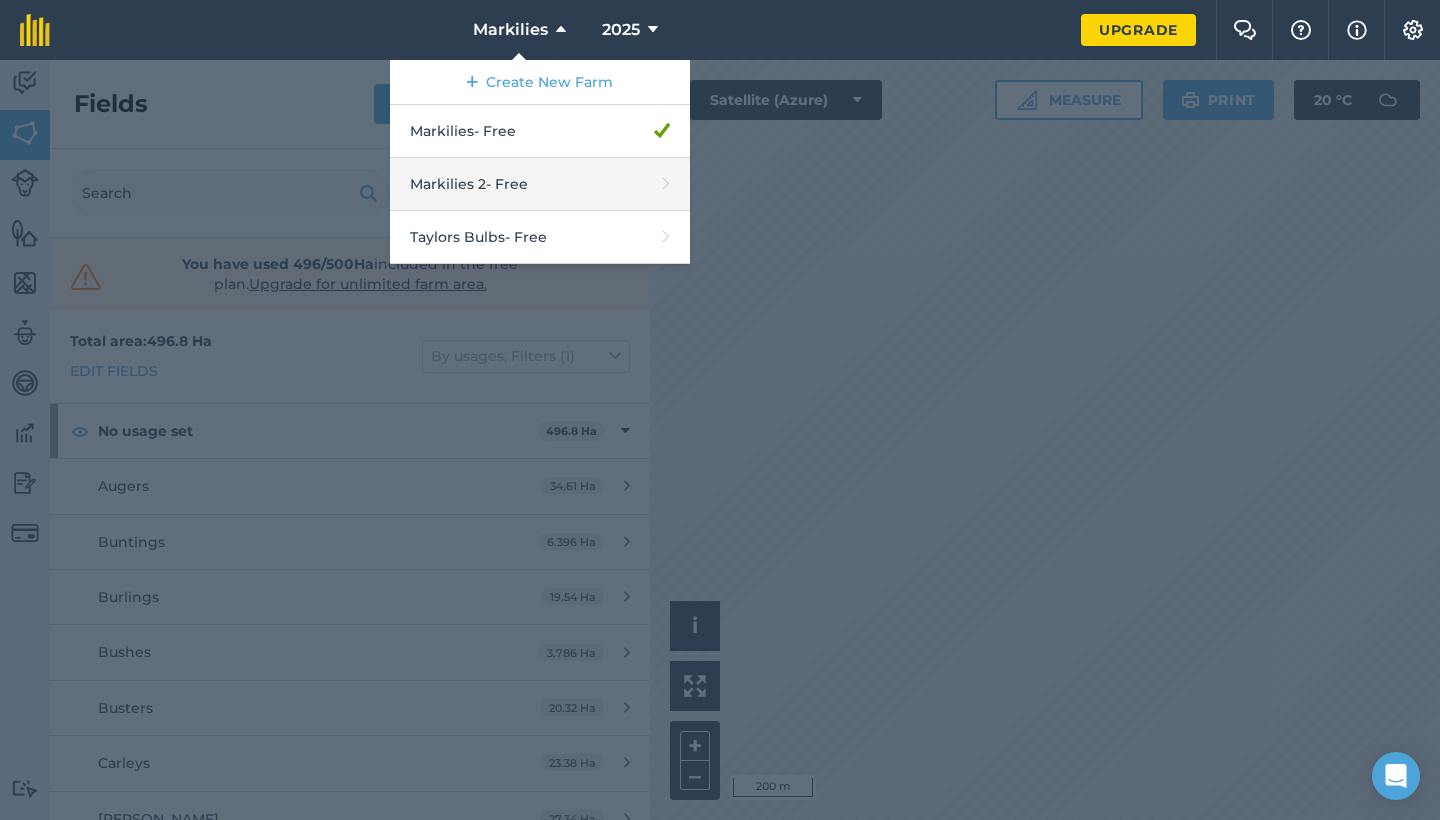 click on "Markilies 2  - Free" at bounding box center (540, 184) 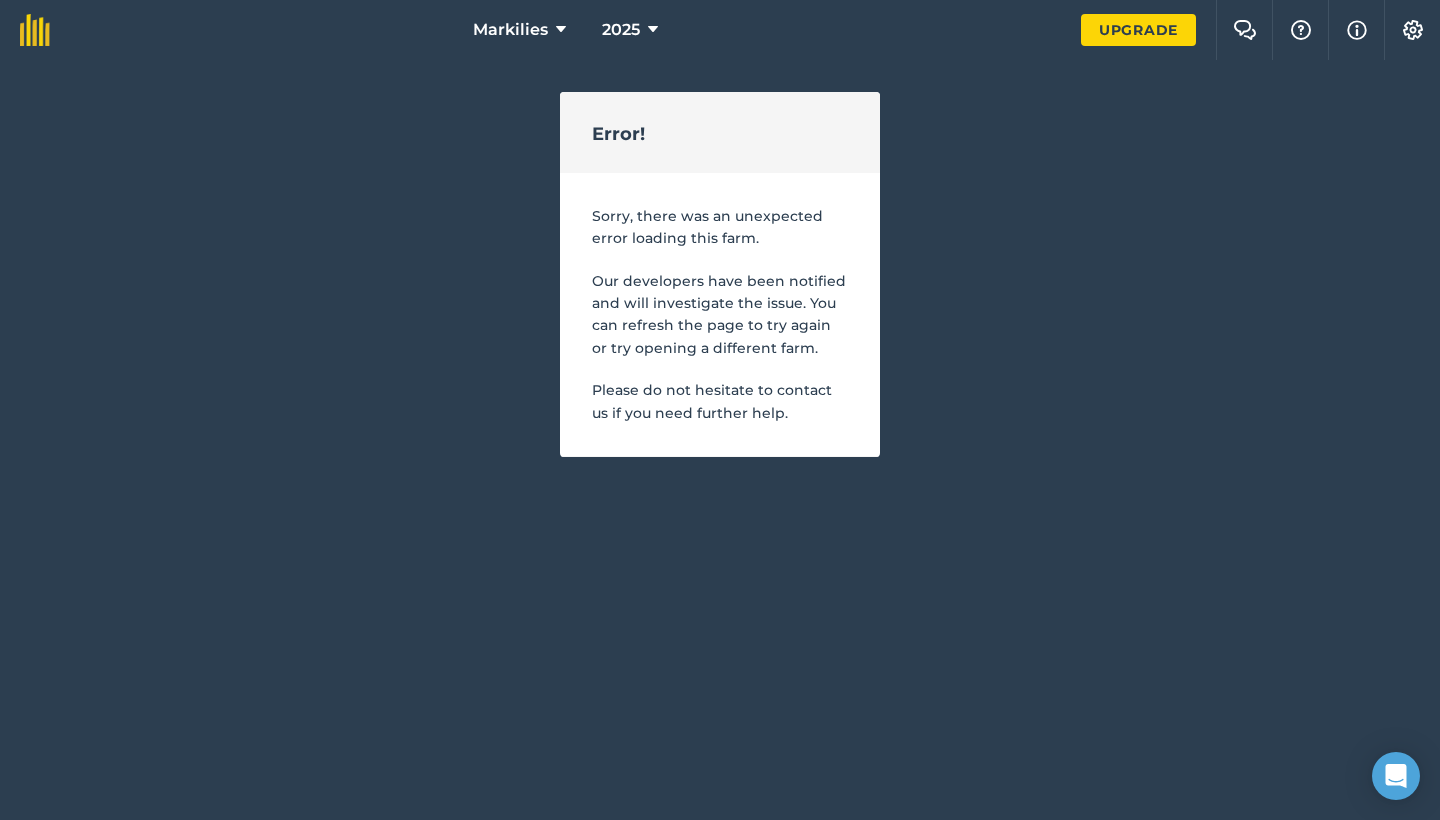 click on "Markilies" at bounding box center (519, 30) 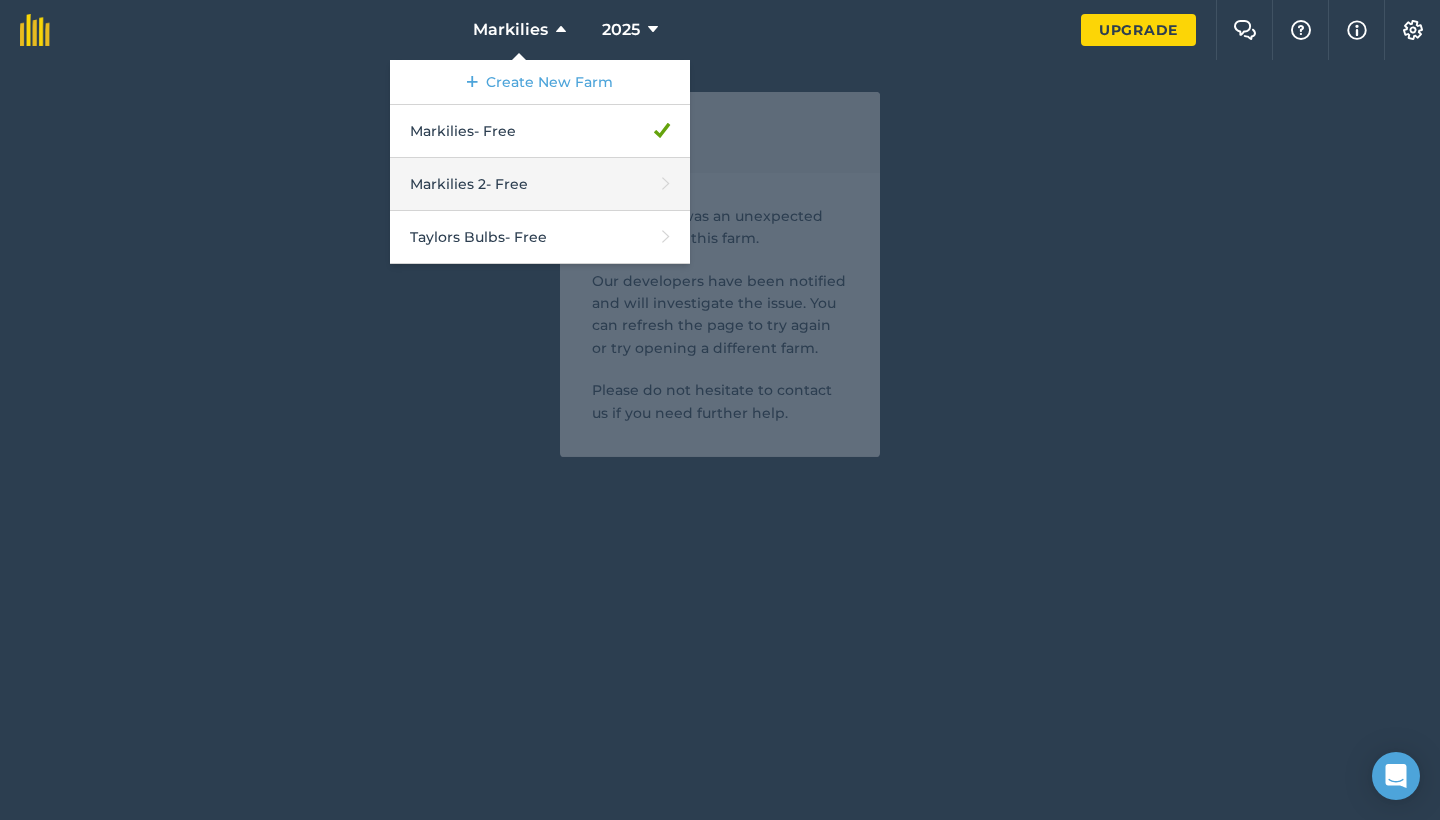 click on "Markilies 2  - Free" at bounding box center (540, 184) 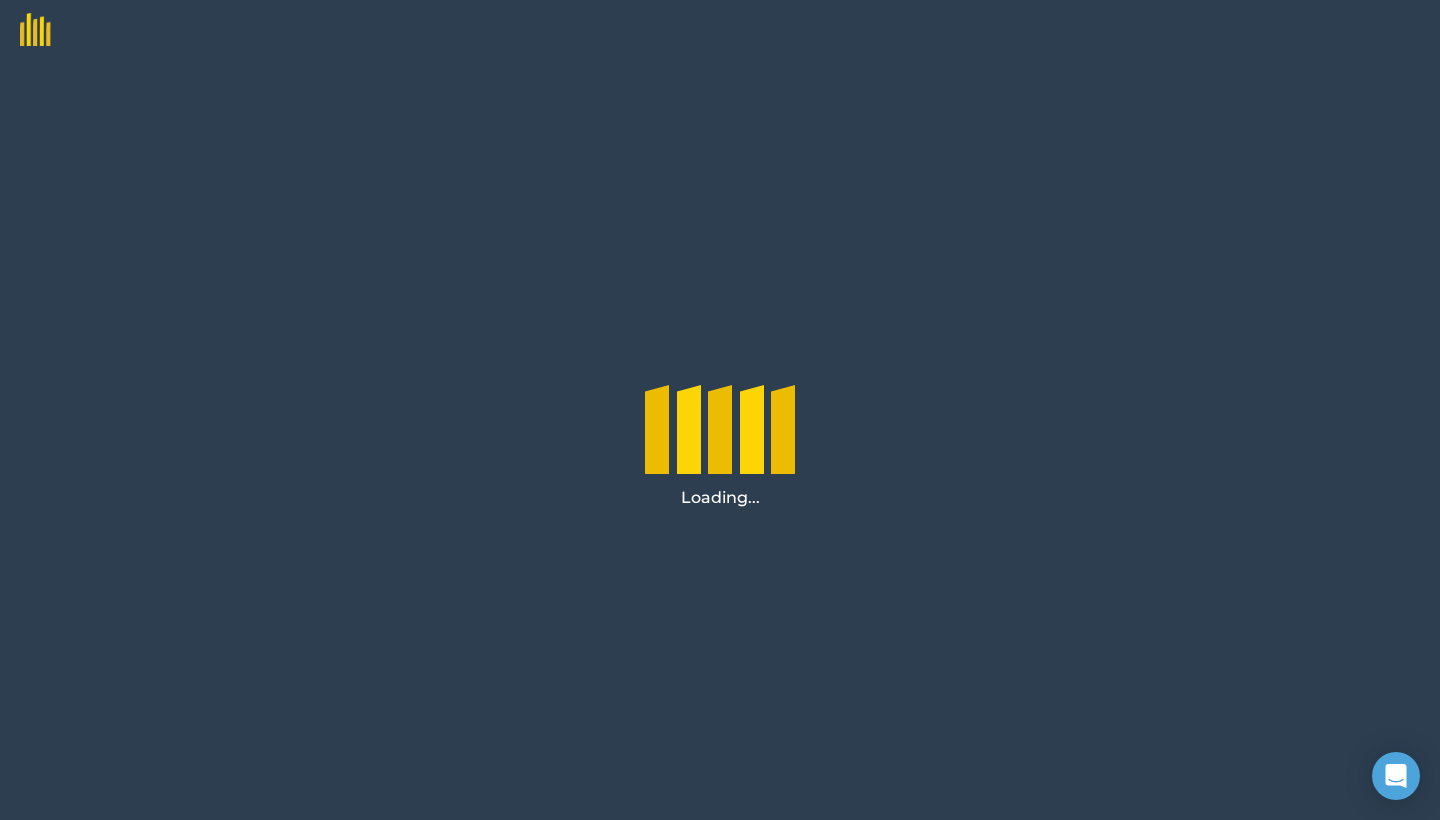 scroll, scrollTop: 0, scrollLeft: 0, axis: both 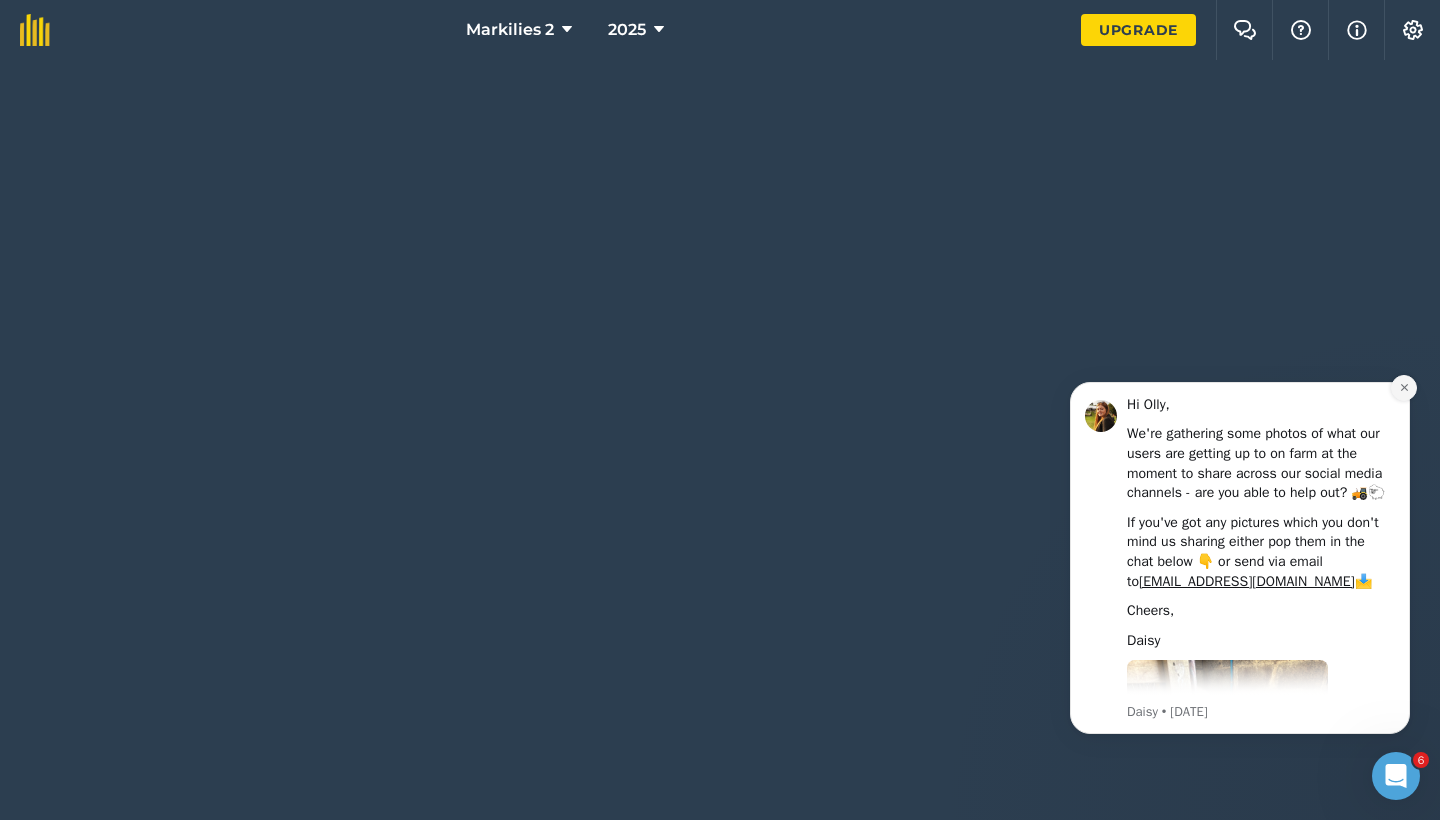 click 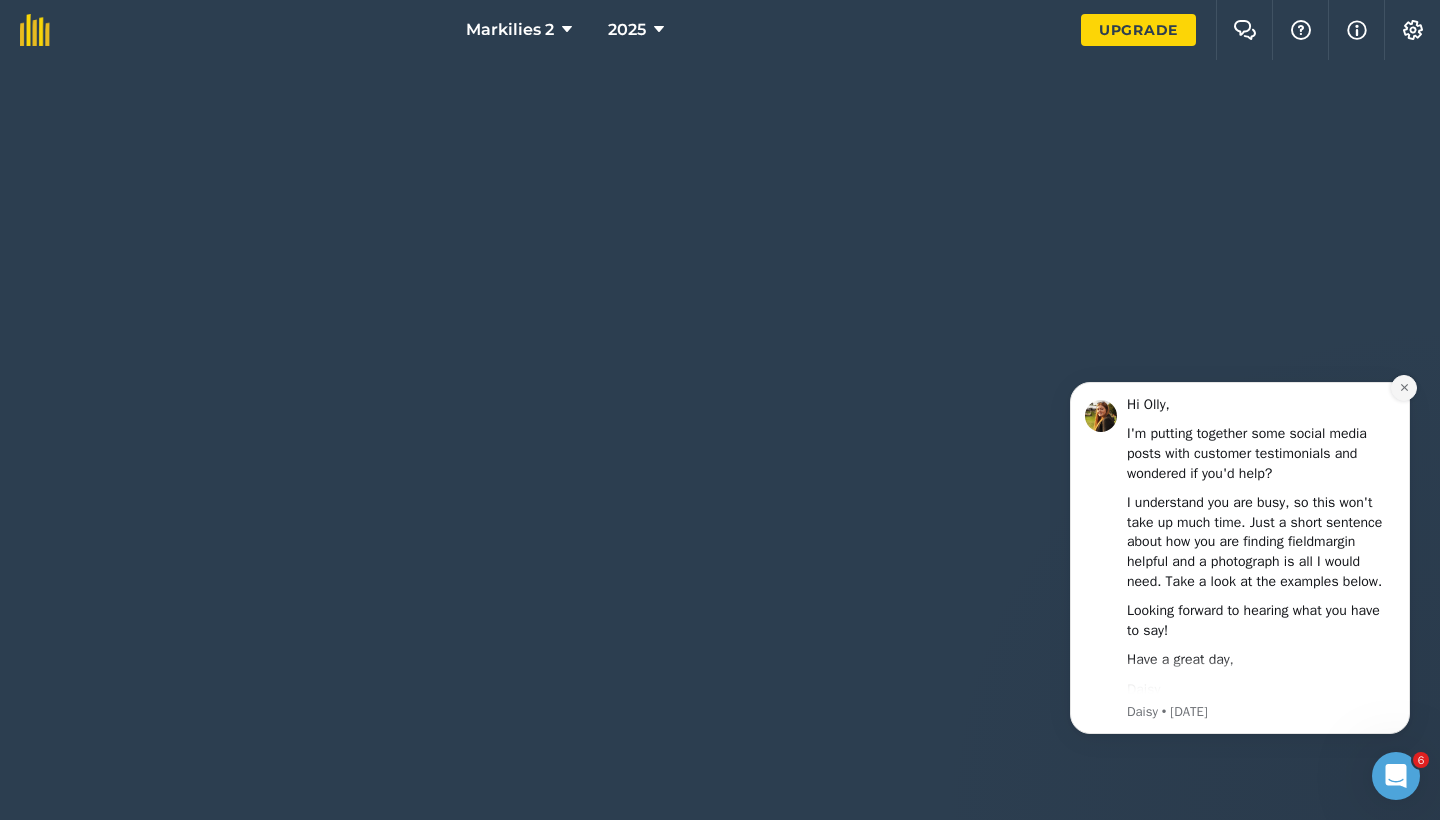 click 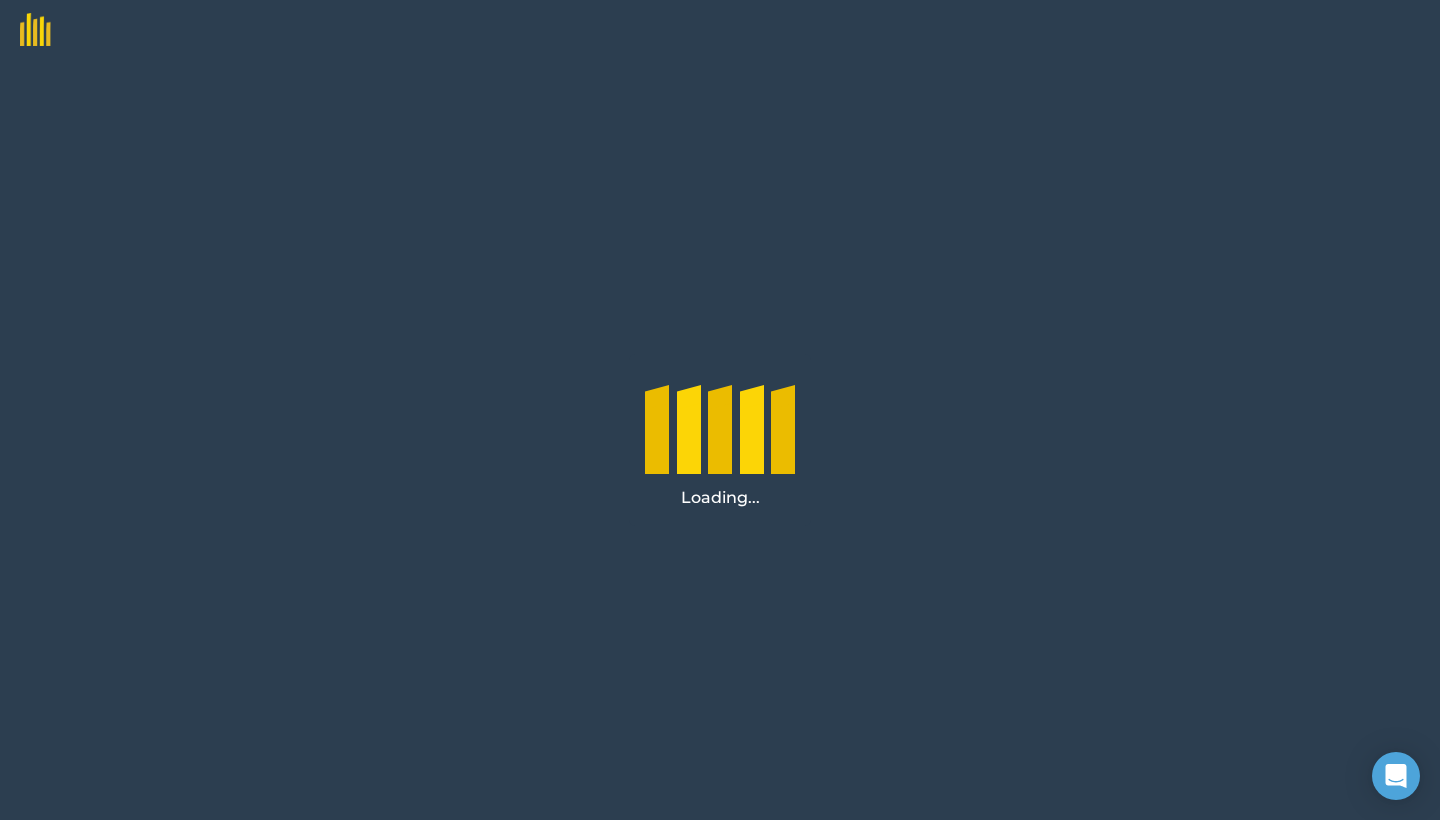 scroll, scrollTop: 0, scrollLeft: 0, axis: both 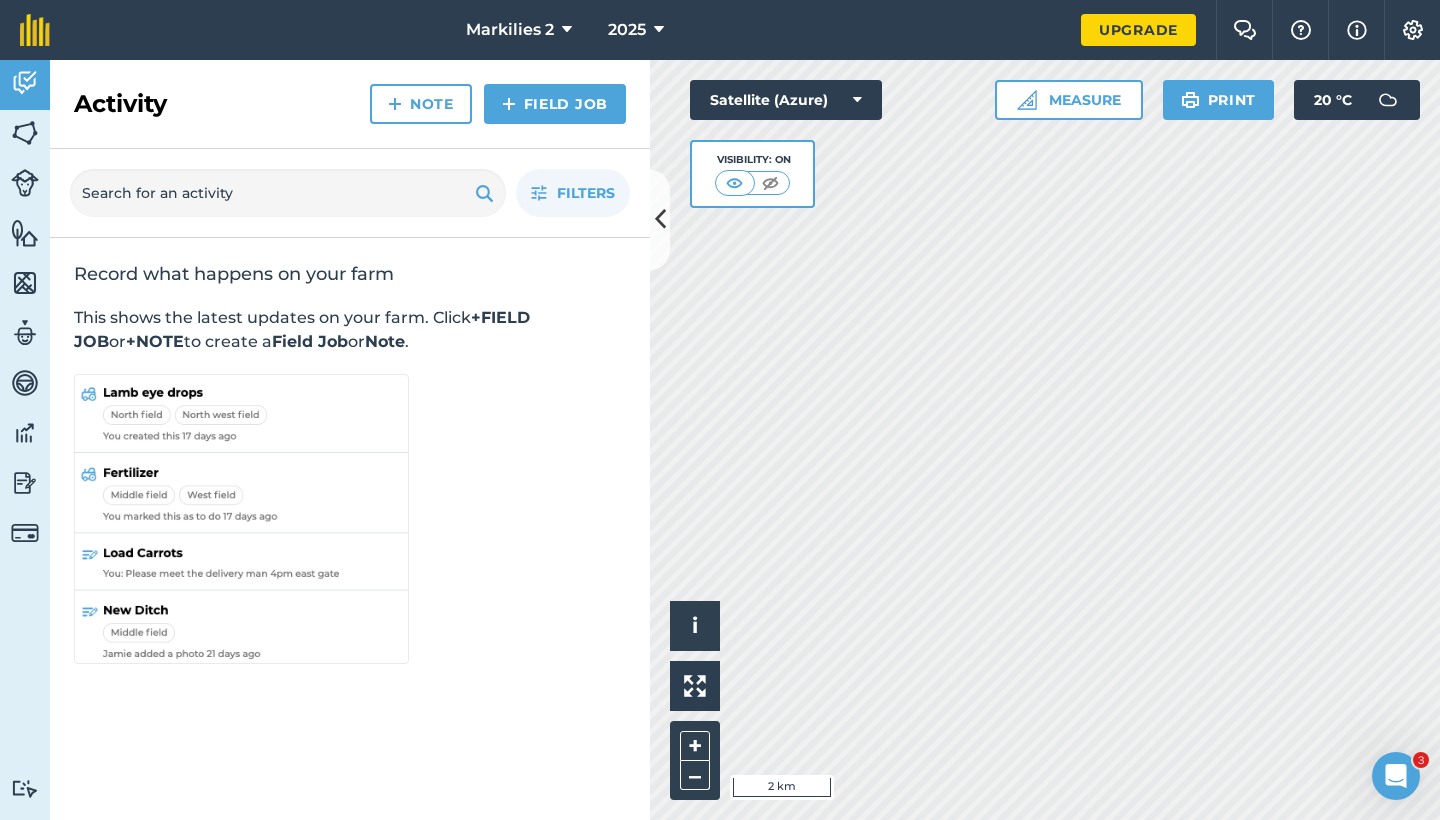 click on "Fields" at bounding box center (25, 135) 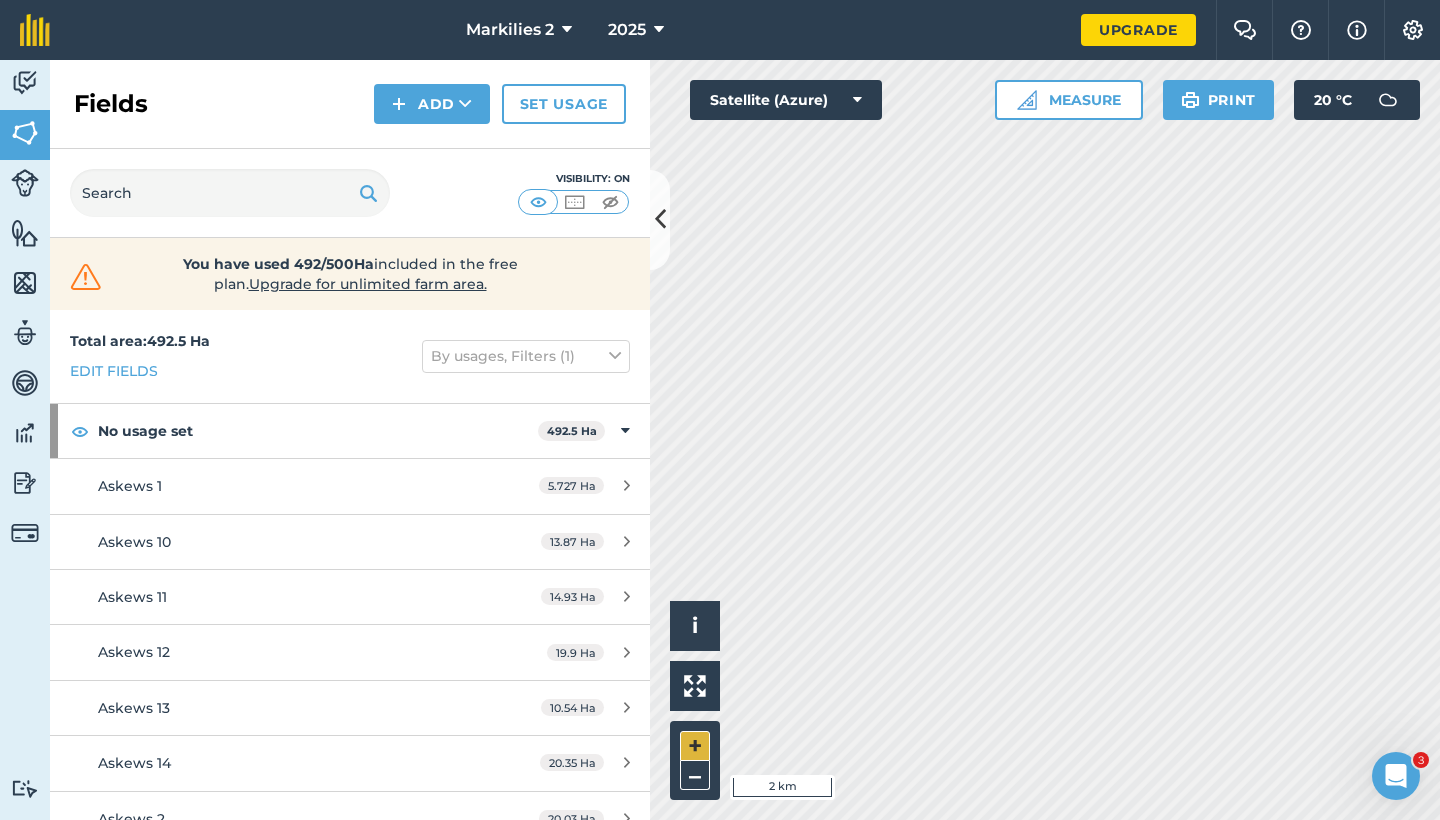 click on "+" at bounding box center [695, 746] 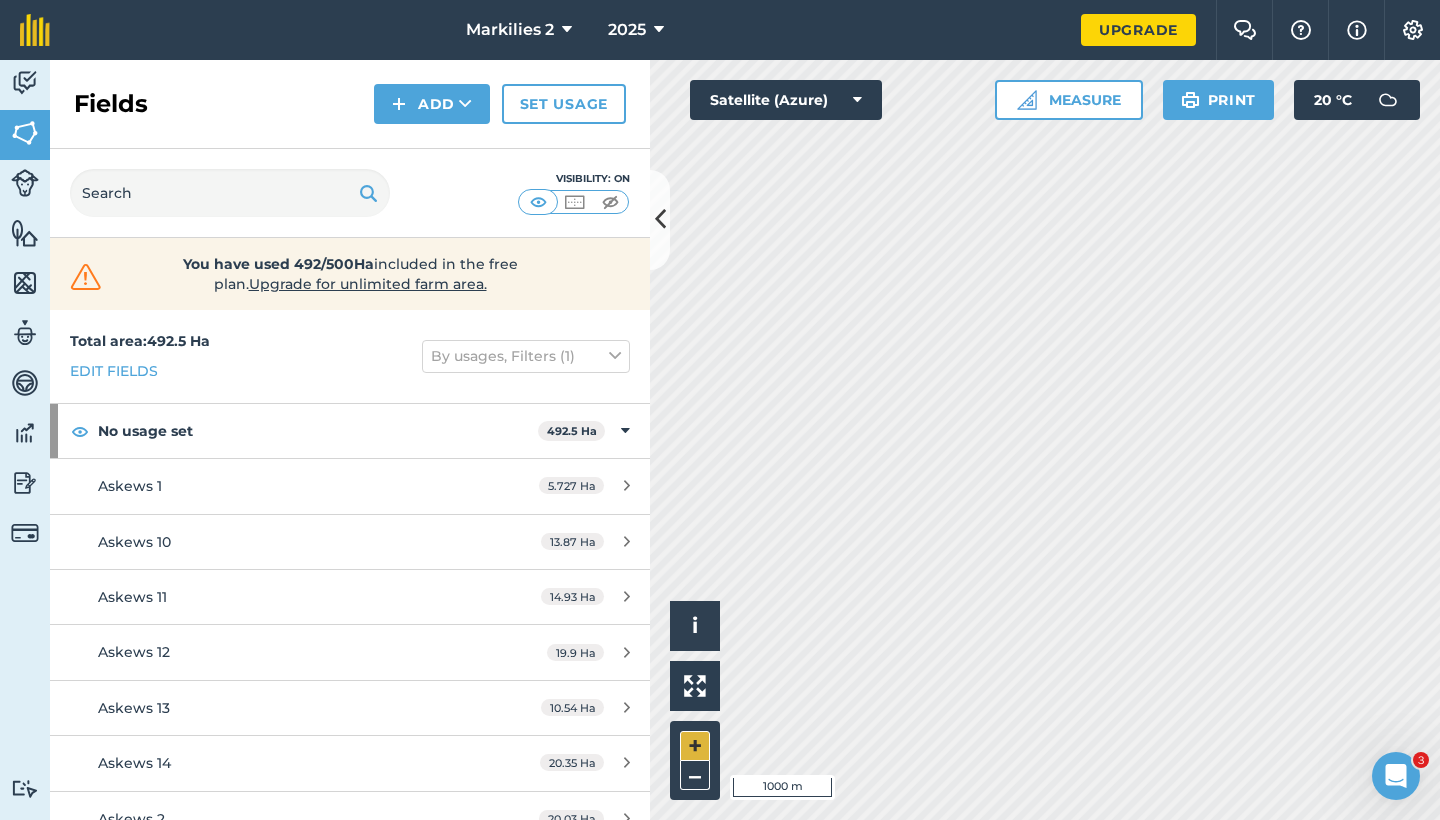 click on "+" at bounding box center (695, 746) 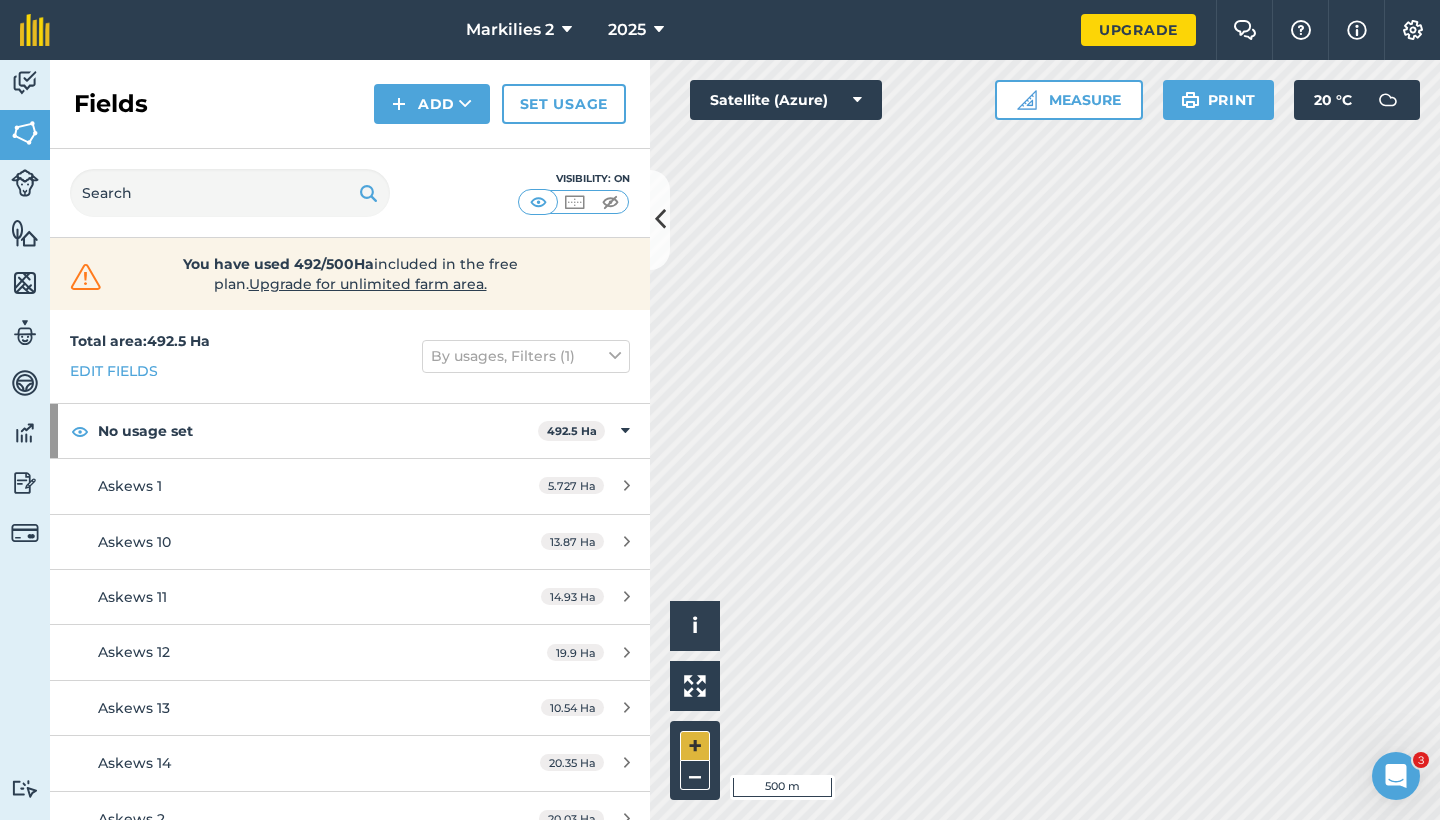 click on "+" at bounding box center [695, 746] 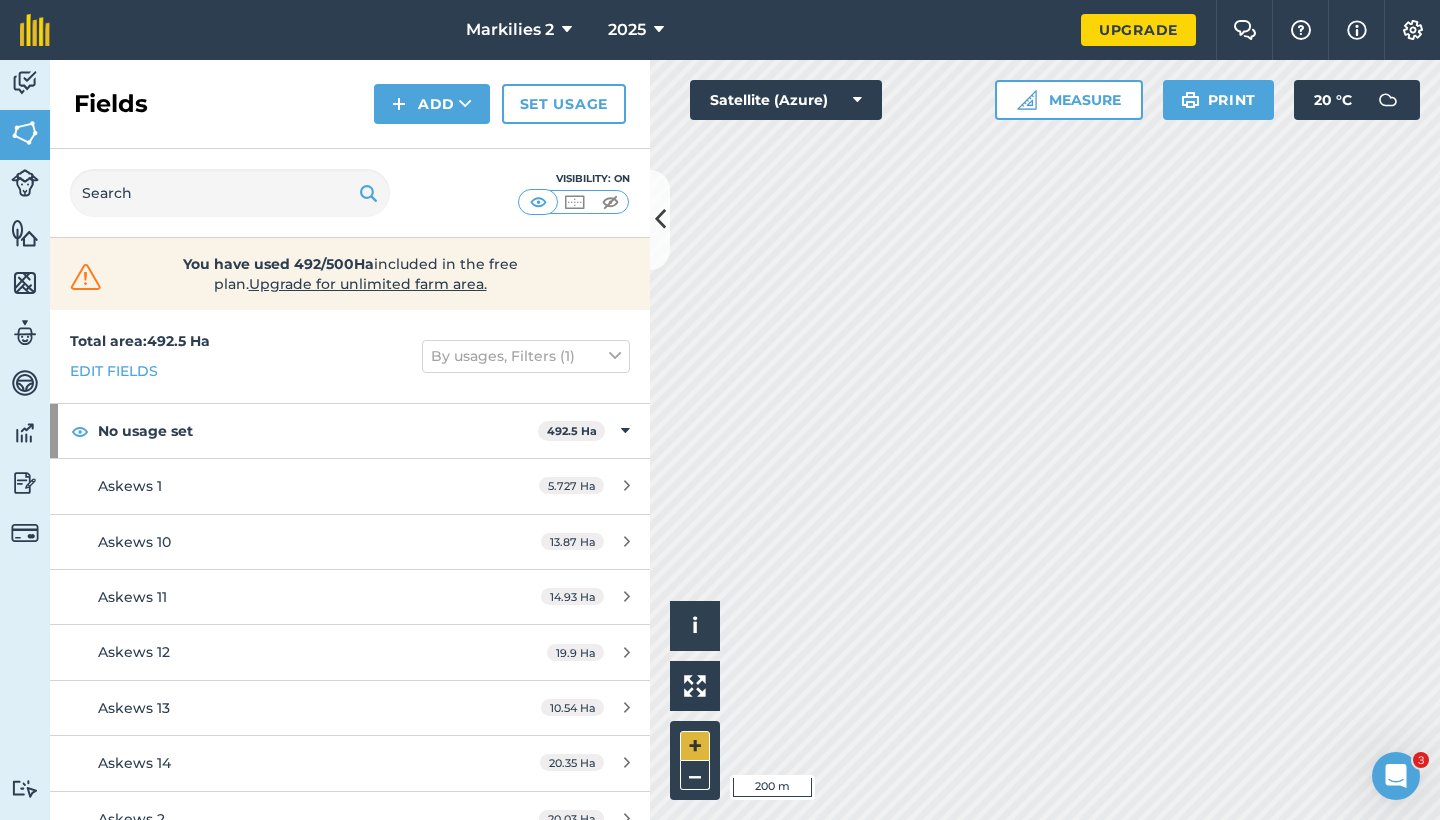 click on "+" at bounding box center (695, 746) 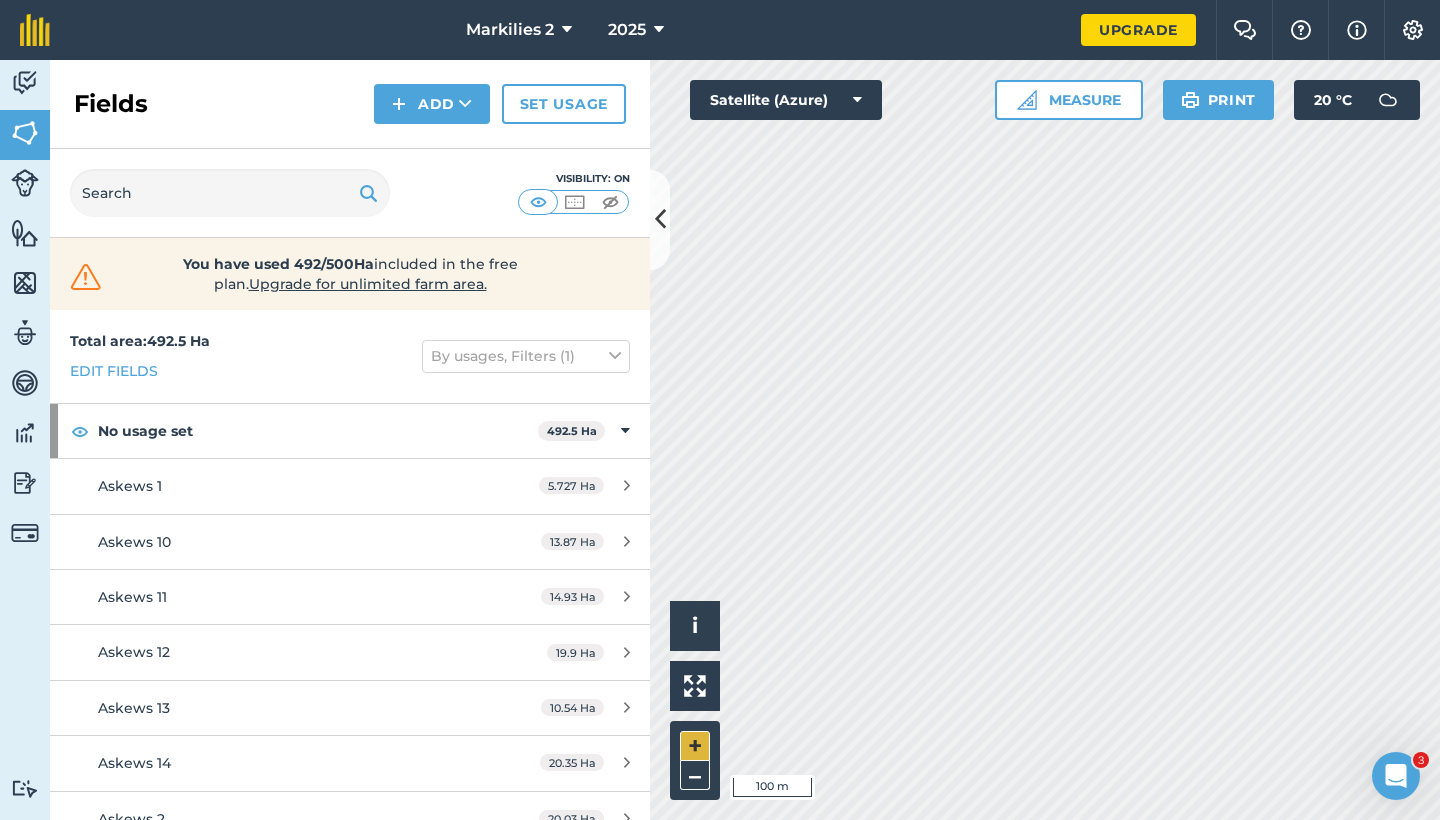 click on "+" at bounding box center (695, 746) 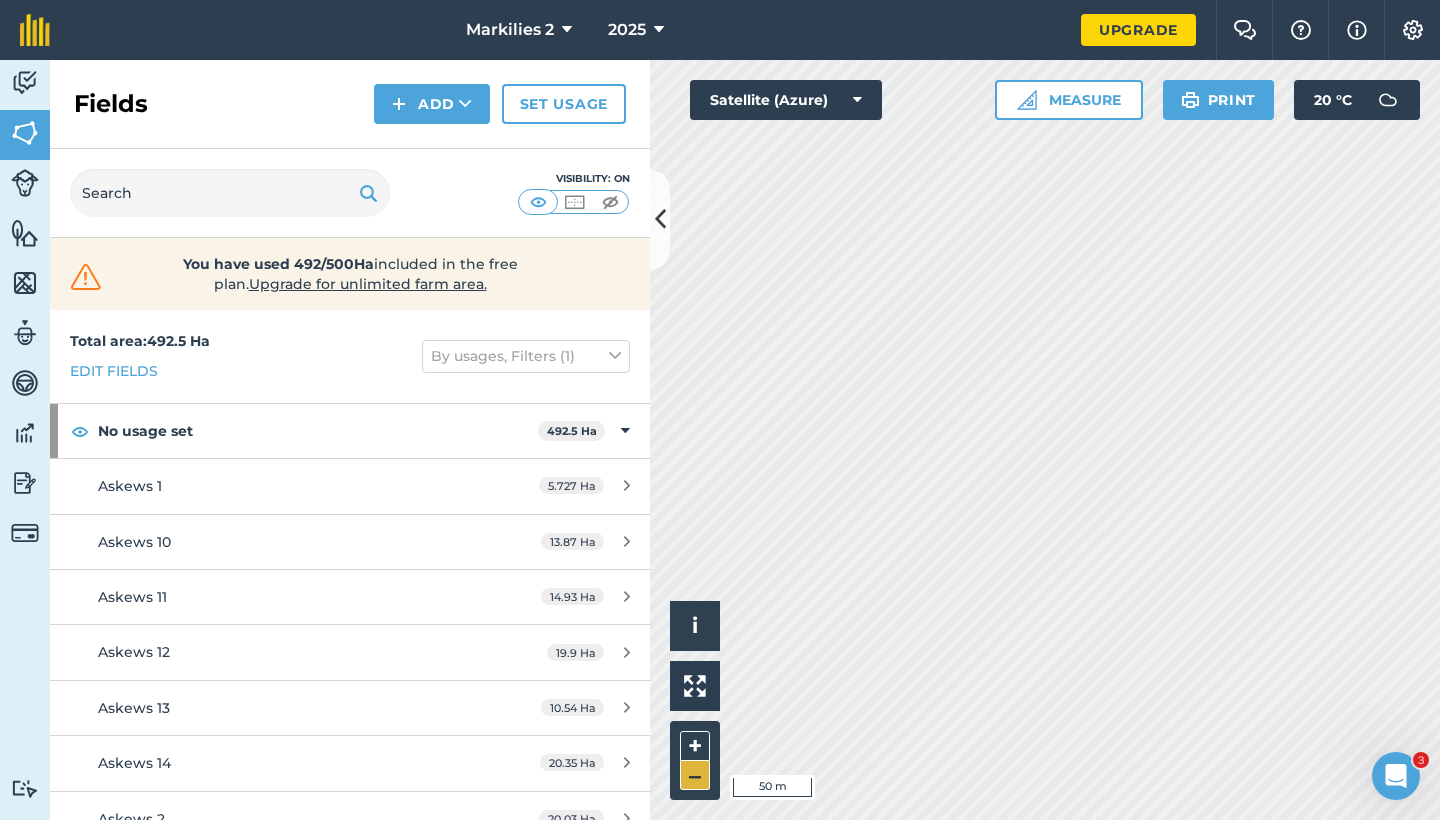 click on "–" at bounding box center [695, 775] 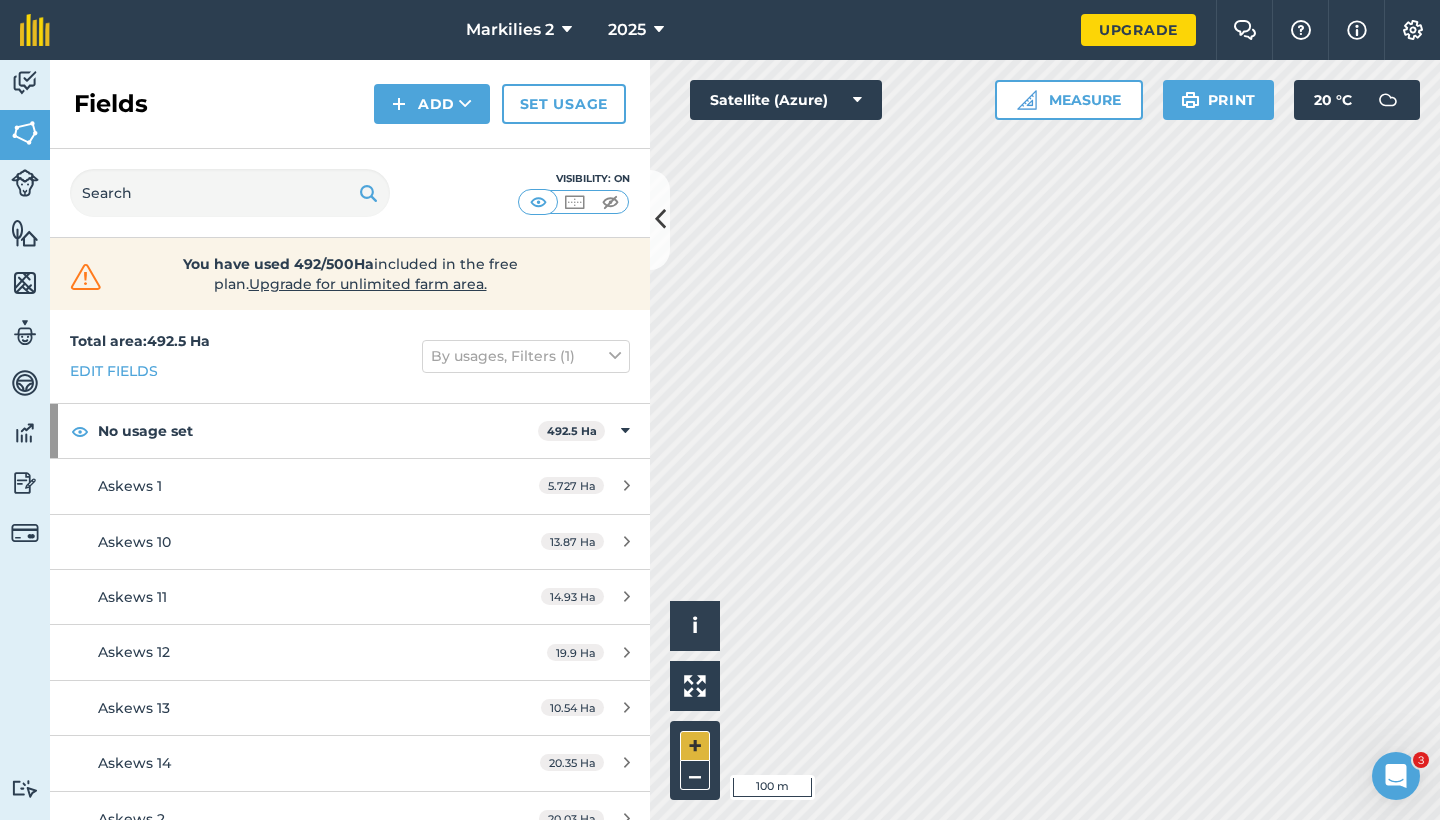click on "+" at bounding box center [695, 746] 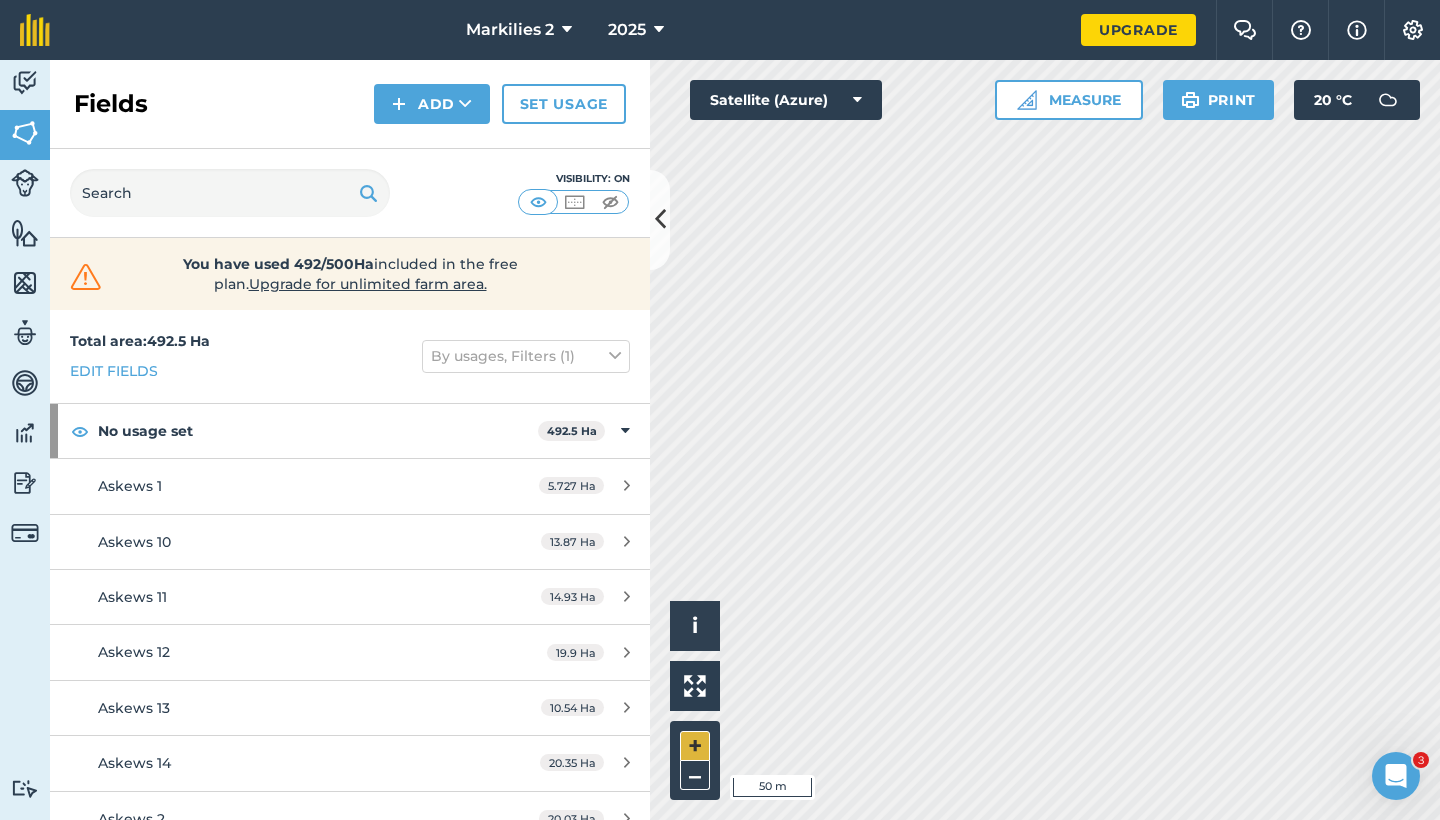 click on "+" at bounding box center [695, 746] 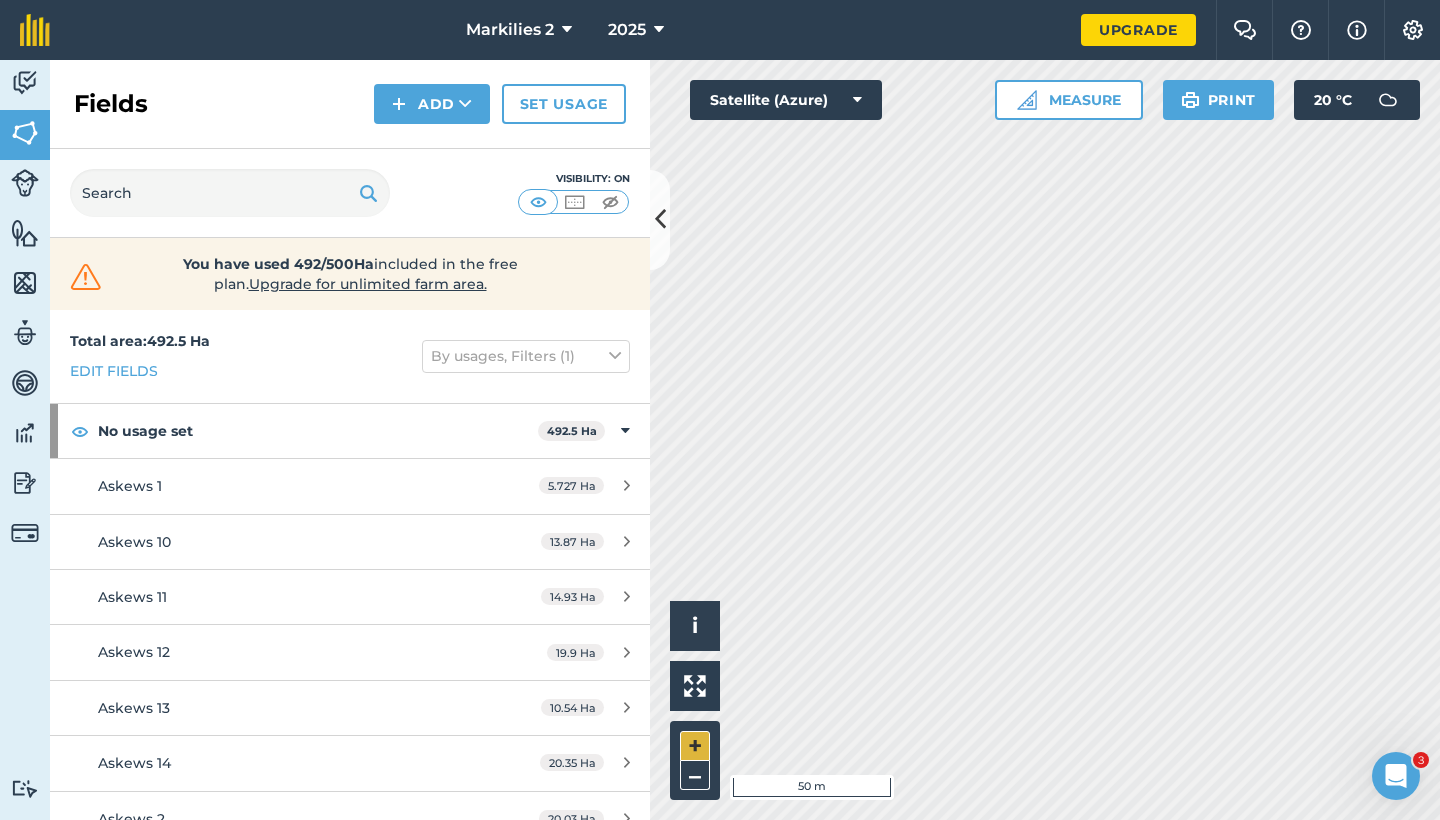 click on "+" at bounding box center [695, 746] 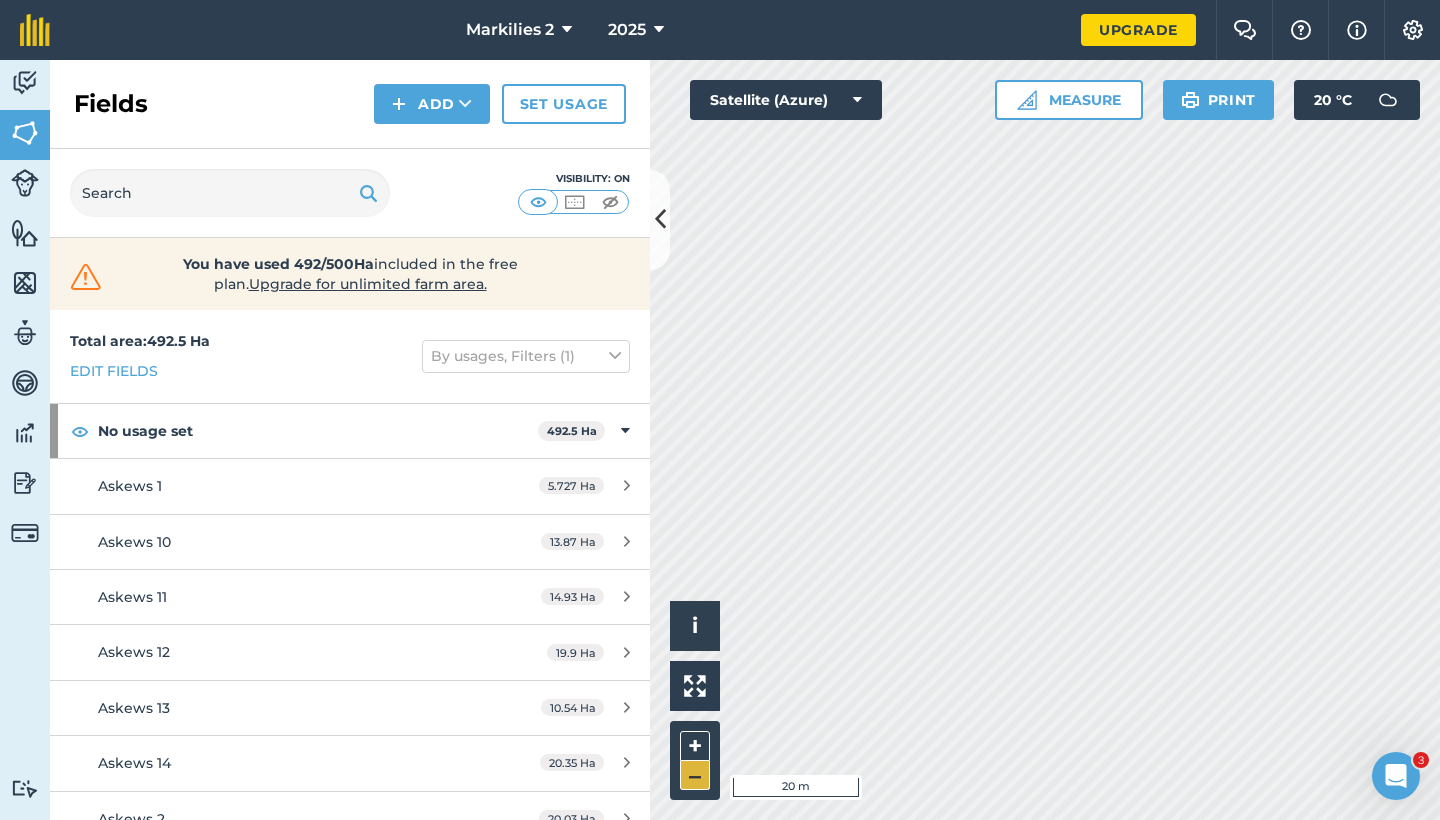 click on "–" at bounding box center (695, 775) 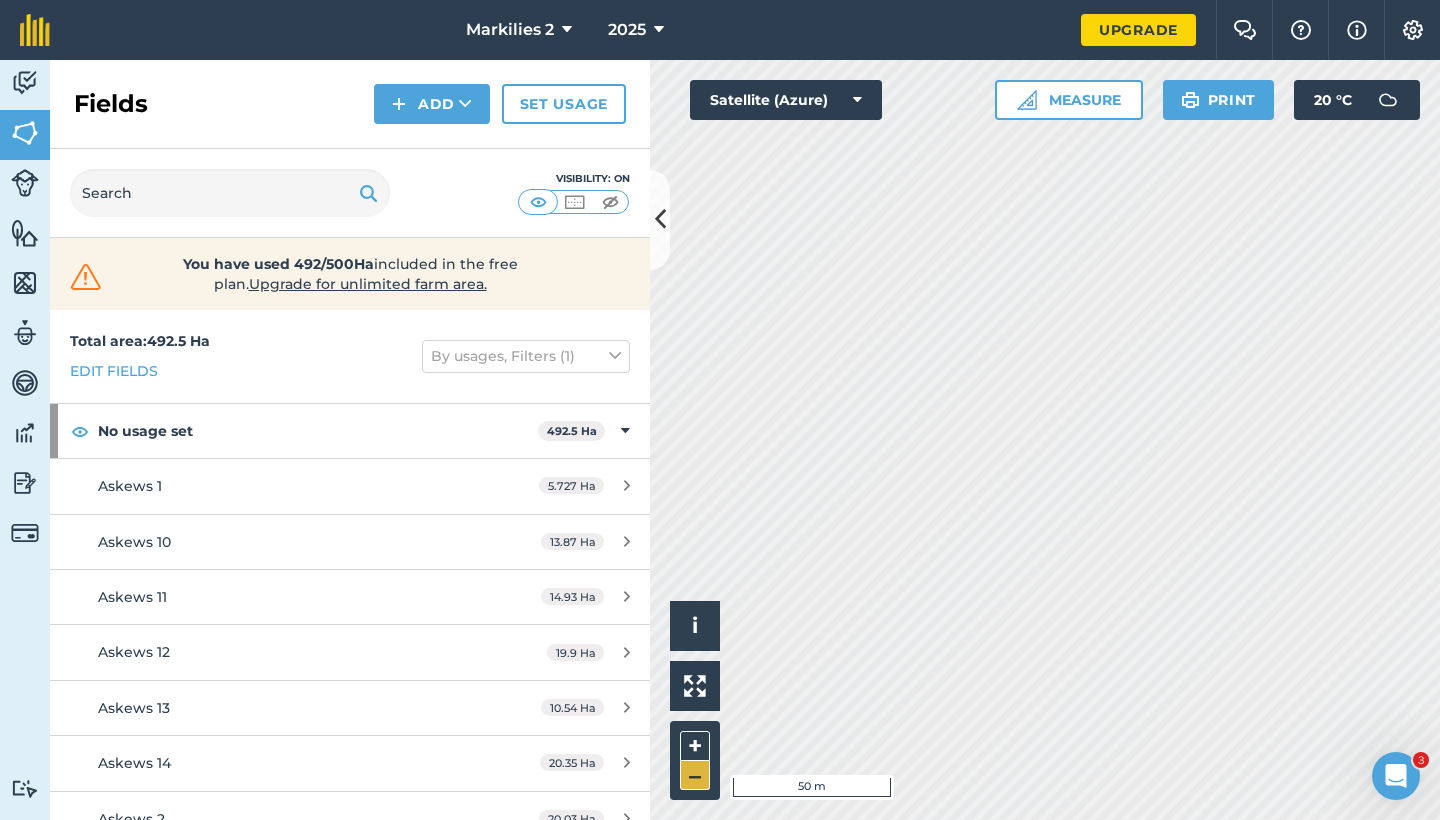 click on "–" at bounding box center [695, 775] 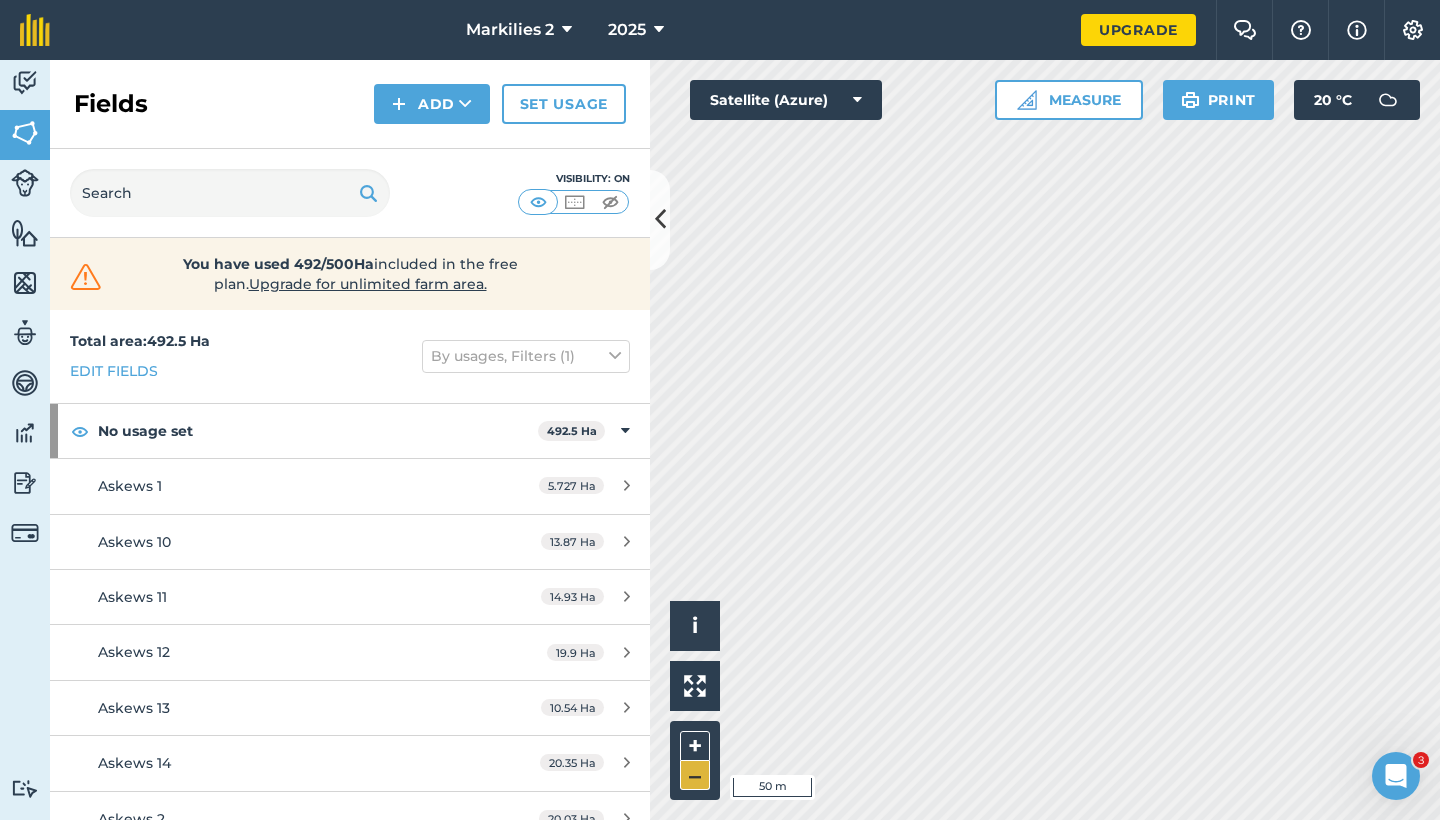 click on "–" at bounding box center (695, 775) 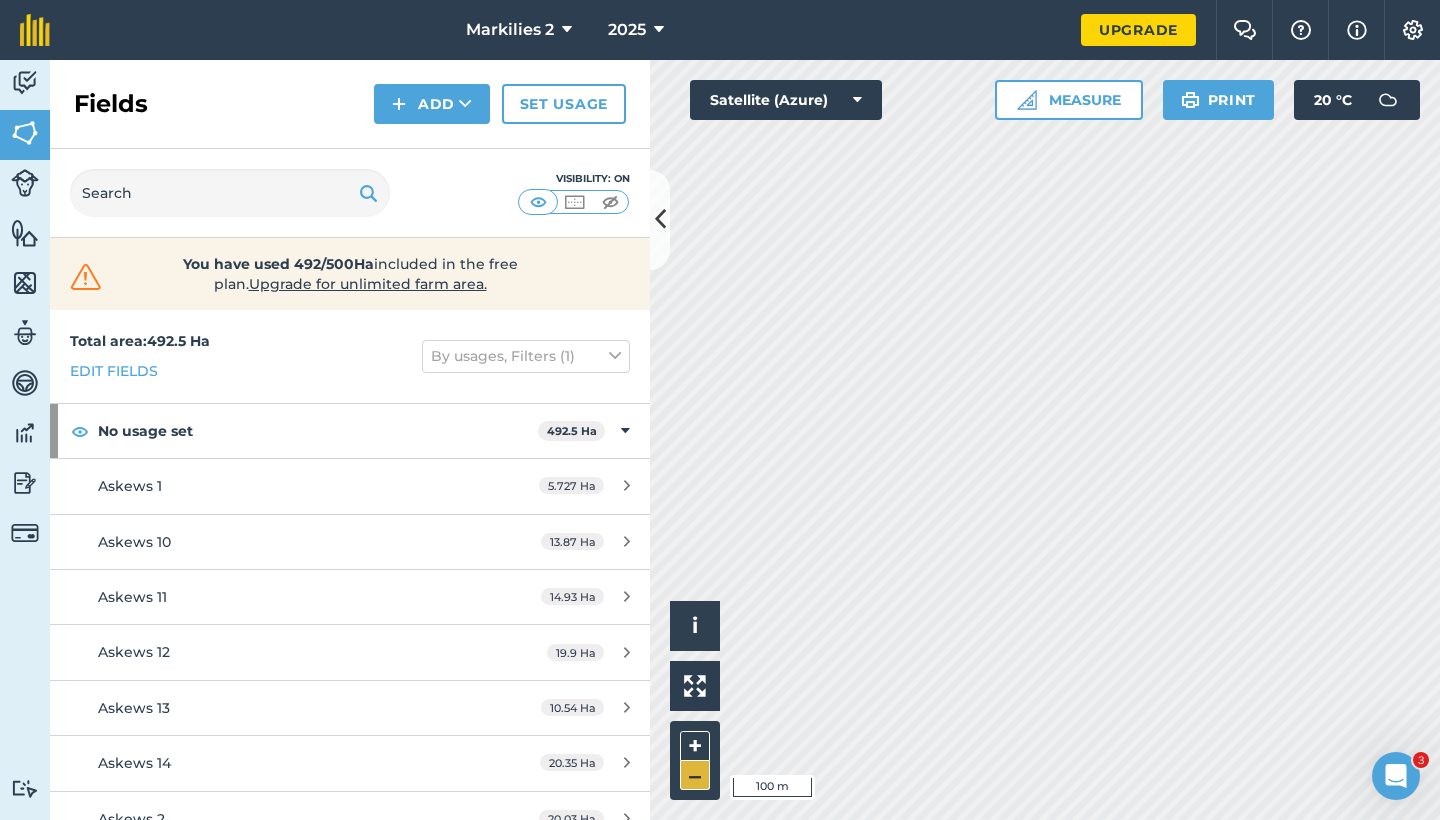 click on "–" at bounding box center (695, 775) 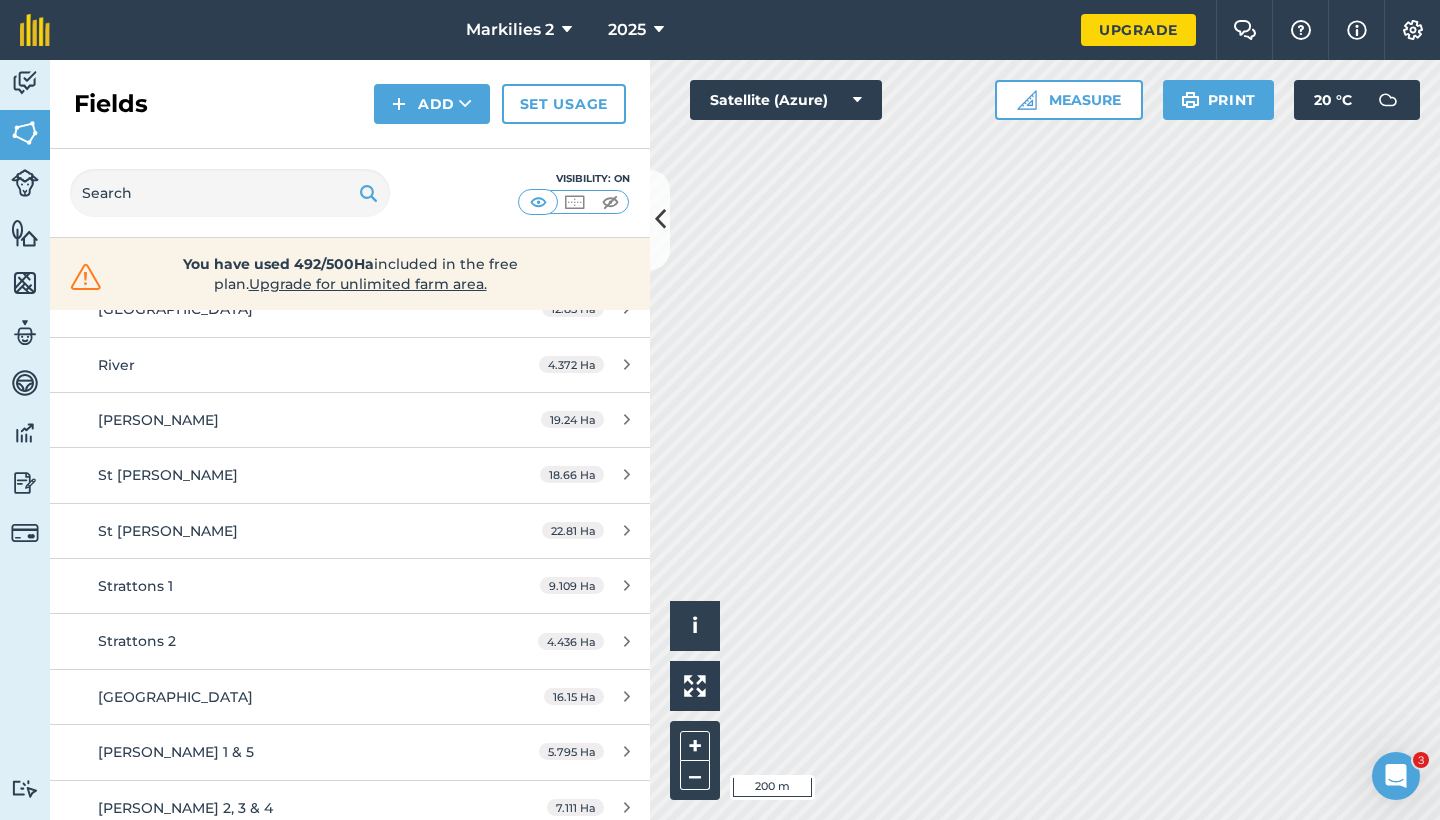 scroll, scrollTop: 1727, scrollLeft: 0, axis: vertical 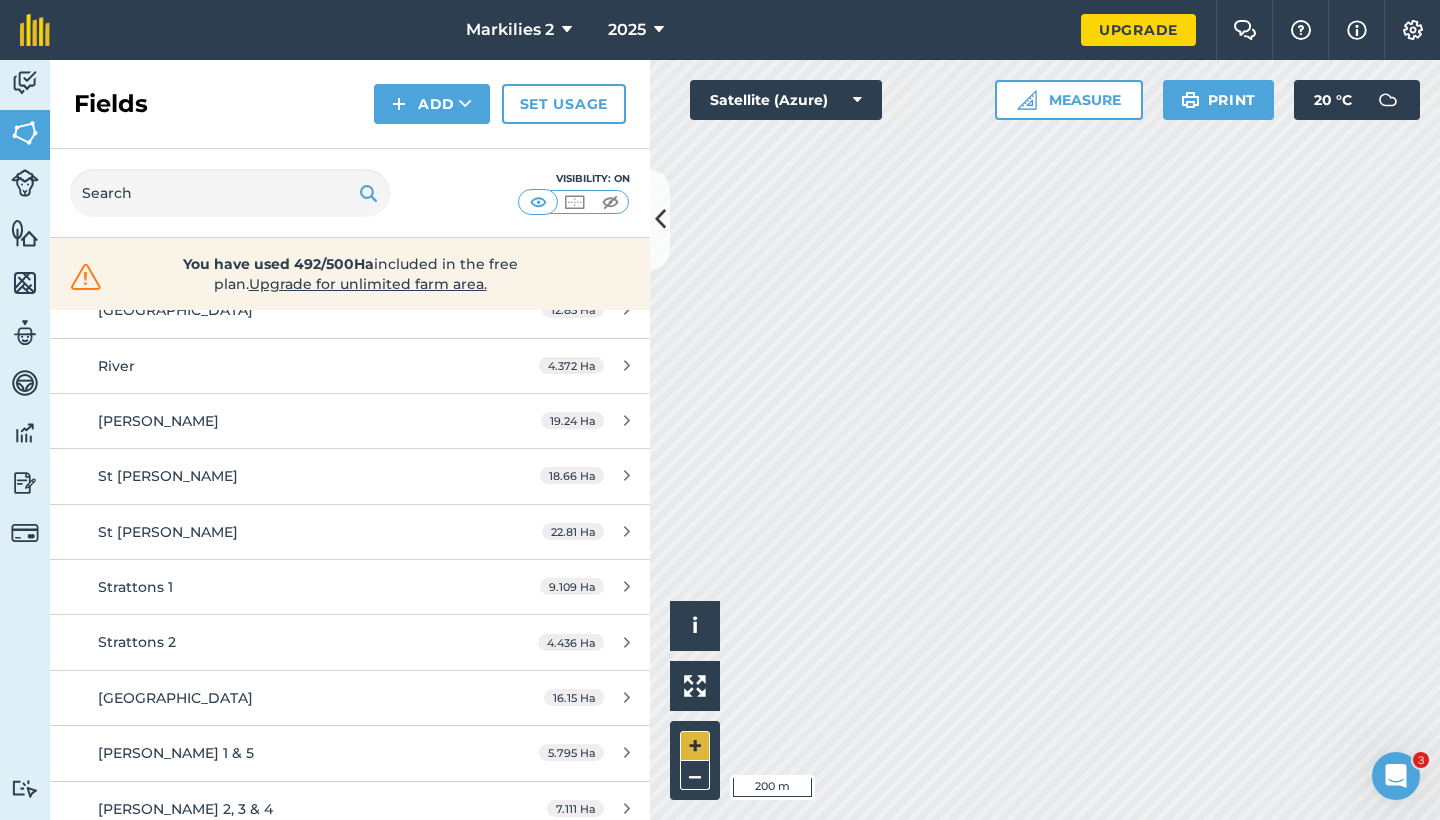 click on "+" at bounding box center (695, 746) 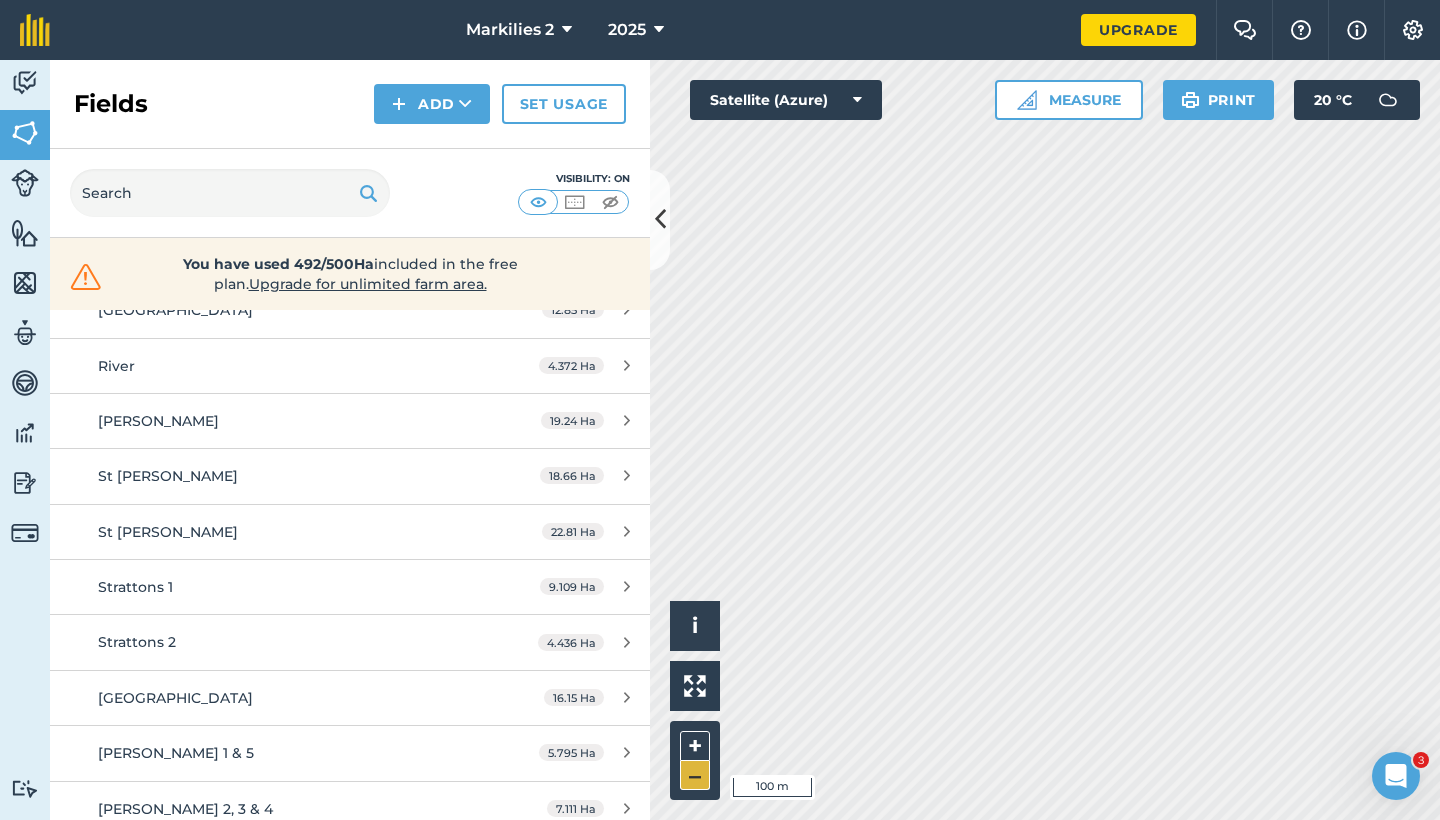 click on "–" at bounding box center [695, 775] 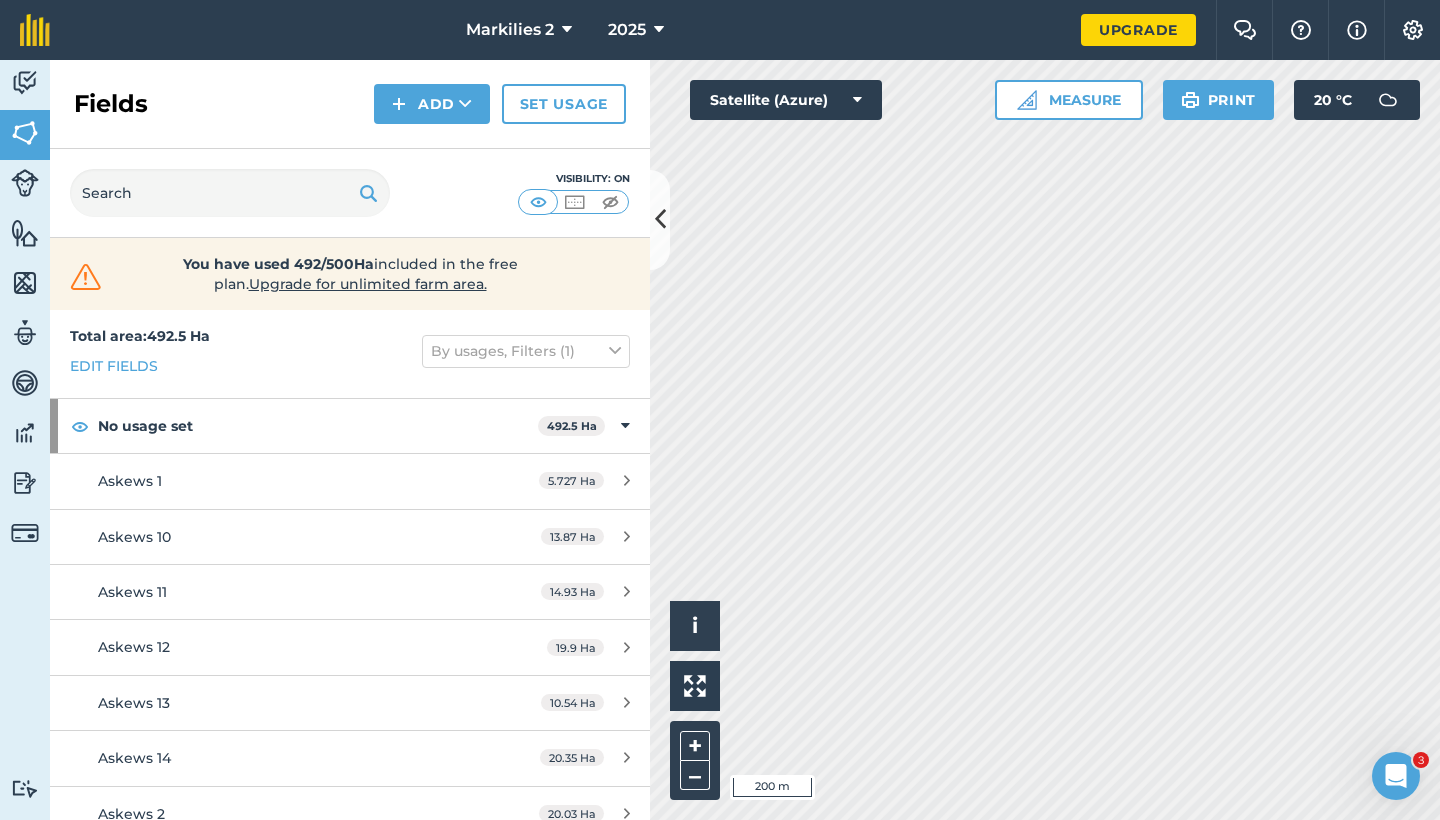 scroll, scrollTop: 0, scrollLeft: 0, axis: both 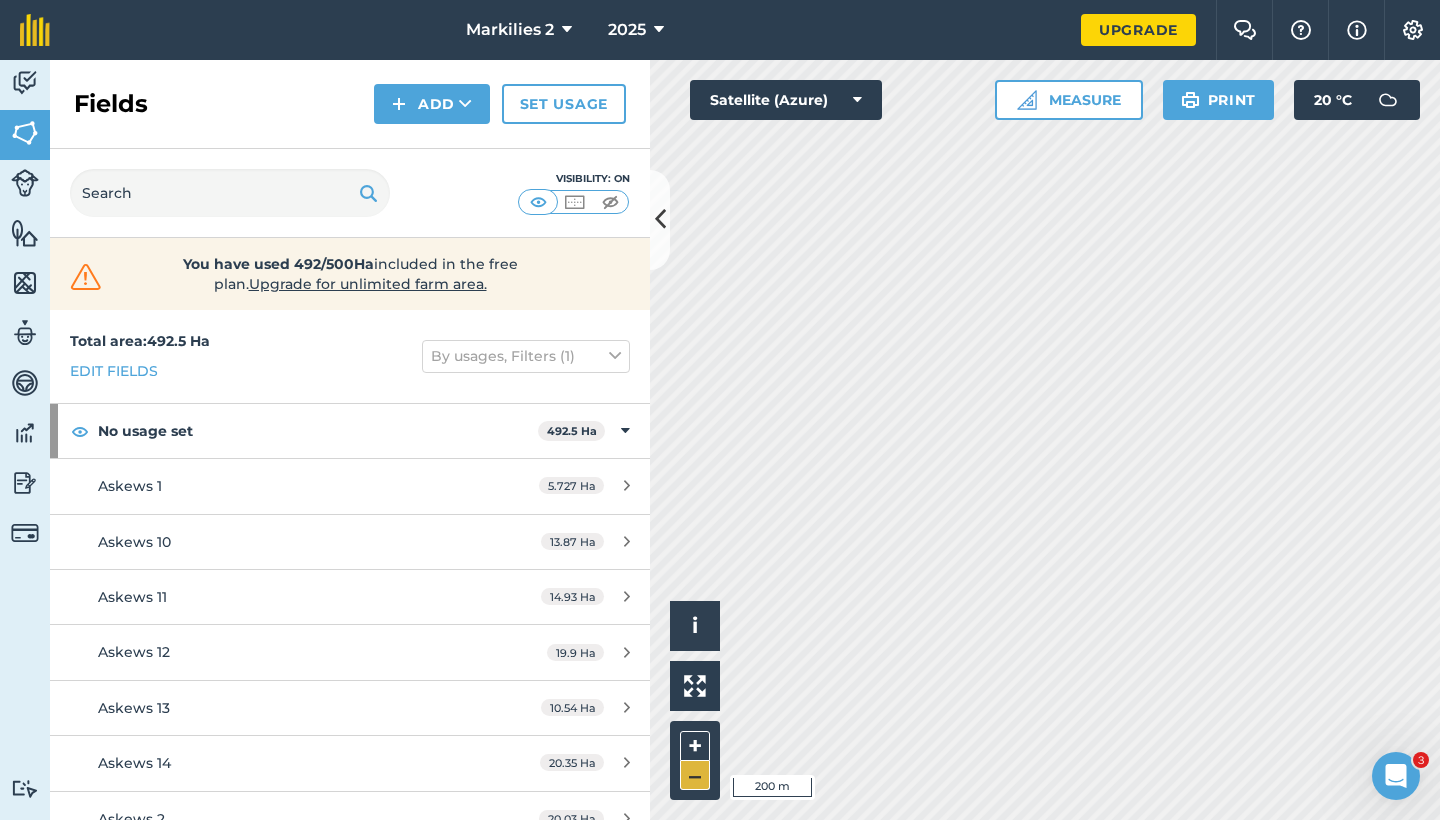 click on "–" at bounding box center [695, 775] 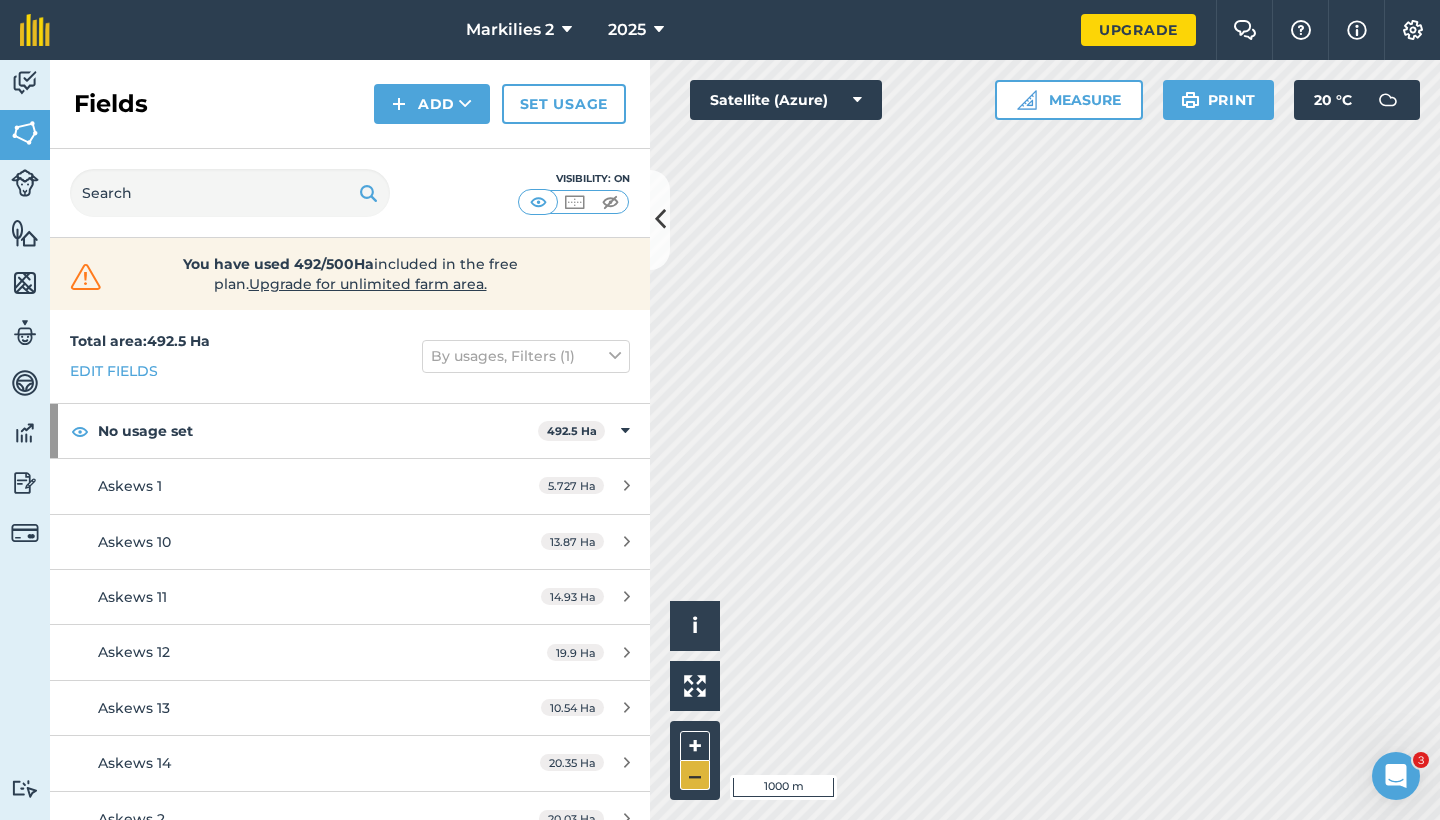 click on "–" at bounding box center [695, 775] 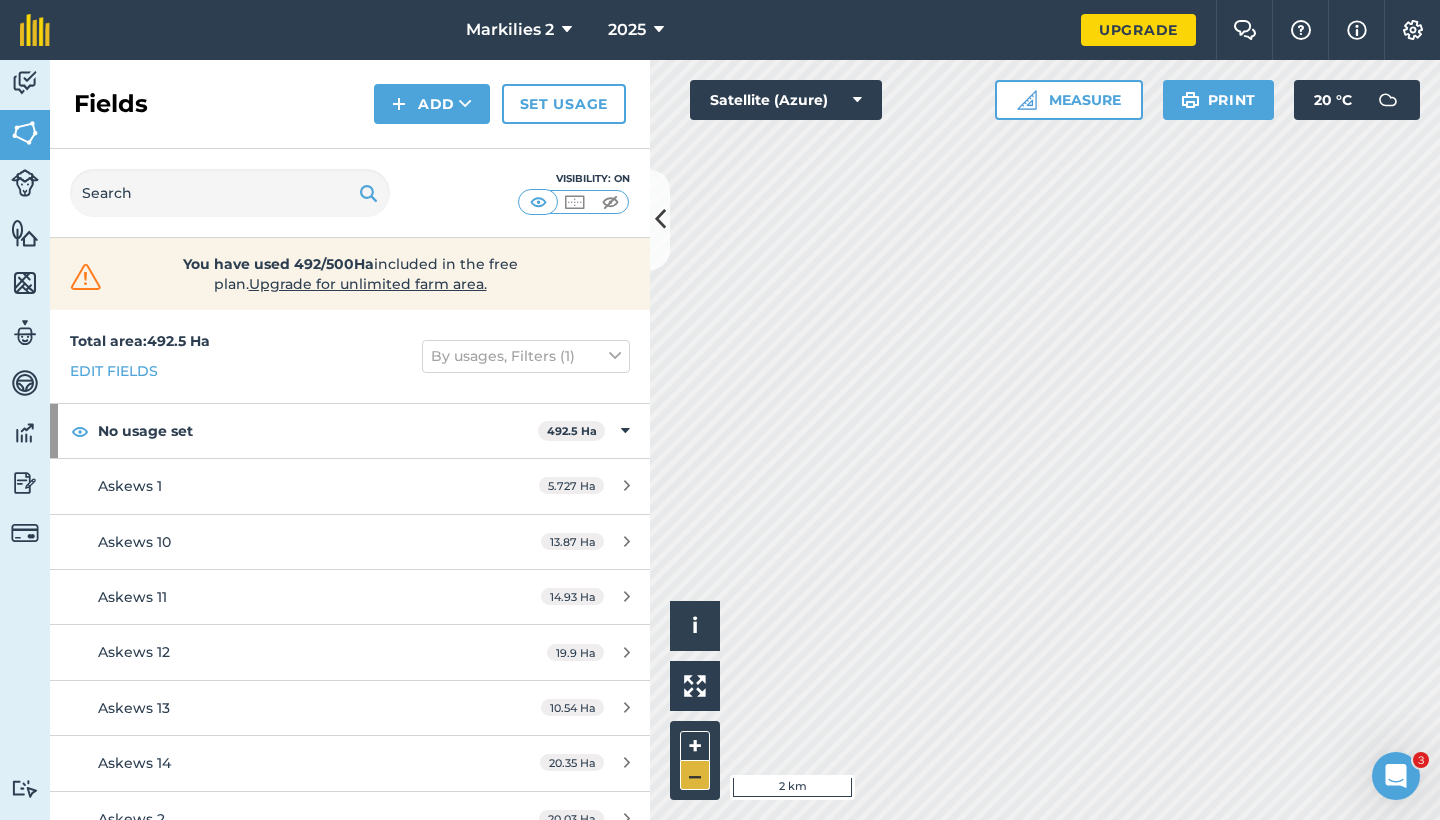 click on "–" at bounding box center (695, 775) 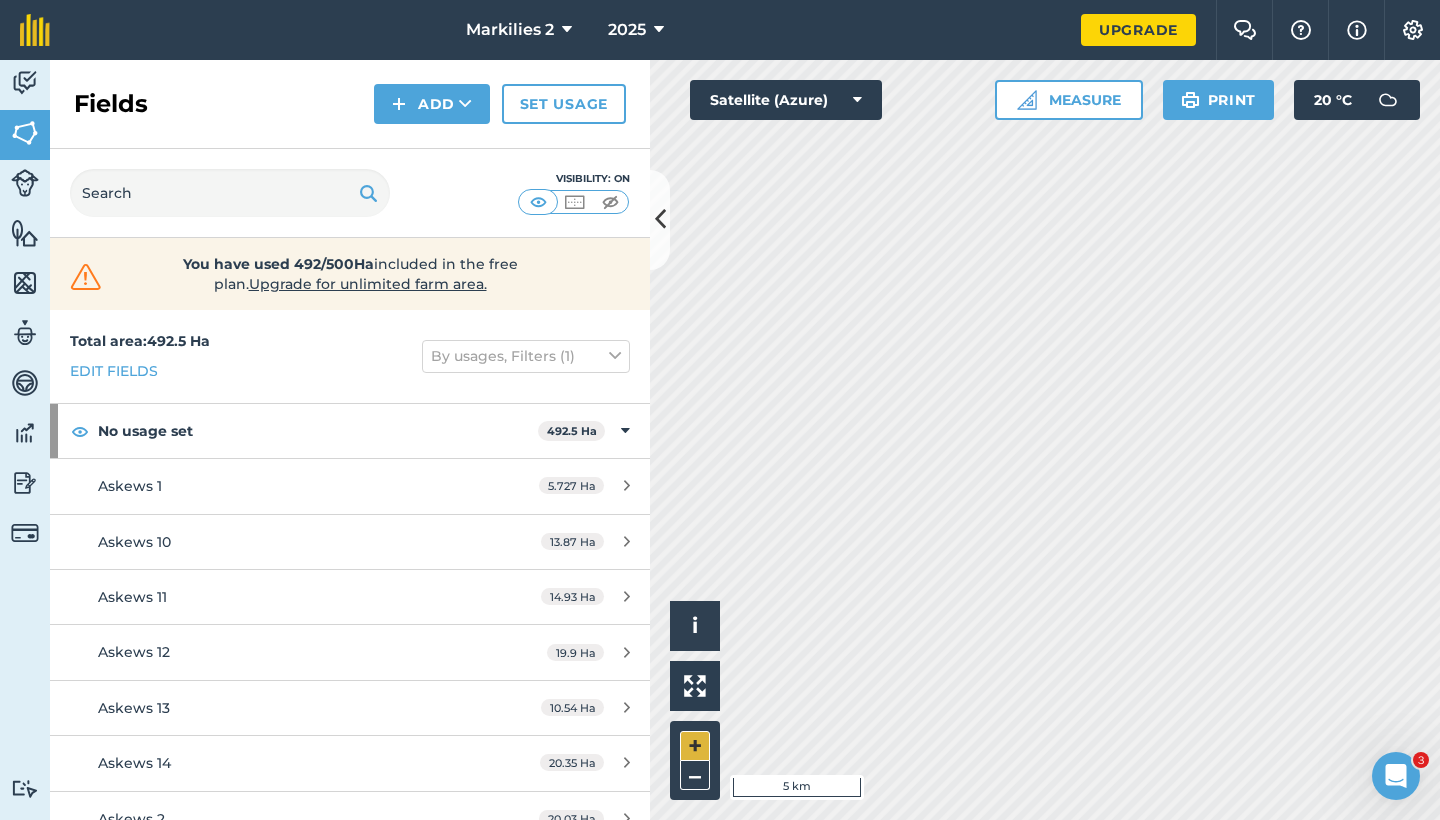 click on "+" at bounding box center [695, 746] 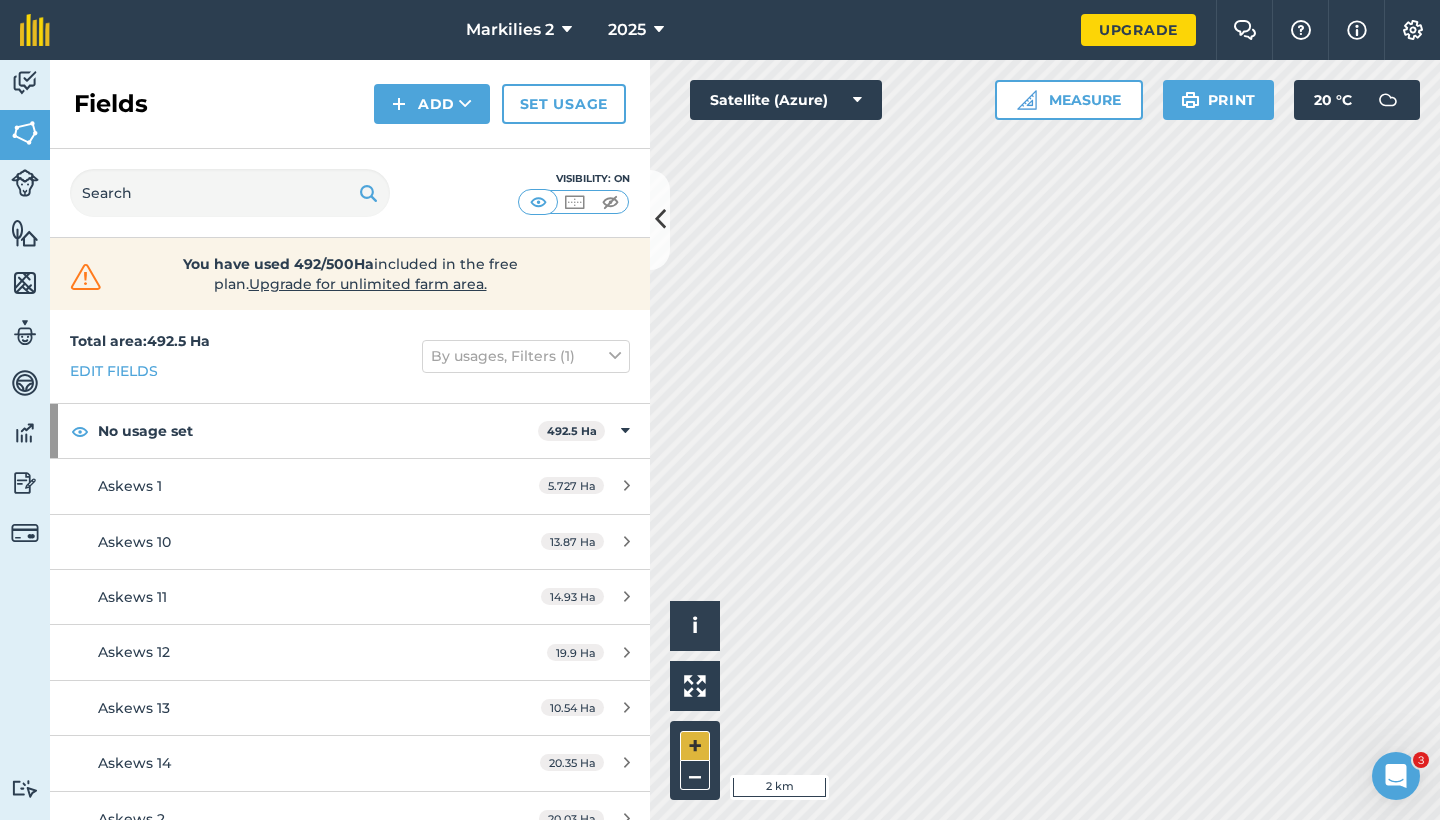 click on "+" at bounding box center [695, 746] 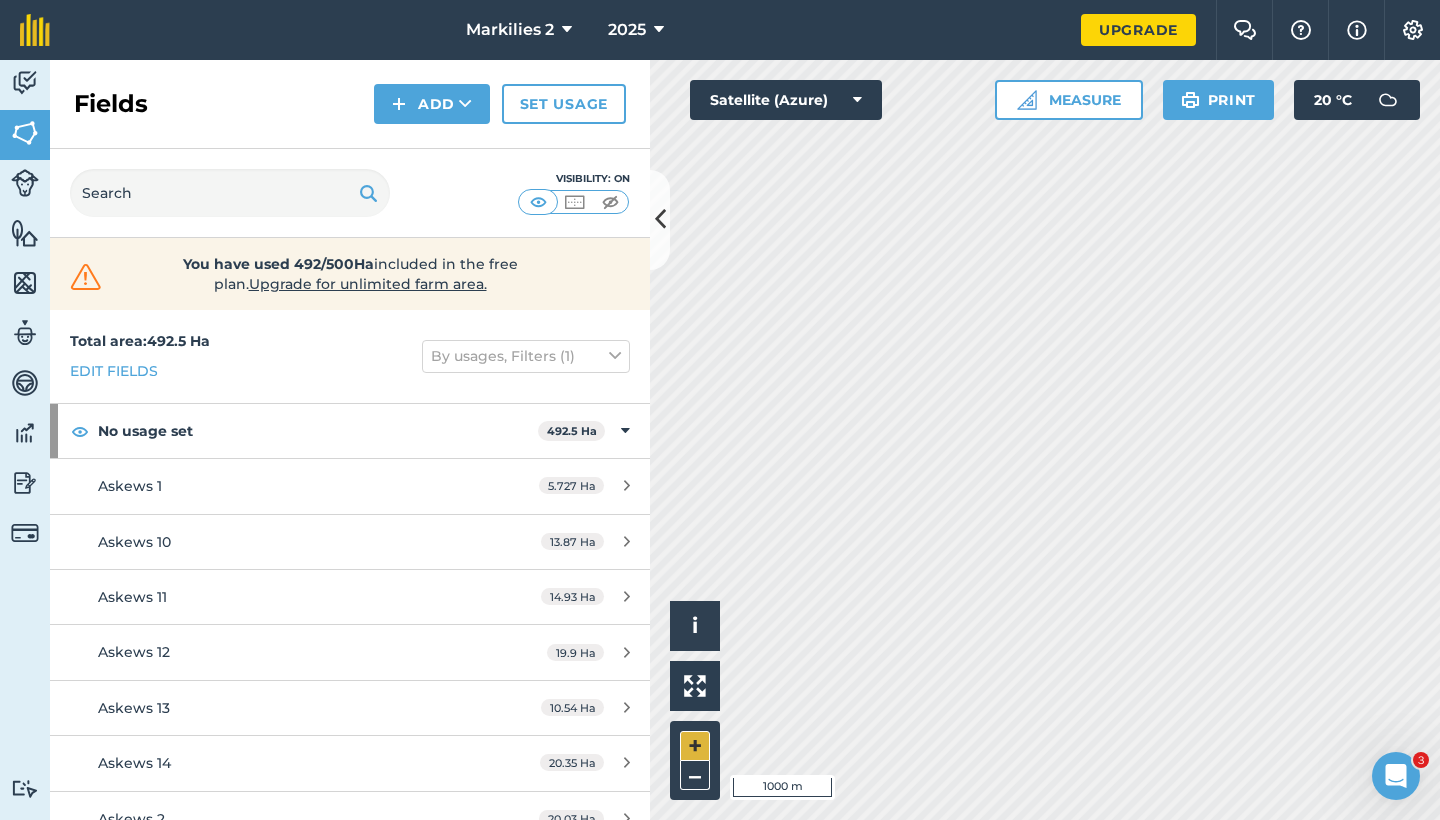 click on "+" at bounding box center [695, 746] 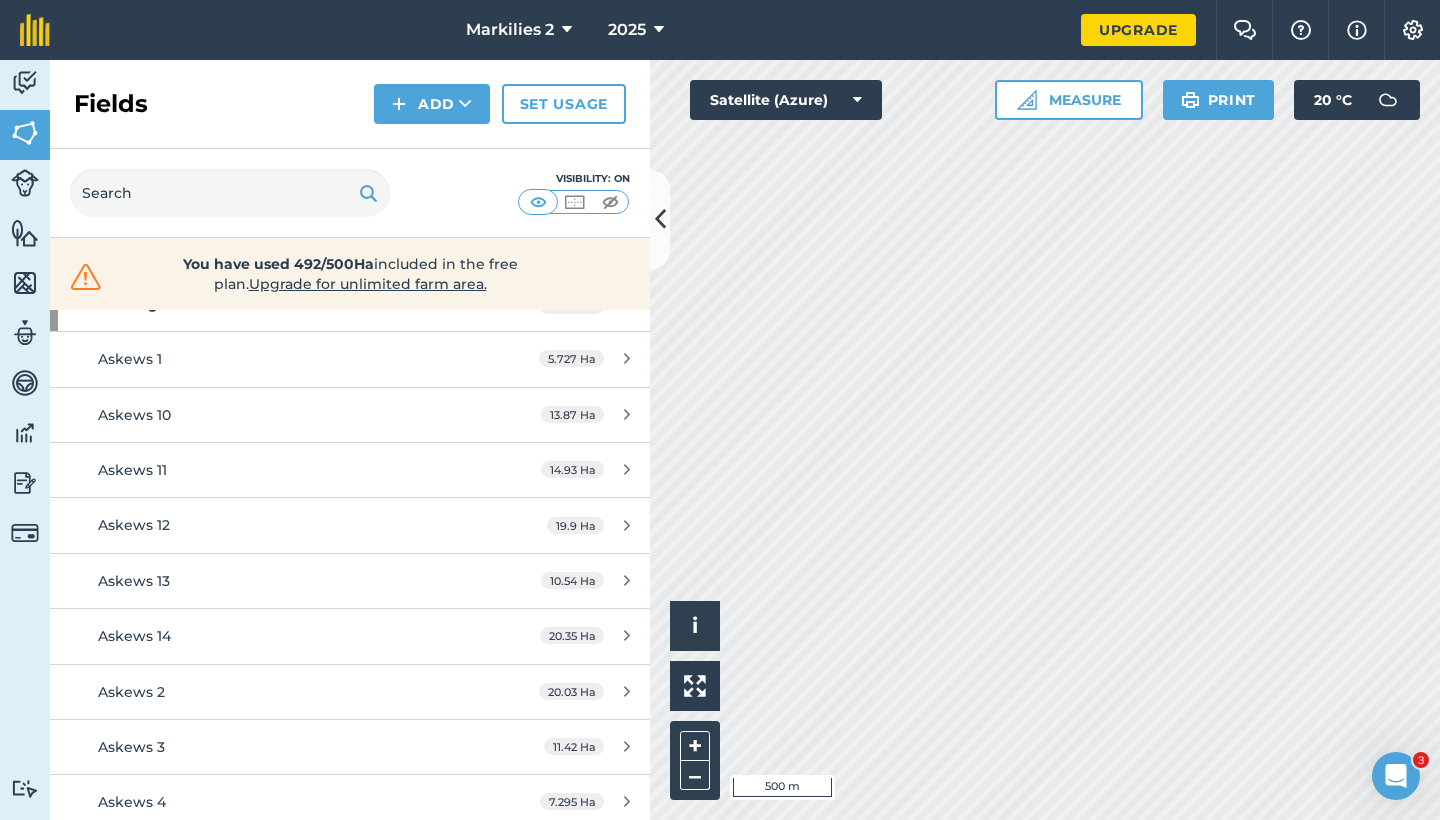 scroll, scrollTop: 136, scrollLeft: 0, axis: vertical 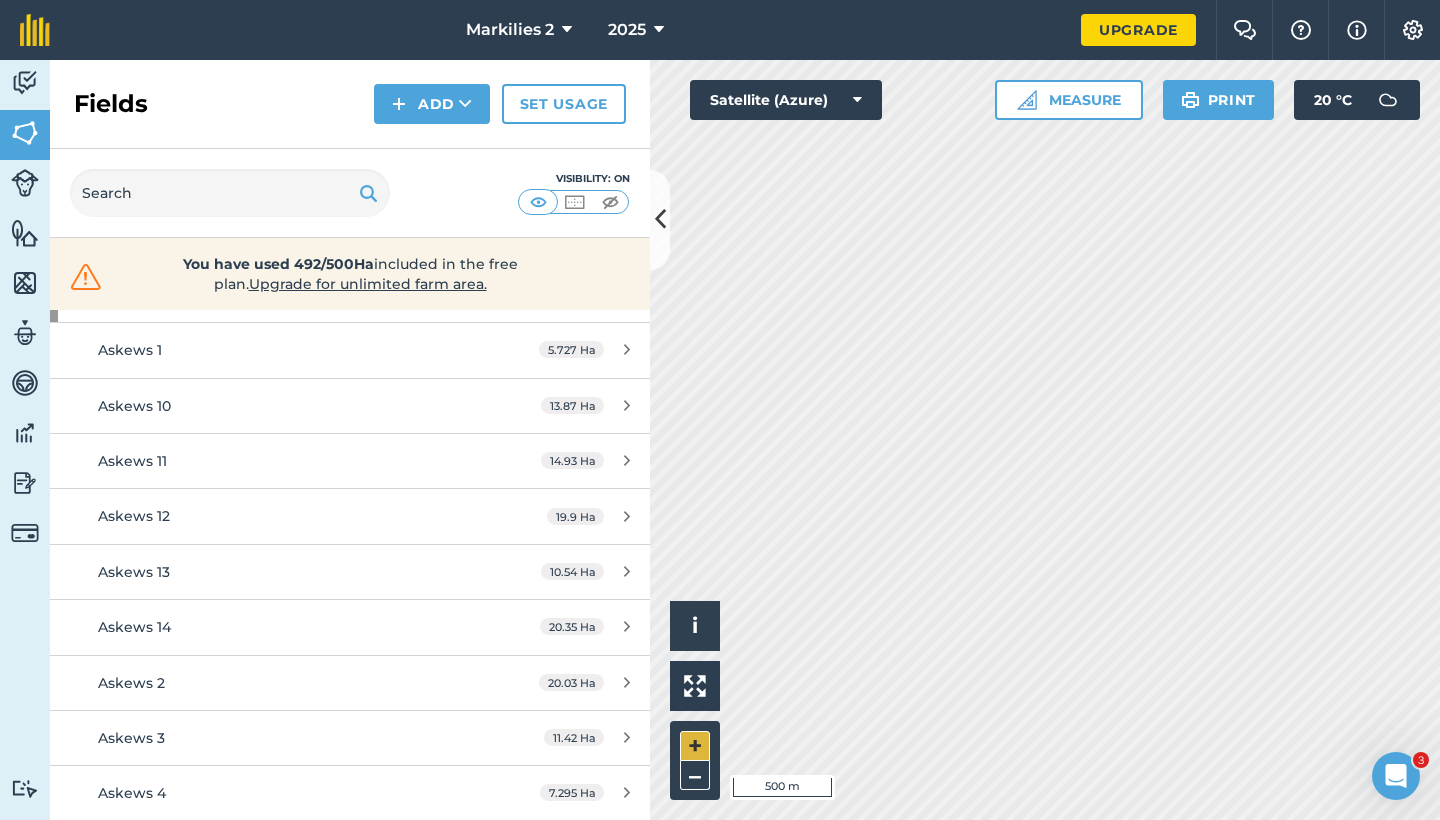click on "+" at bounding box center (695, 746) 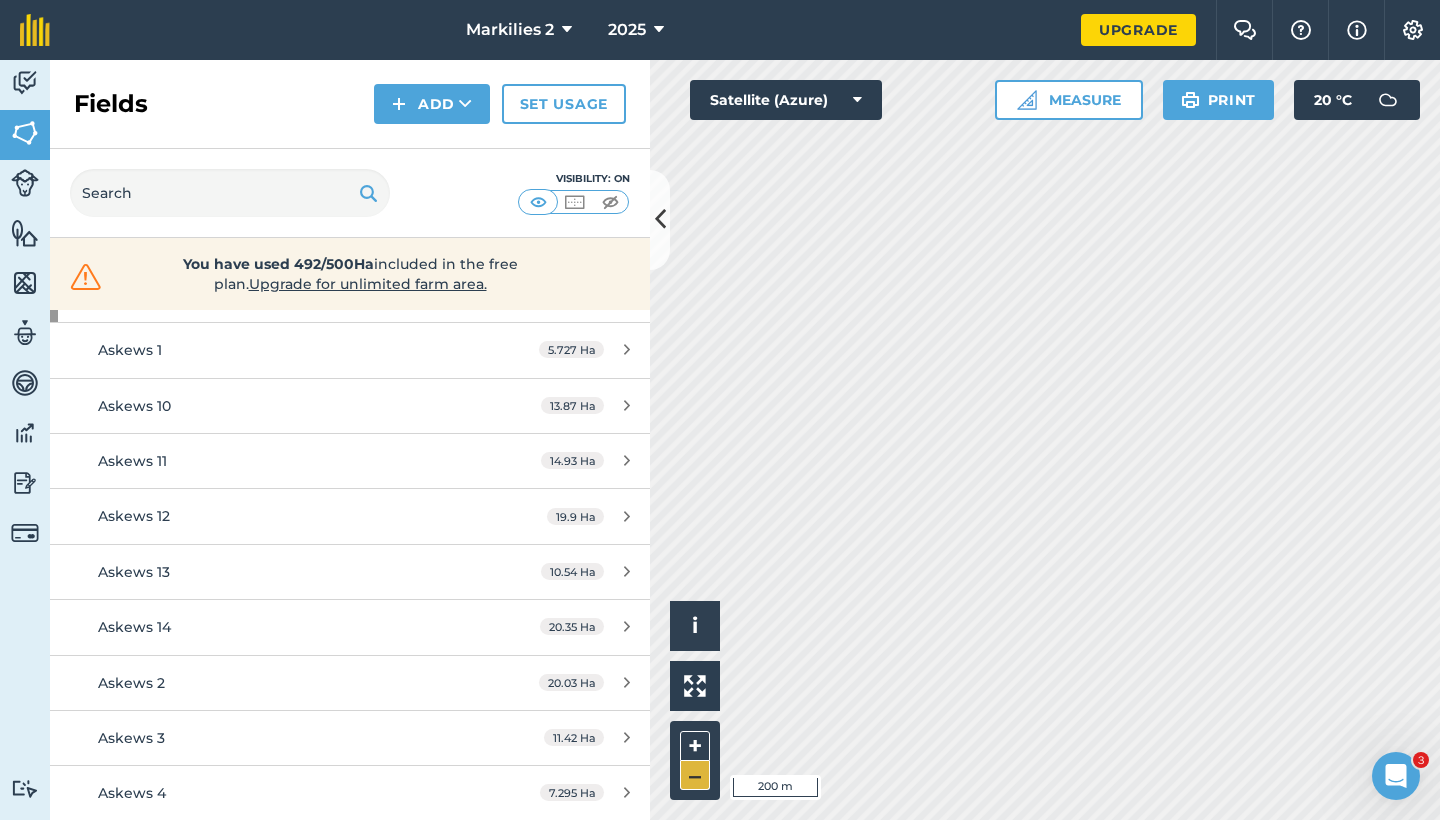 click on "–" at bounding box center [695, 775] 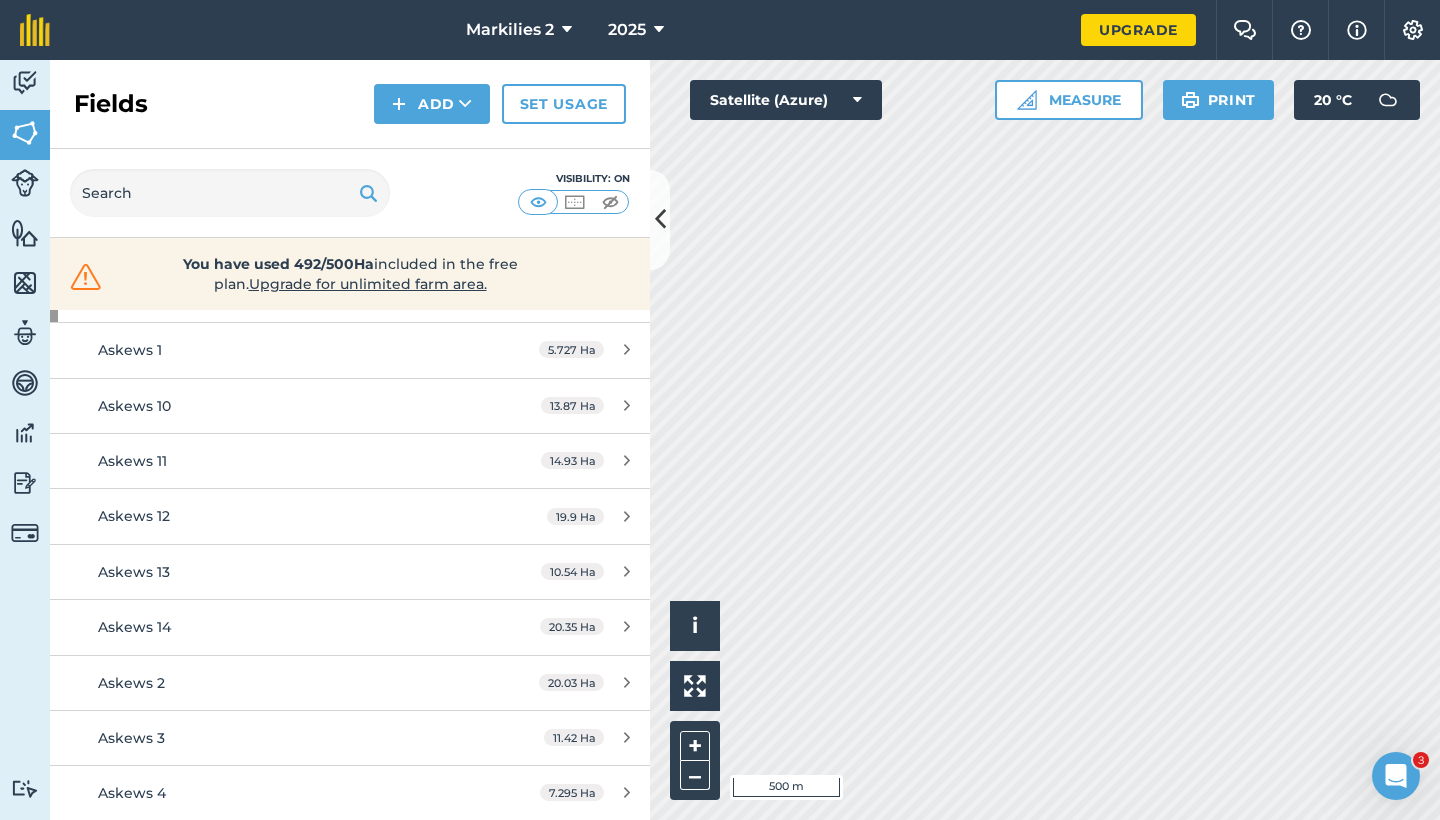 click on "Markilies 2 2025" at bounding box center [575, 30] 